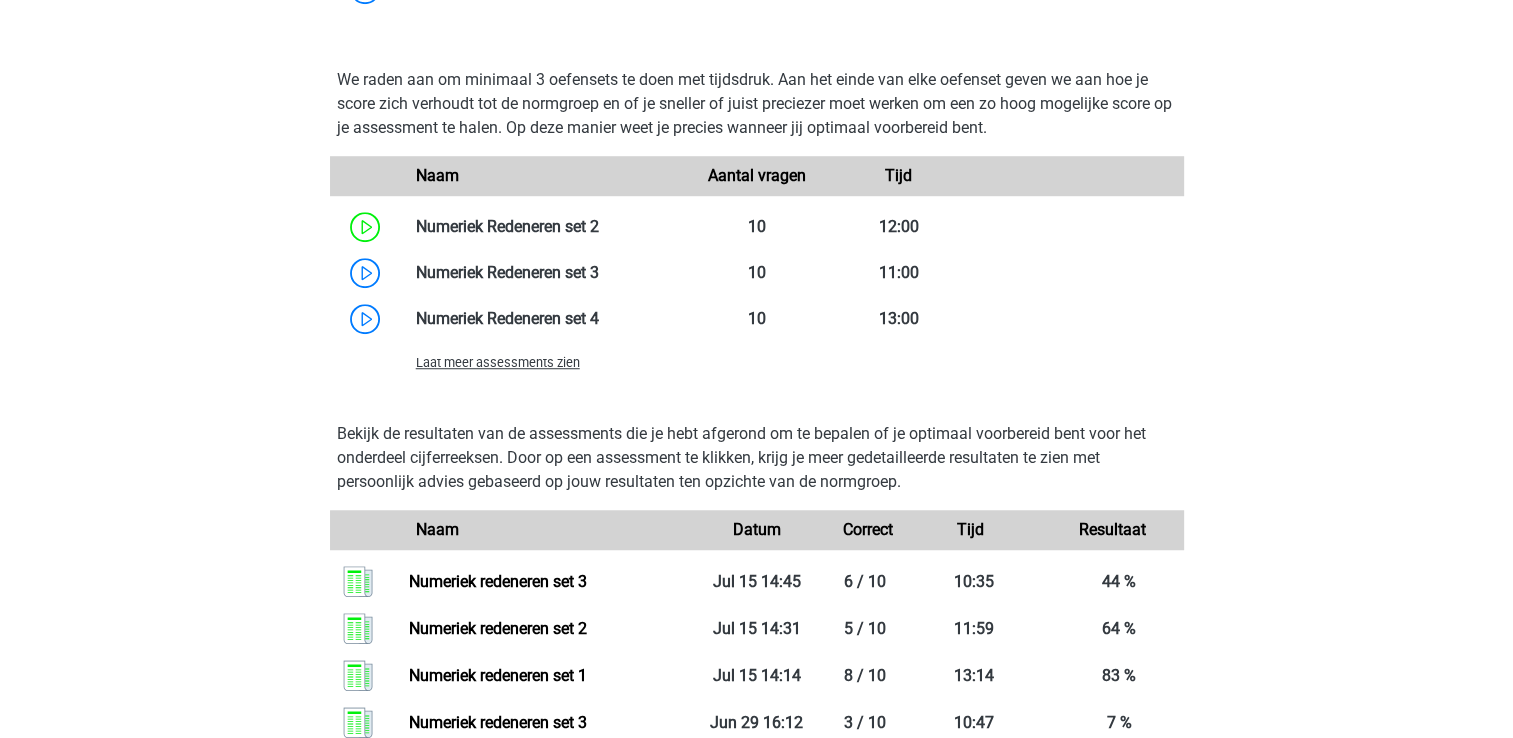 scroll, scrollTop: 1623, scrollLeft: 0, axis: vertical 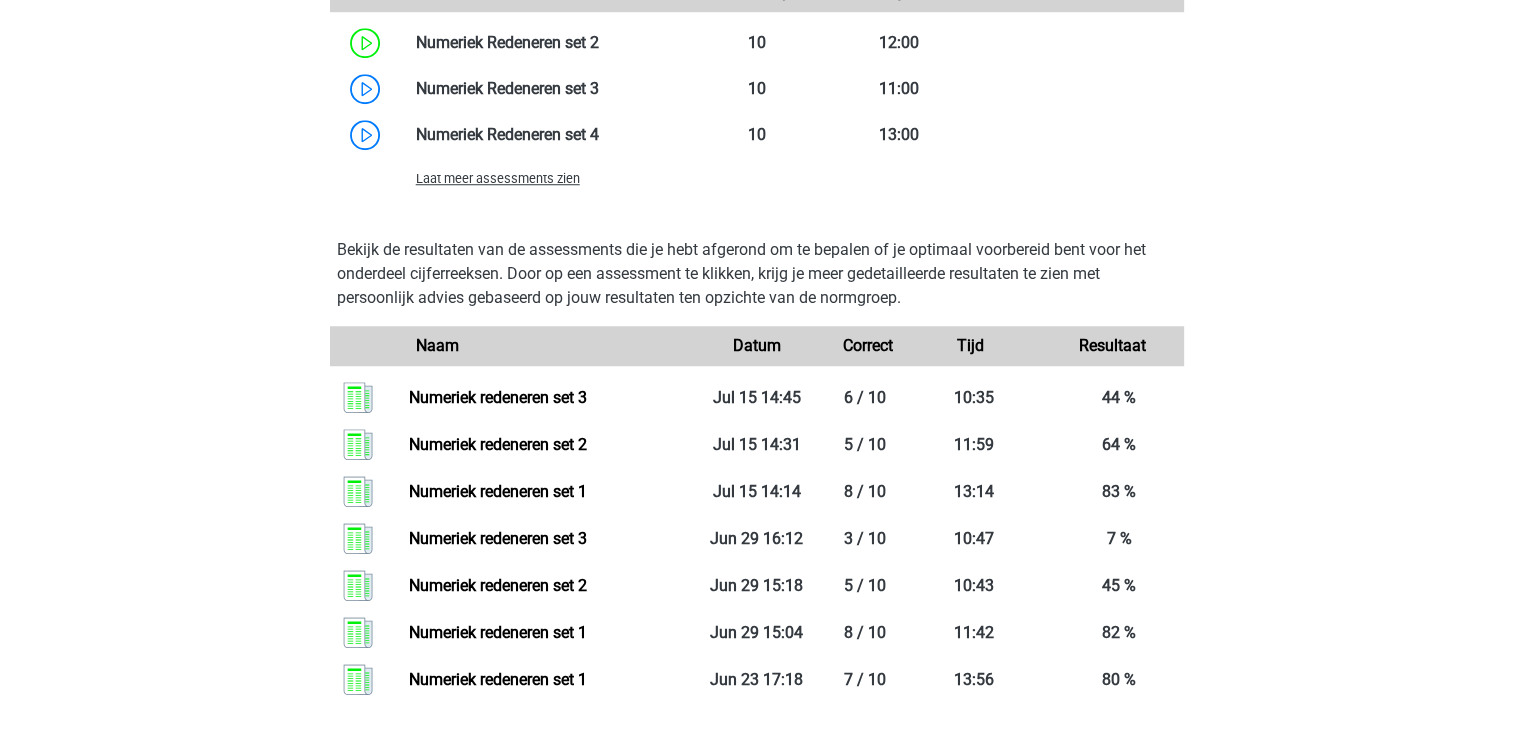 click on "Laat meer assessments zien" at bounding box center [498, 178] 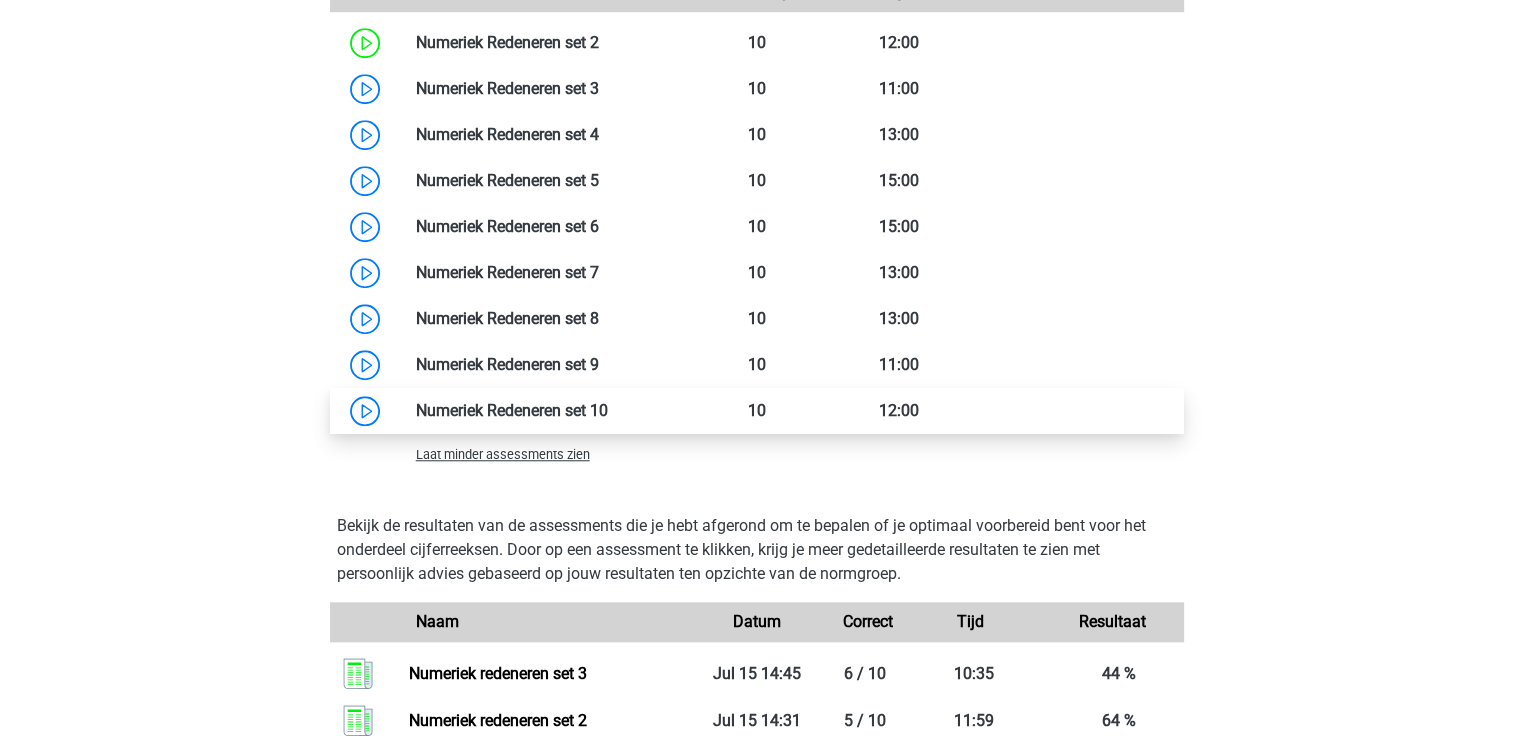 click at bounding box center [608, 410] 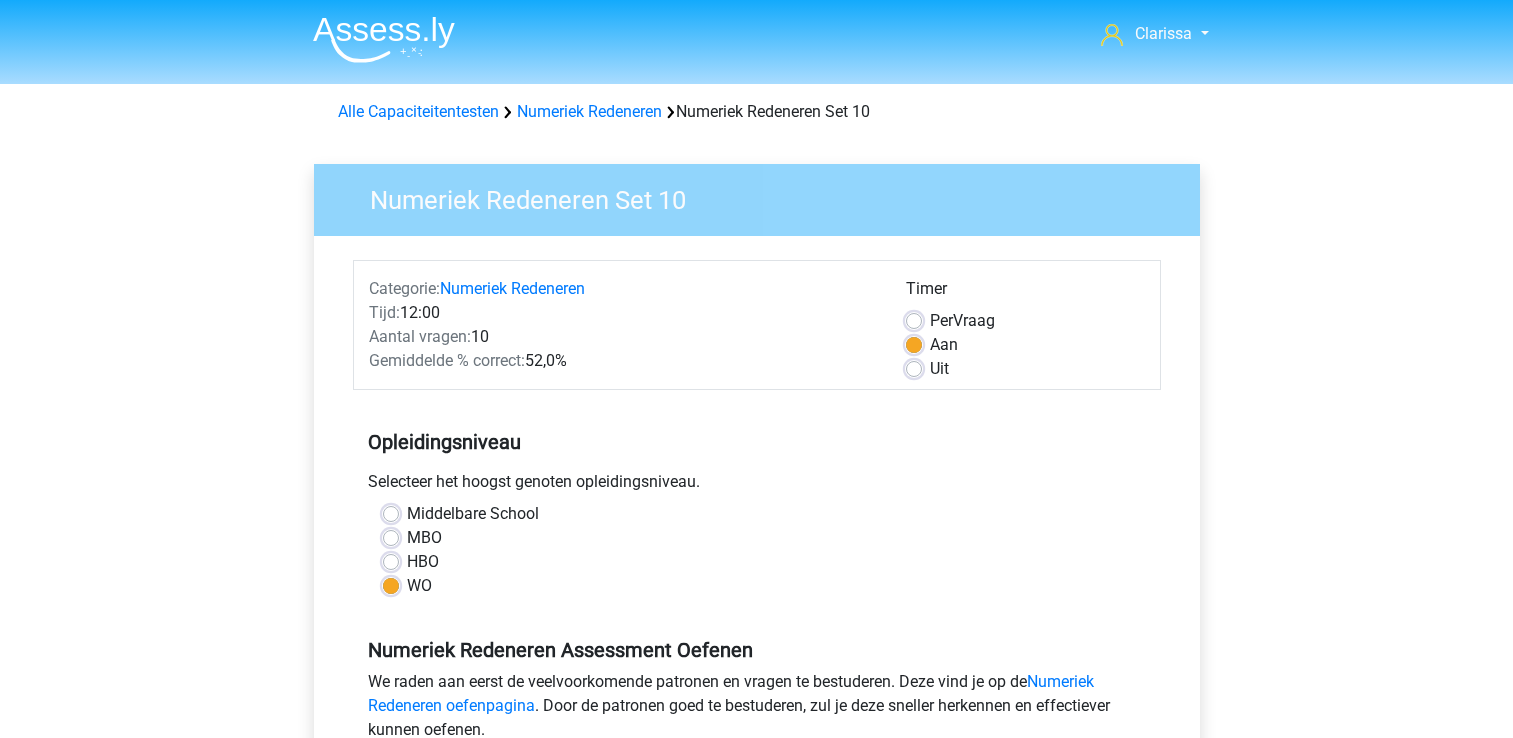 scroll, scrollTop: 0, scrollLeft: 0, axis: both 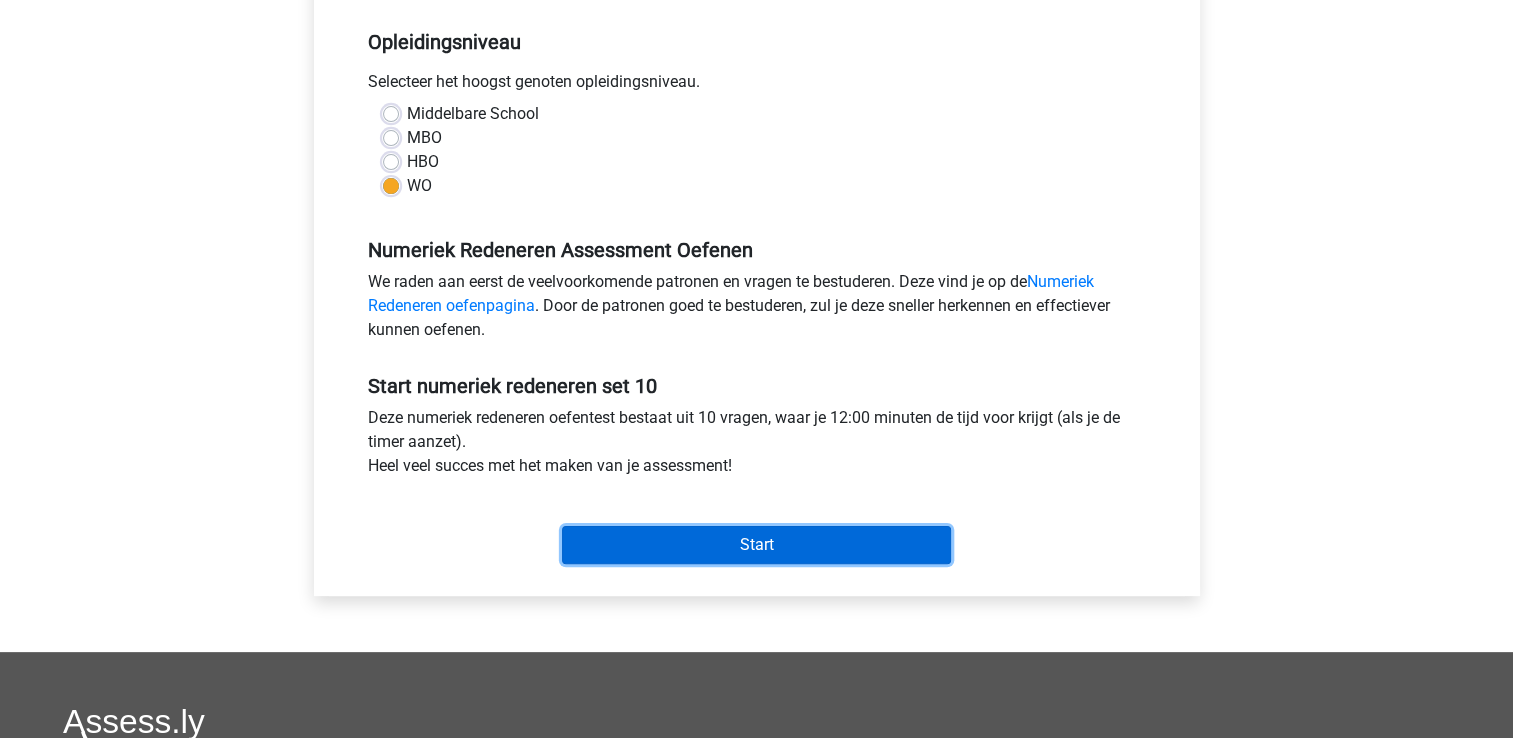 click on "Start" at bounding box center (756, 545) 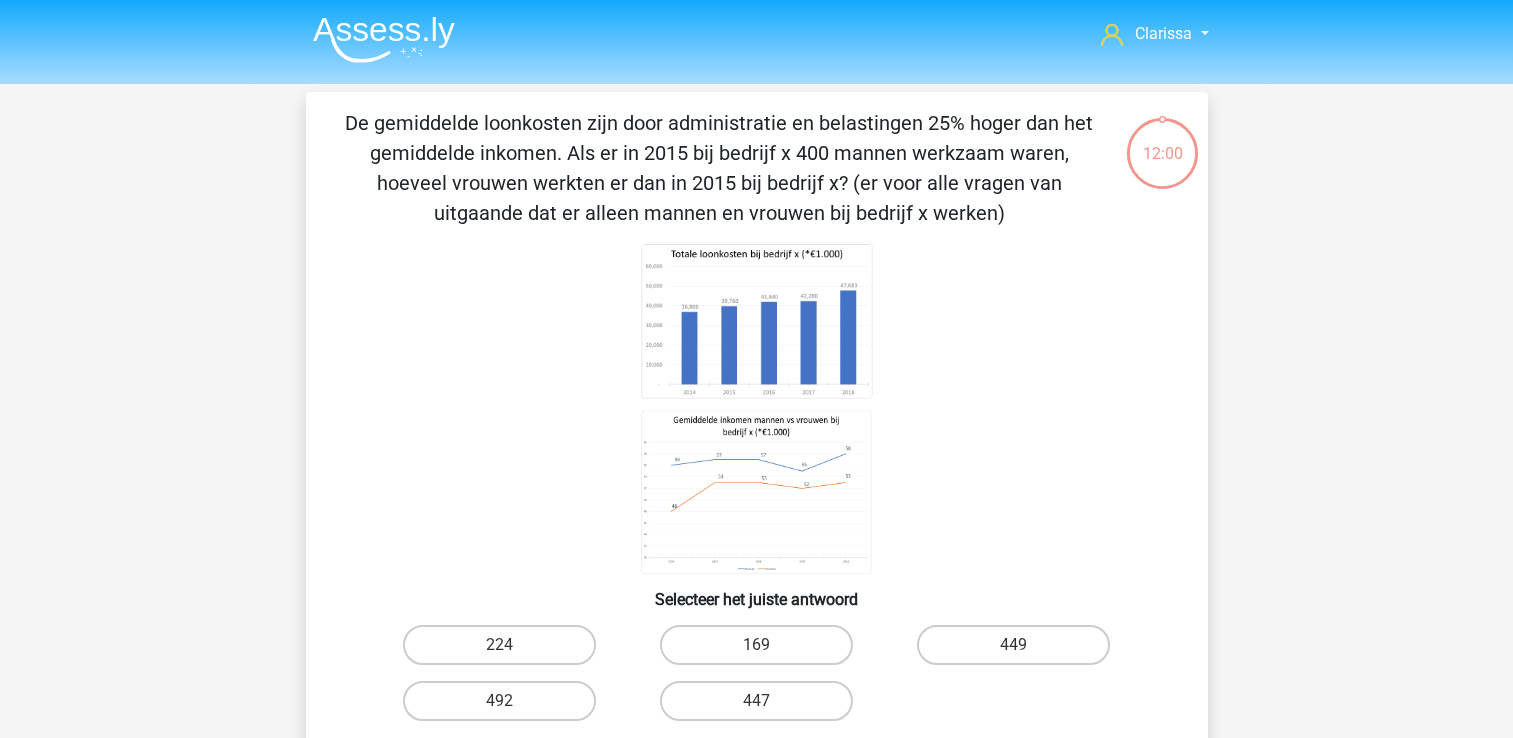 scroll, scrollTop: 0, scrollLeft: 0, axis: both 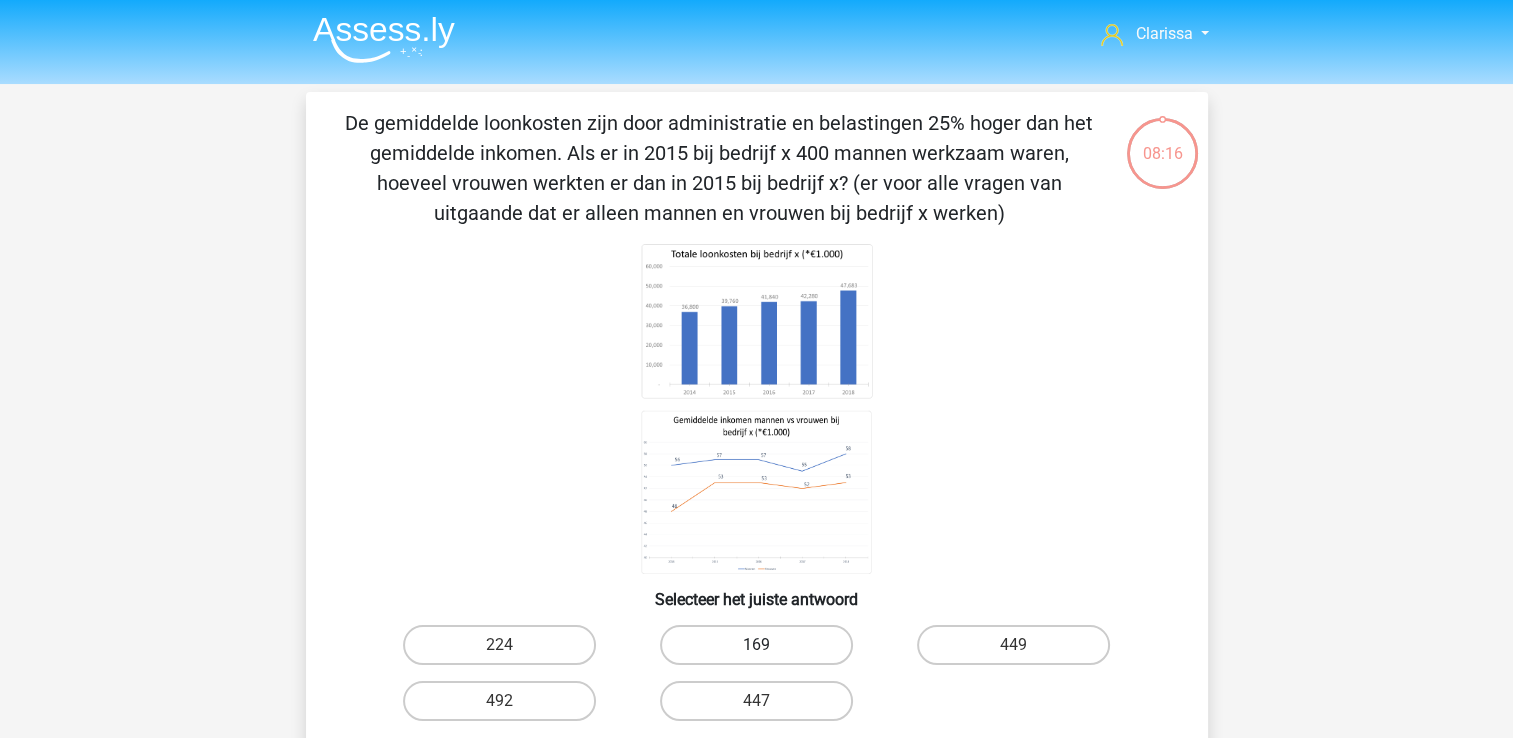 click on "169" at bounding box center (756, 645) 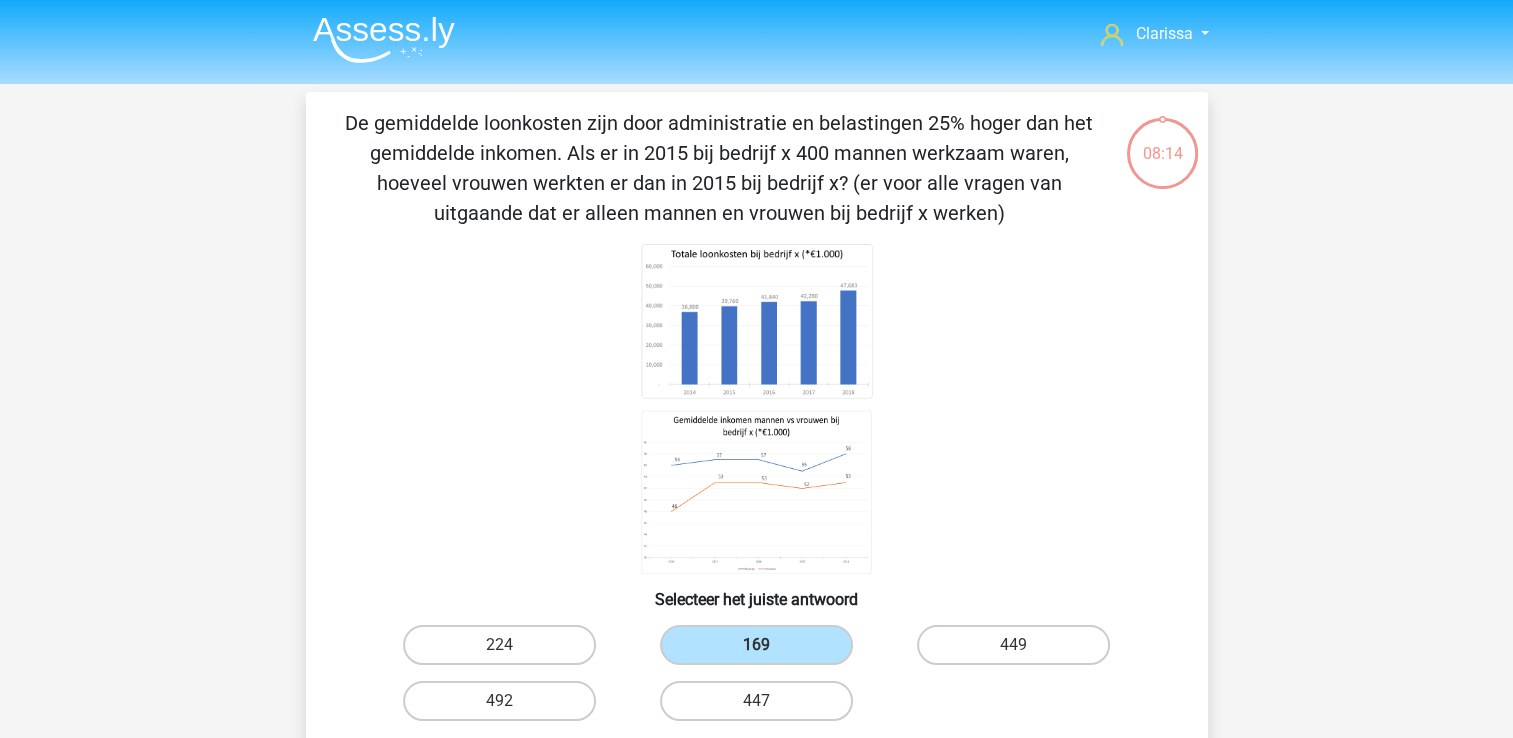 drag, startPoint x: 1508, startPoint y: 272, endPoint x: 1509, endPoint y: 395, distance: 123.00407 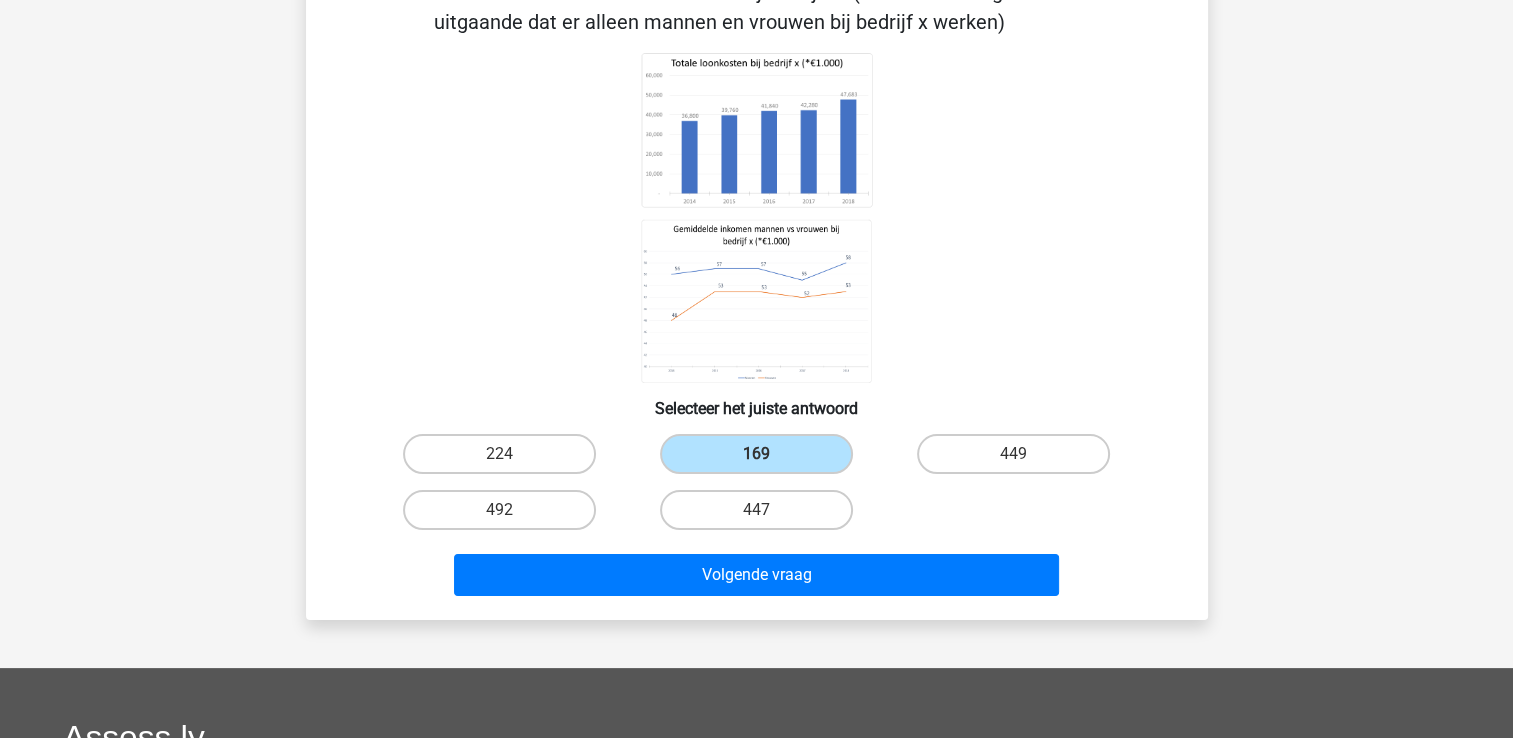 scroll, scrollTop: 199, scrollLeft: 0, axis: vertical 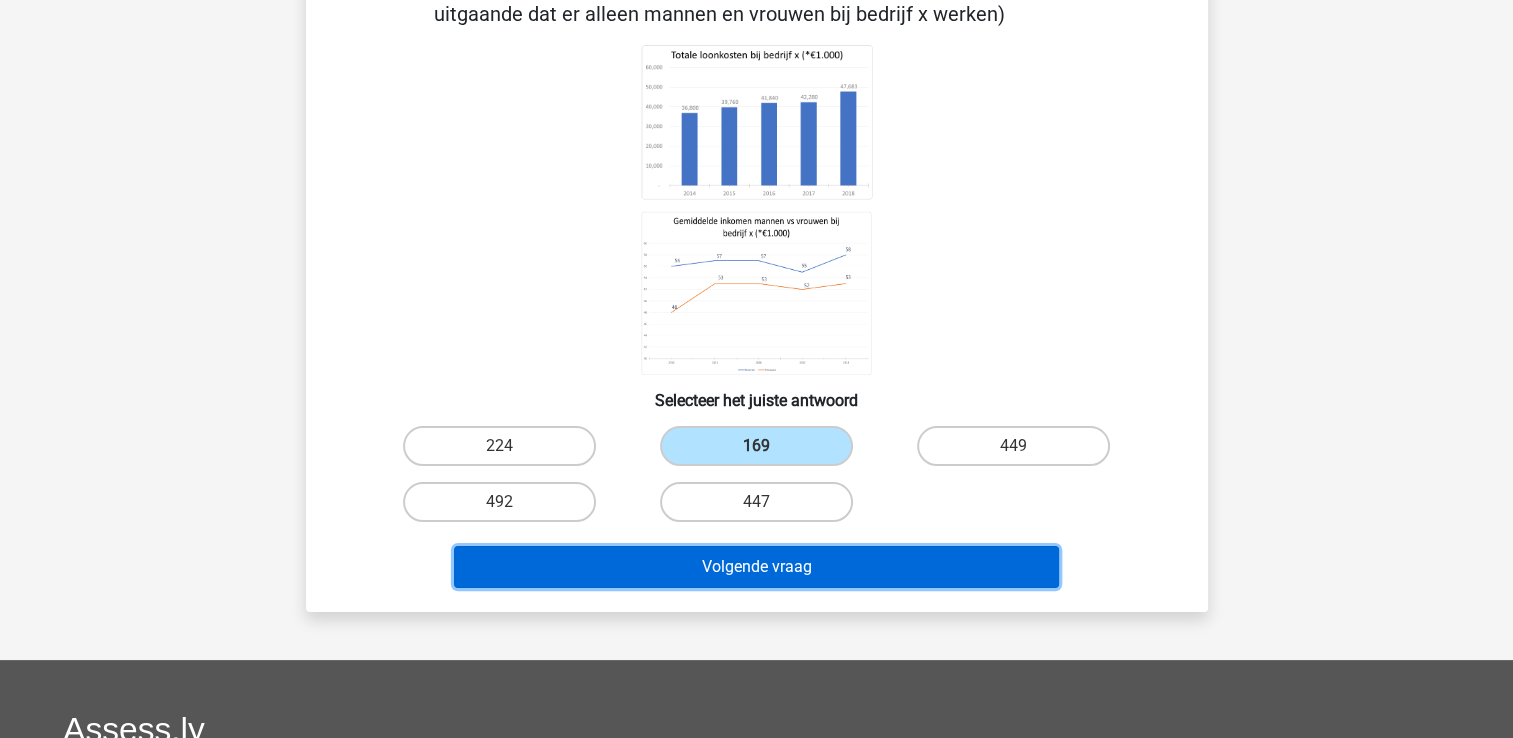 click on "Volgende vraag" at bounding box center [756, 567] 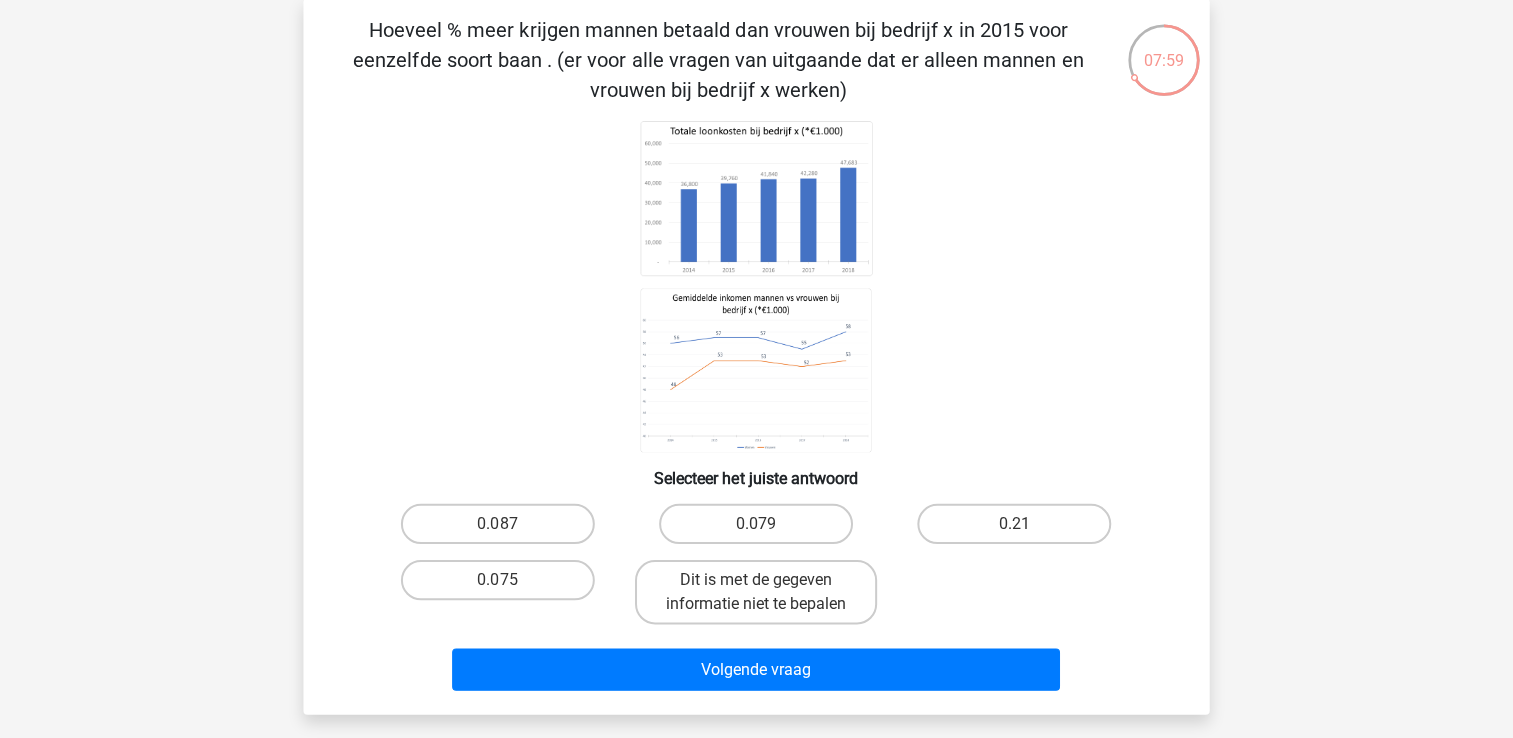 scroll, scrollTop: 92, scrollLeft: 0, axis: vertical 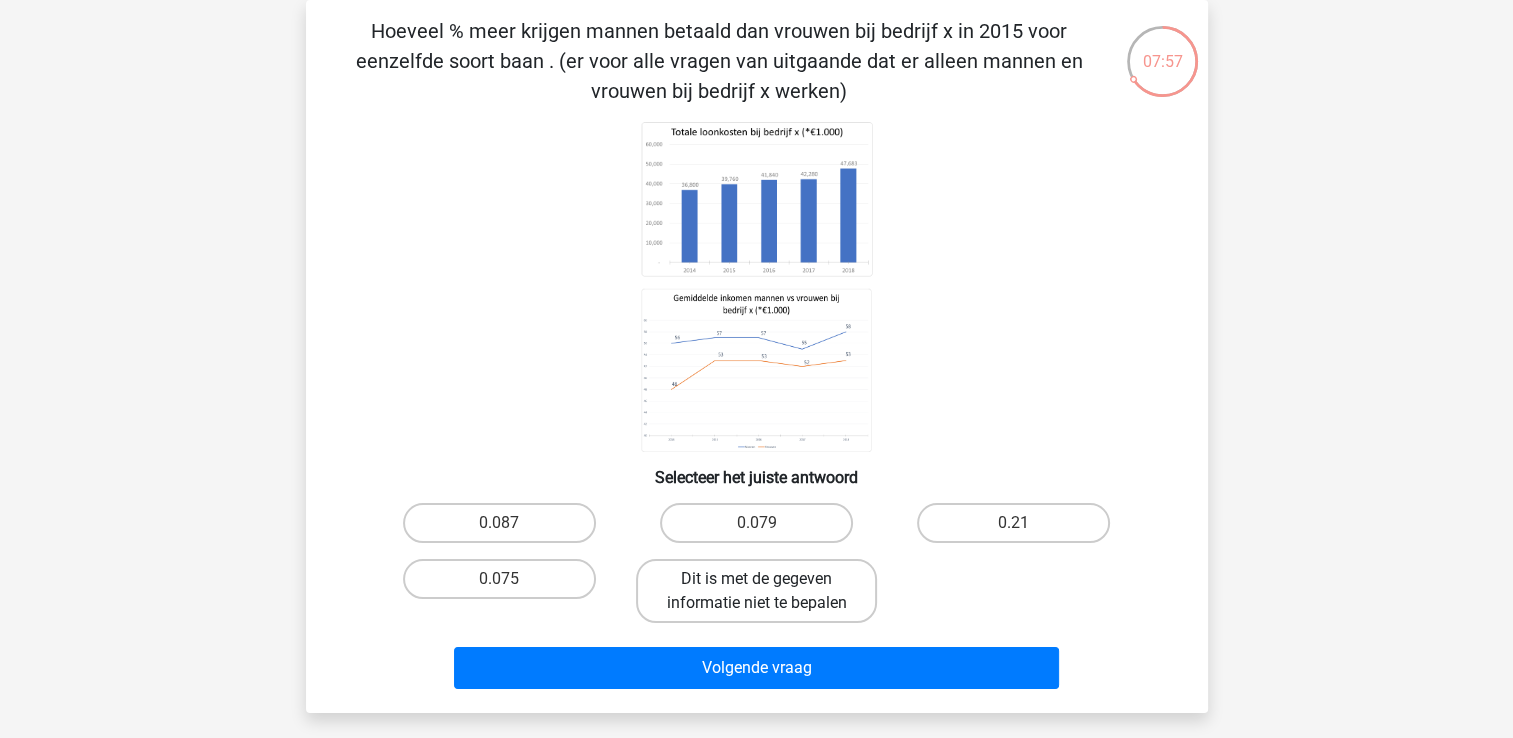 click on "Dit is met de gegeven informatie niet te bepalen" at bounding box center [756, 591] 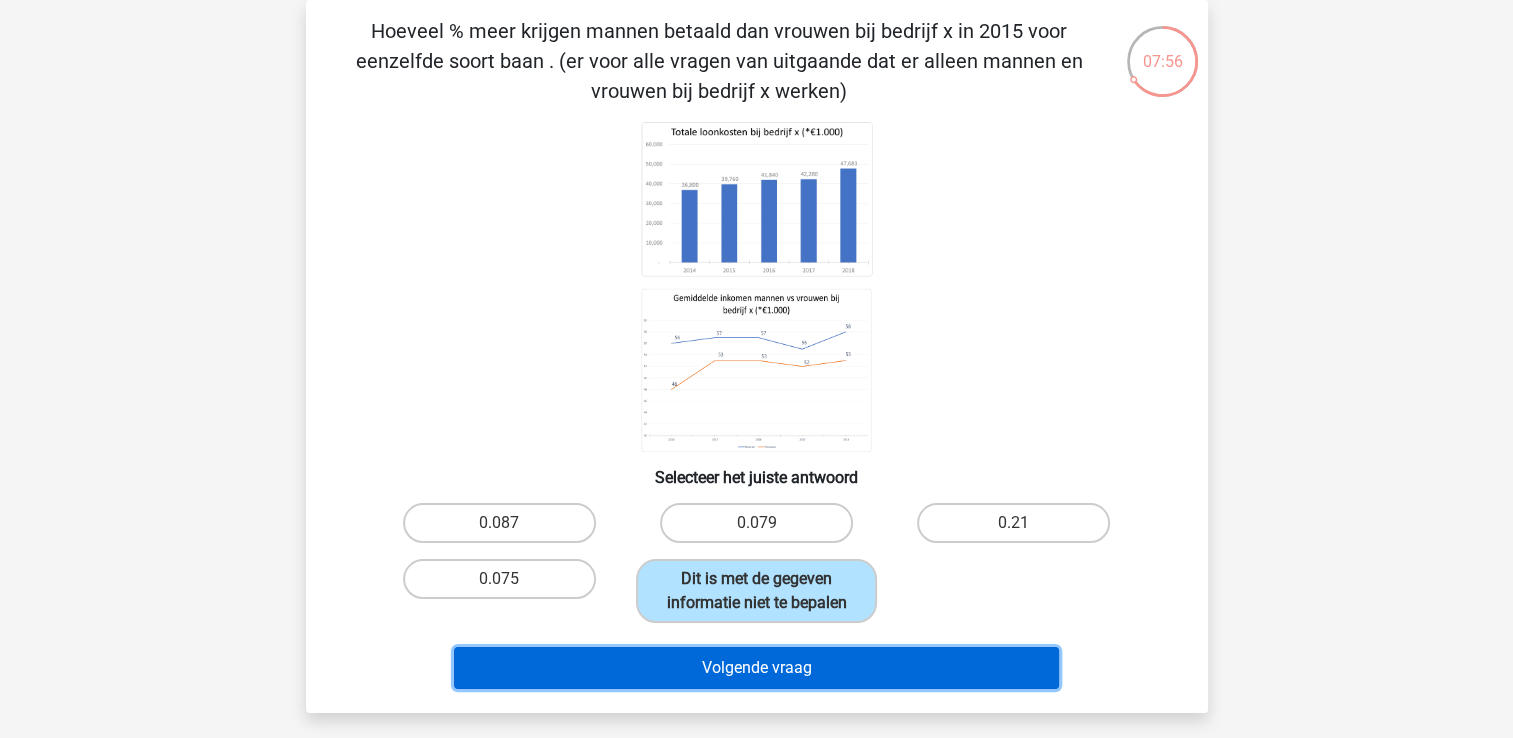 click on "Volgende vraag" at bounding box center [756, 668] 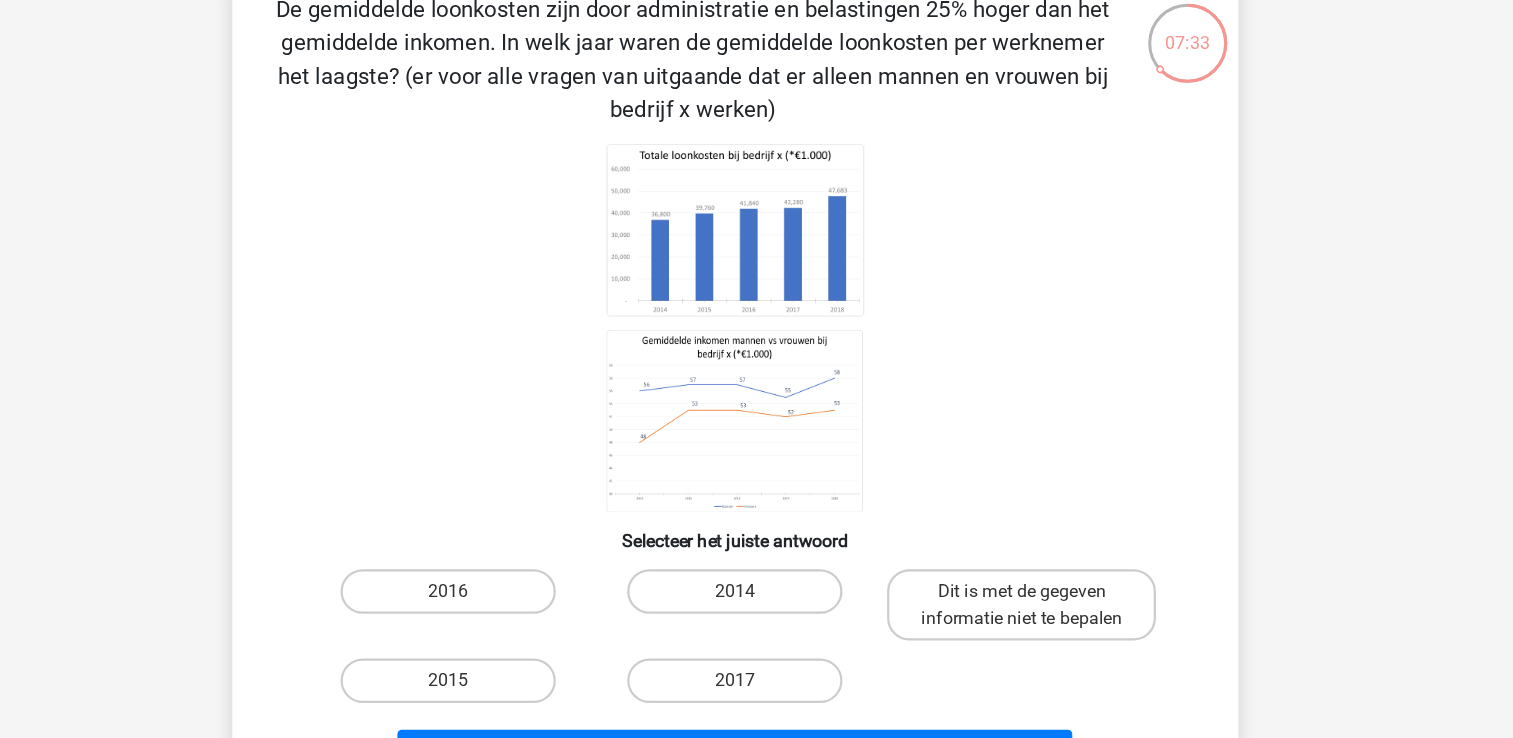 scroll, scrollTop: 92, scrollLeft: 0, axis: vertical 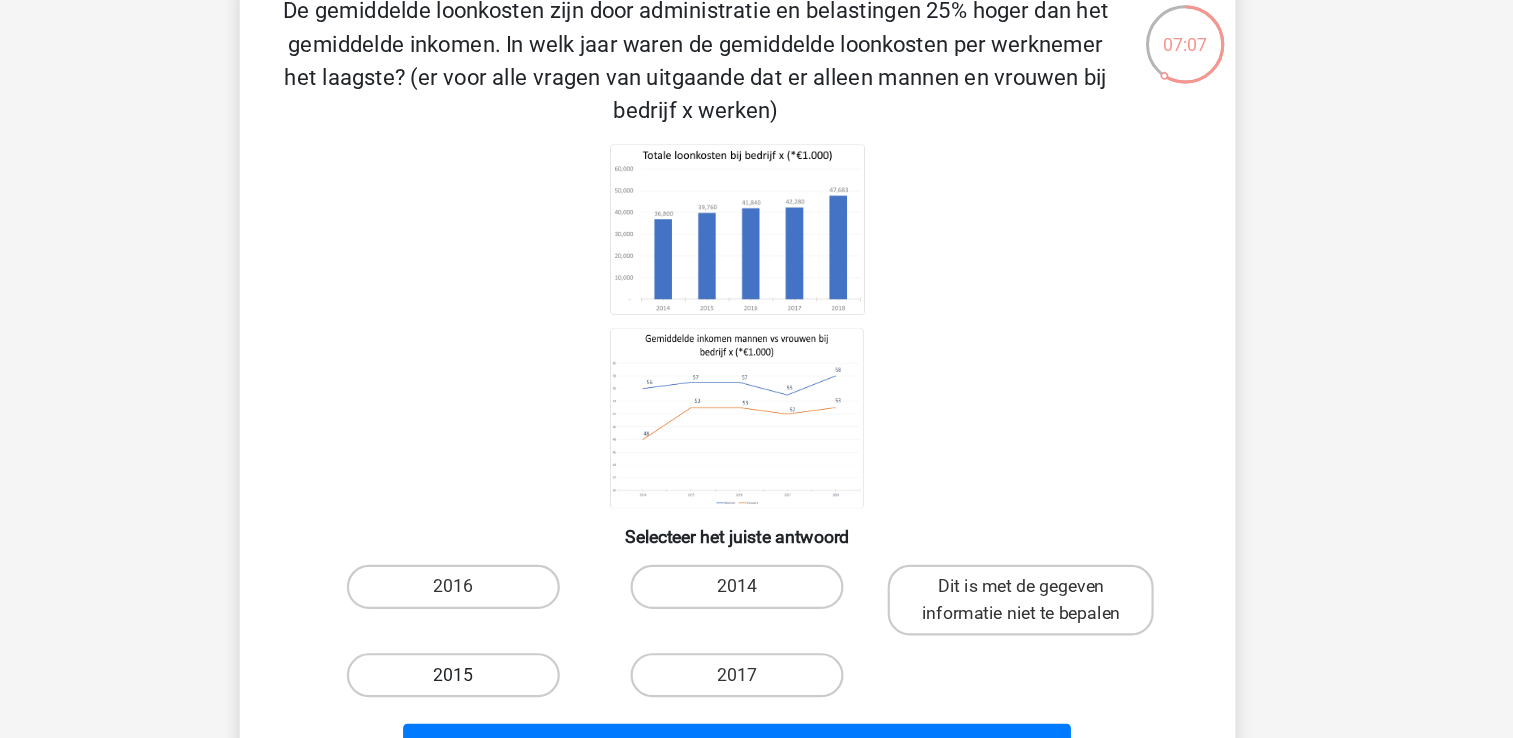 click on "2015" at bounding box center [499, 633] 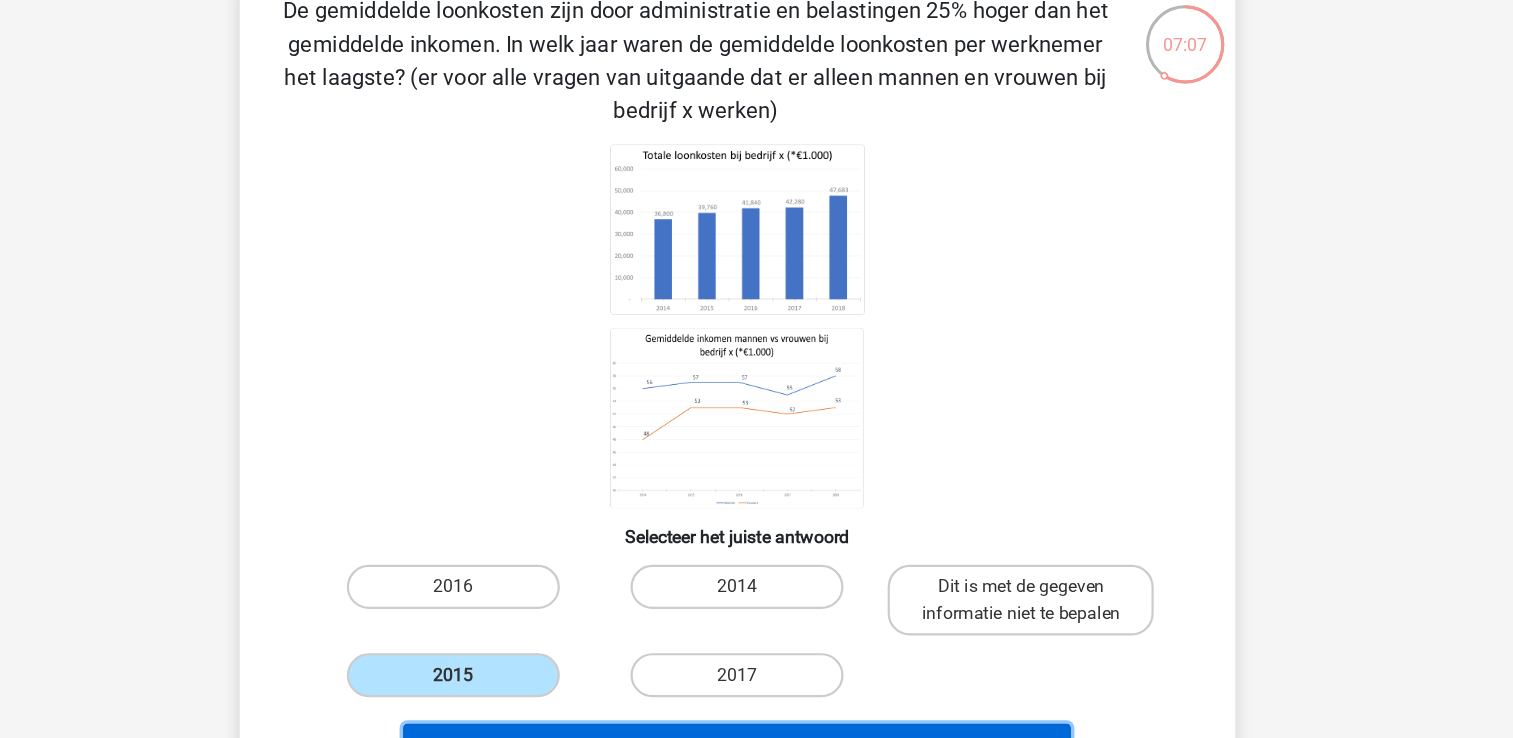 click on "Volgende vraag" at bounding box center [756, 698] 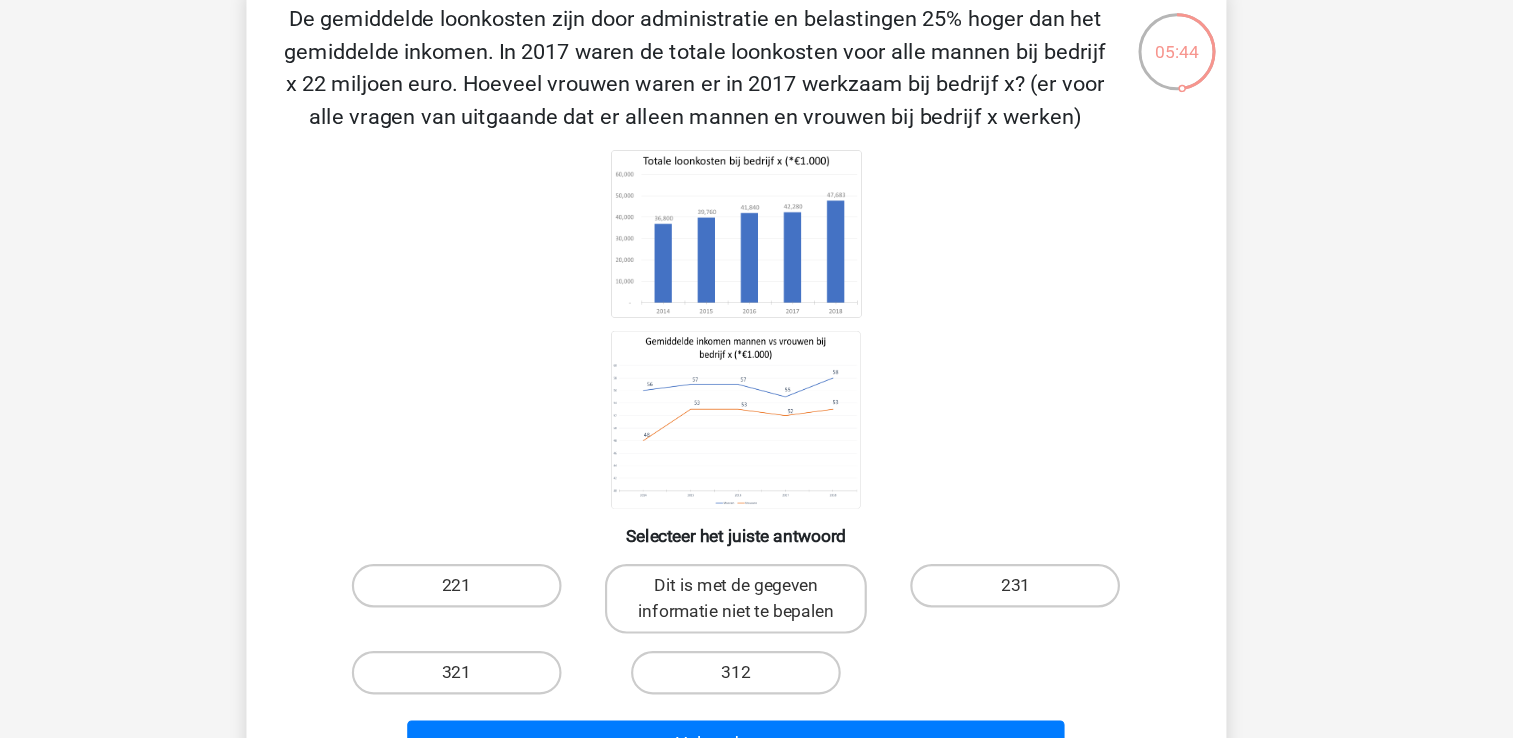 scroll, scrollTop: 75, scrollLeft: 0, axis: vertical 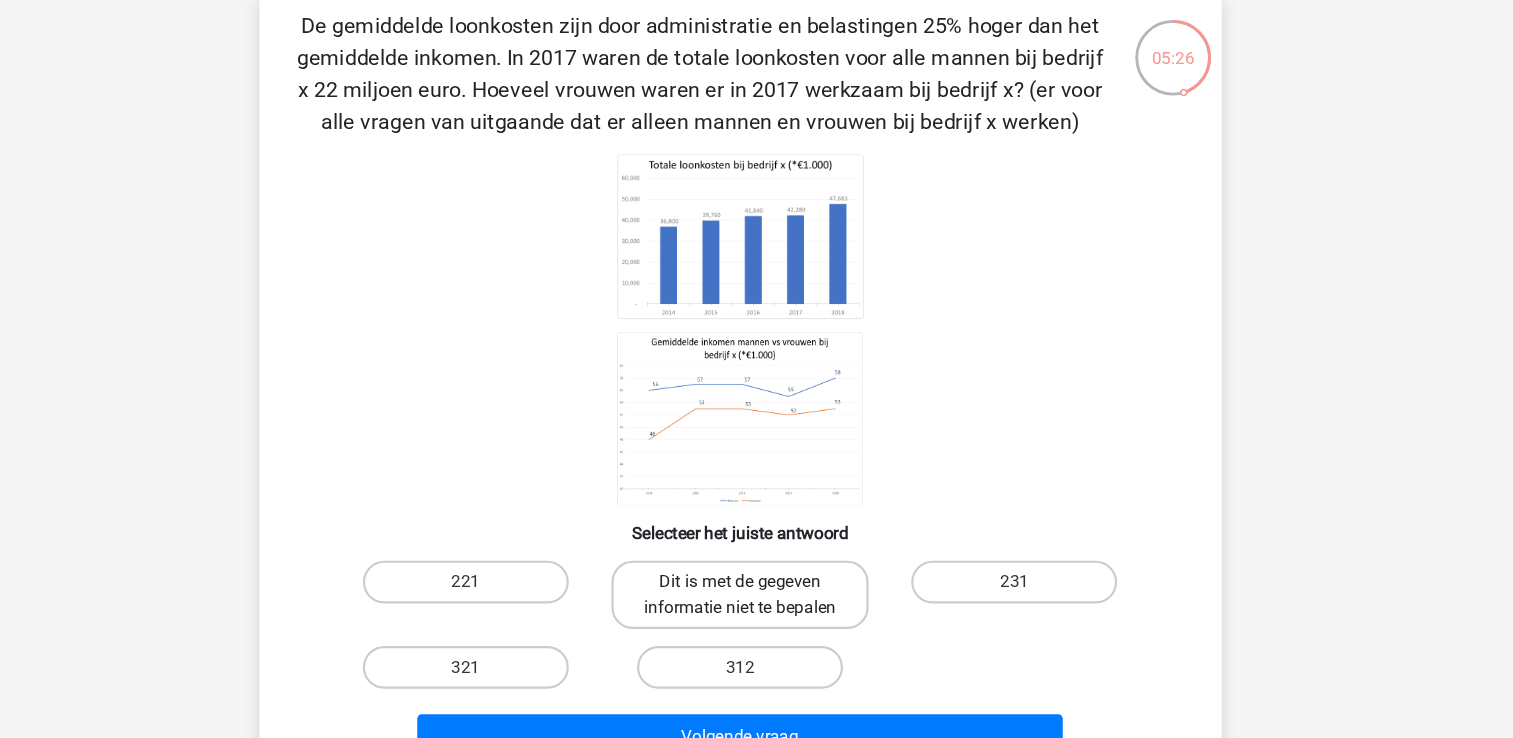 click on "Dit is met de gegeven informatie niet te bepalen" at bounding box center [756, 581] 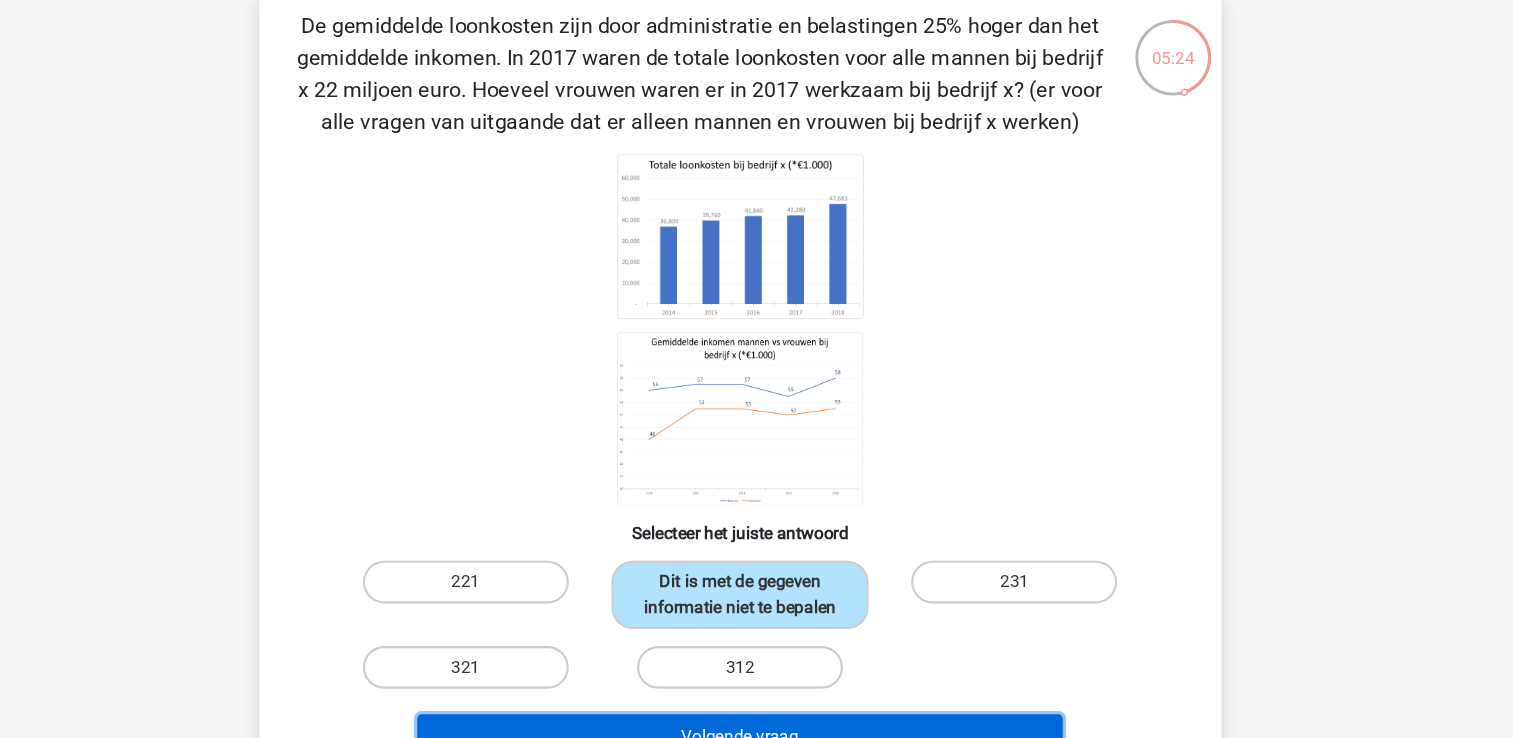 click on "Volgende vraag" at bounding box center [756, 714] 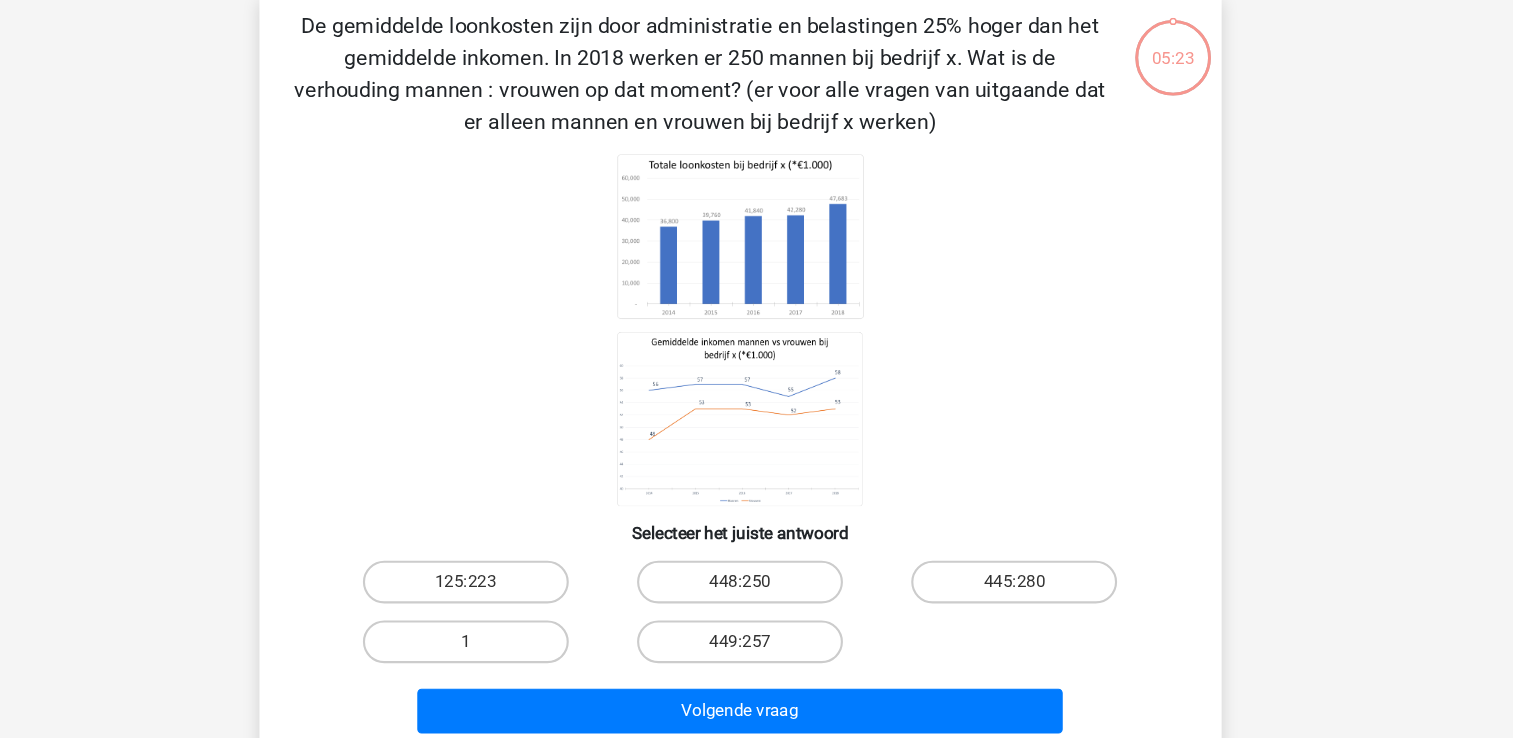 scroll, scrollTop: 76, scrollLeft: 0, axis: vertical 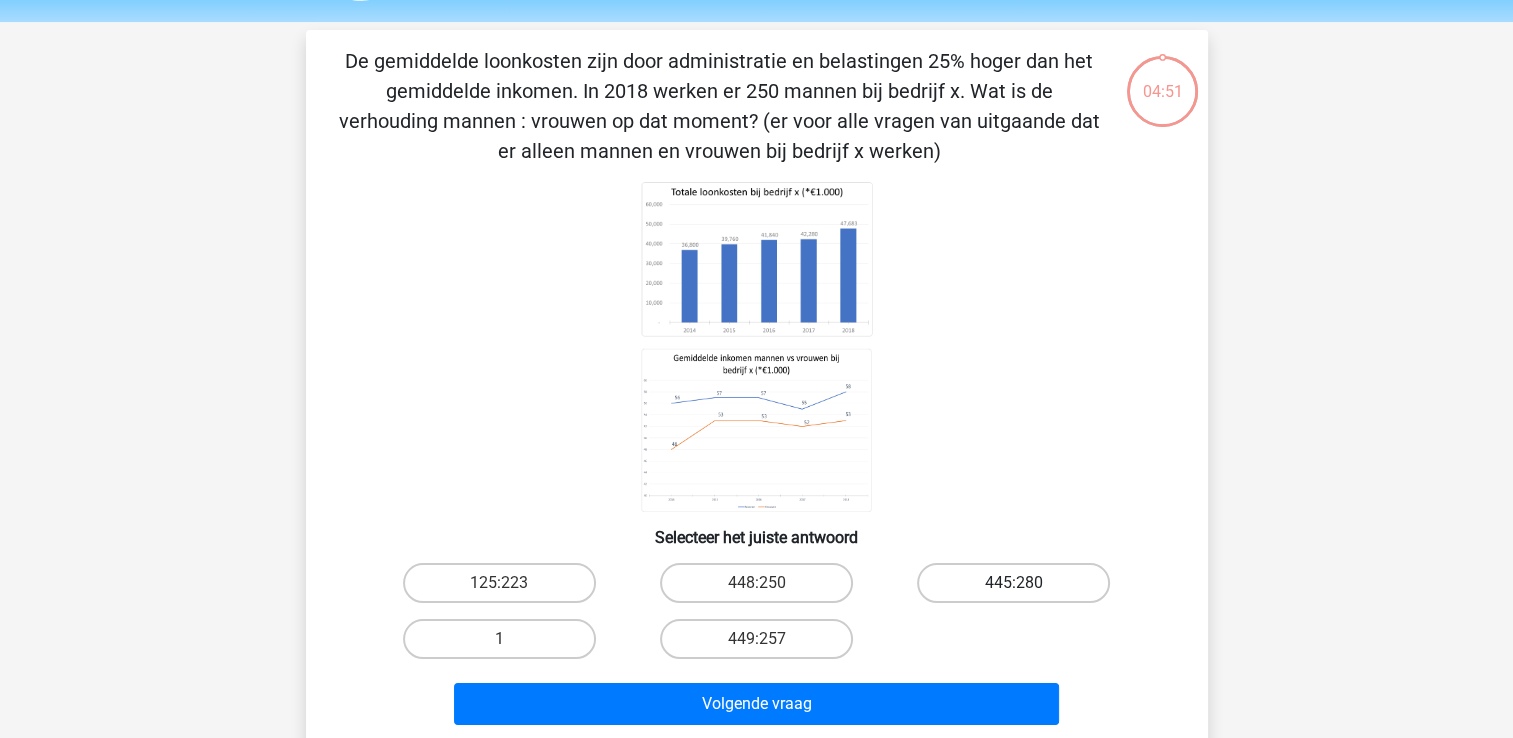 click on "445:280" at bounding box center (1013, 583) 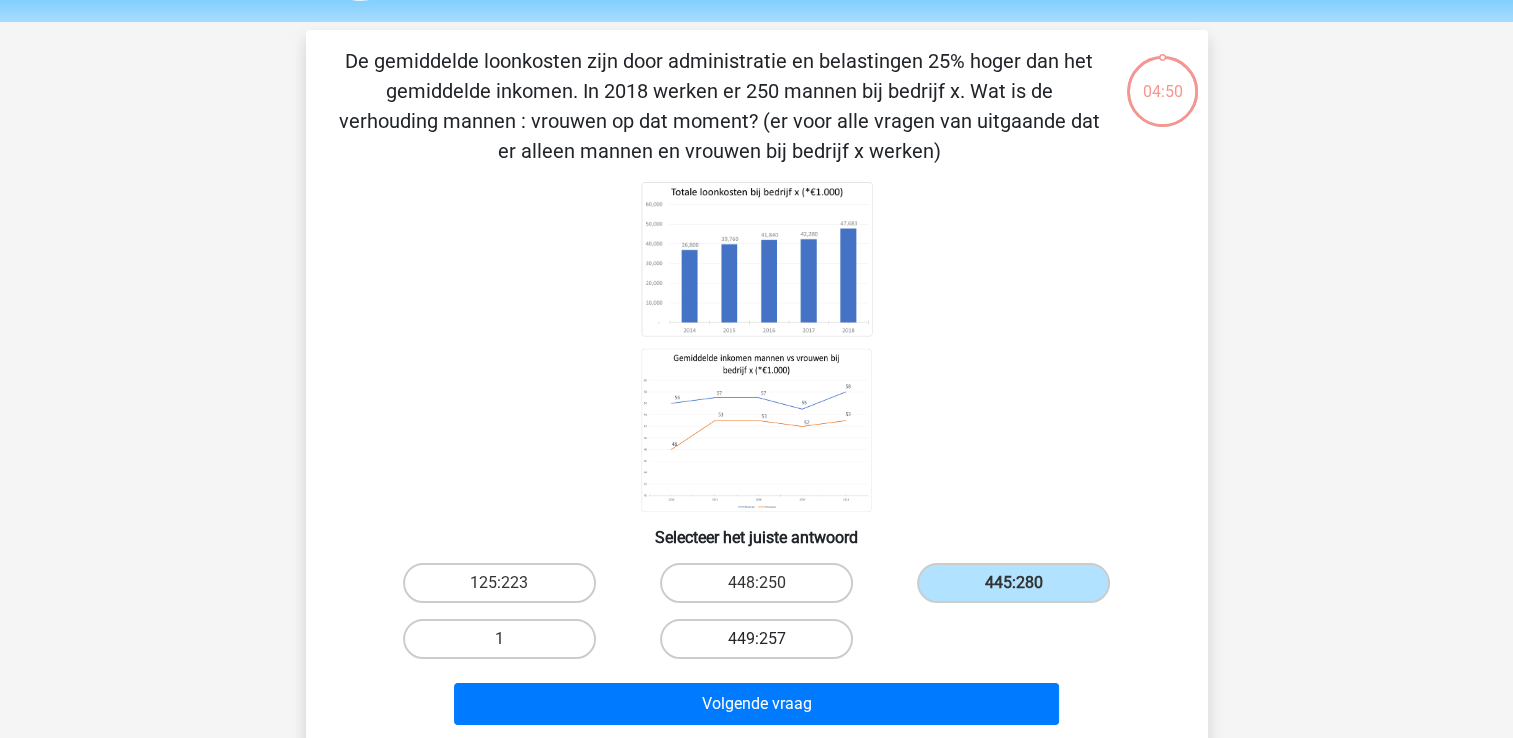 click on "449:257" at bounding box center (756, 639) 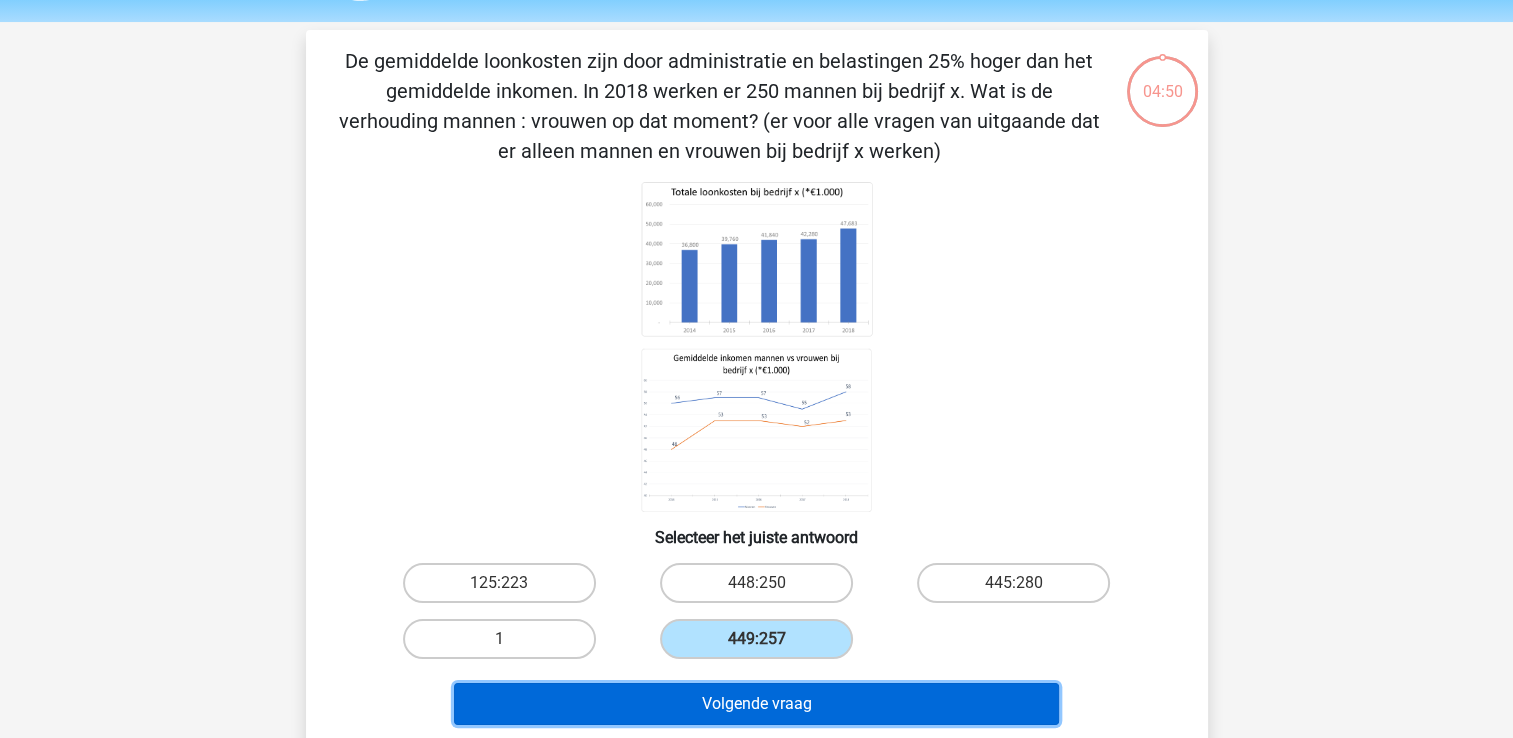 click on "Volgende vraag" at bounding box center (756, 704) 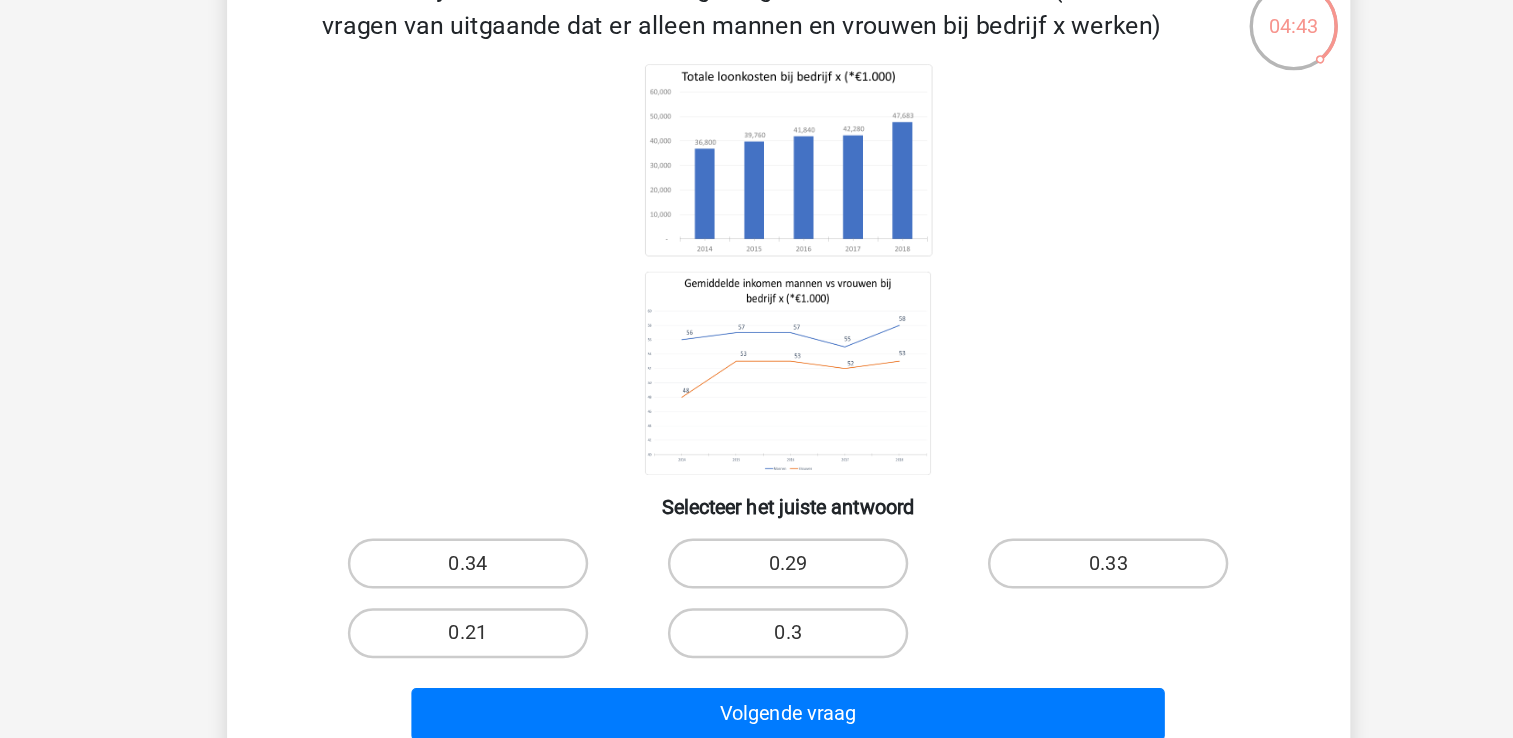 scroll, scrollTop: 12, scrollLeft: 0, axis: vertical 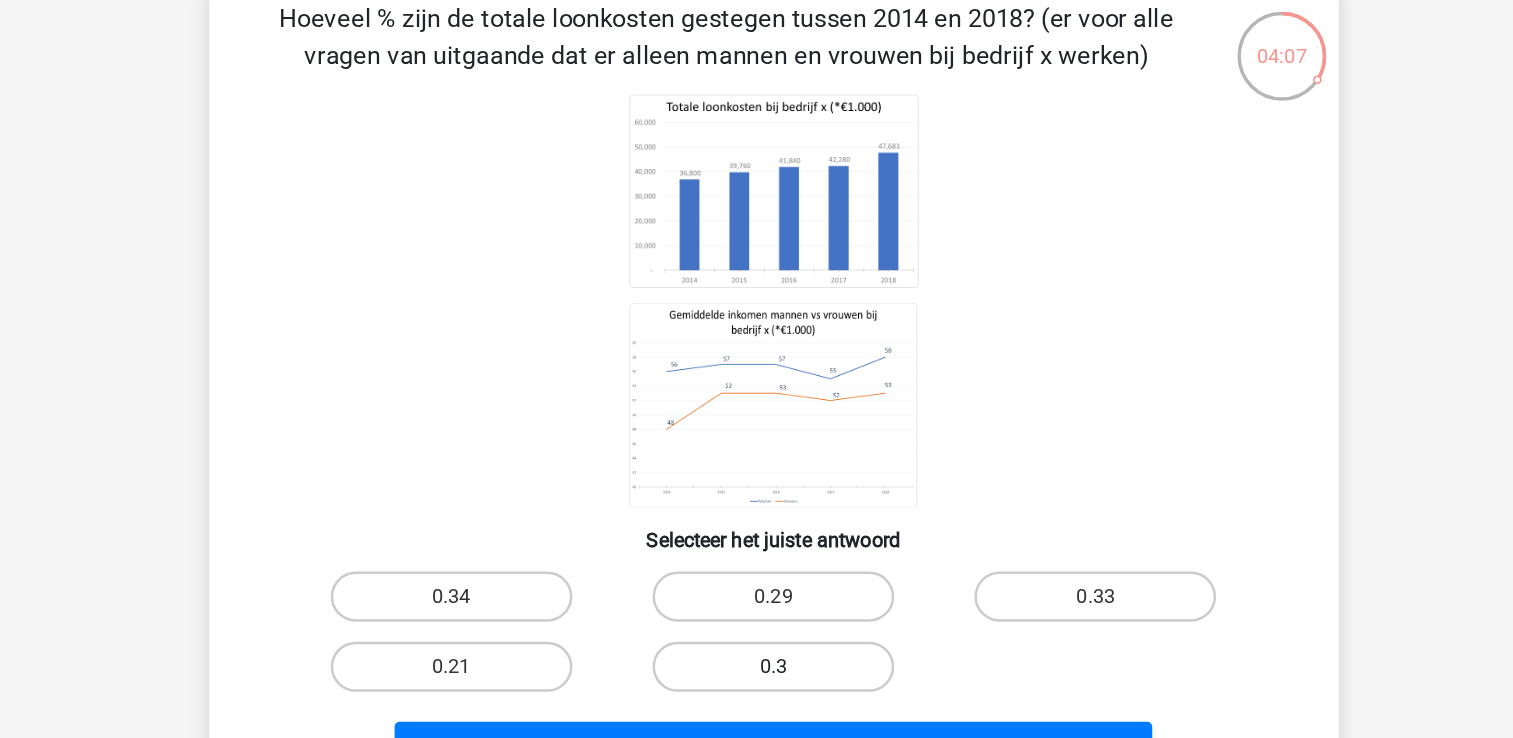 click on "0.3" at bounding box center (756, 629) 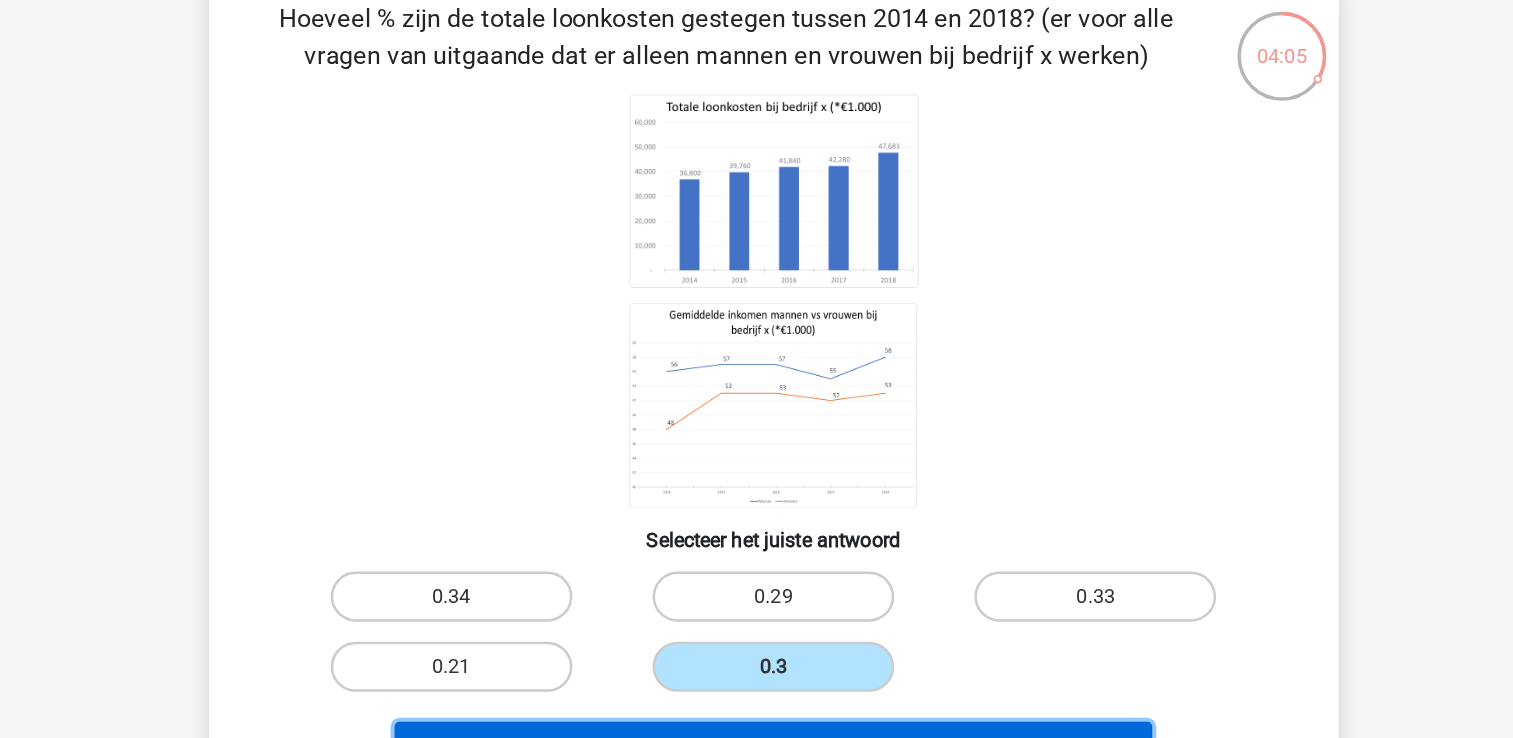 click on "Volgende vraag" at bounding box center (756, 694) 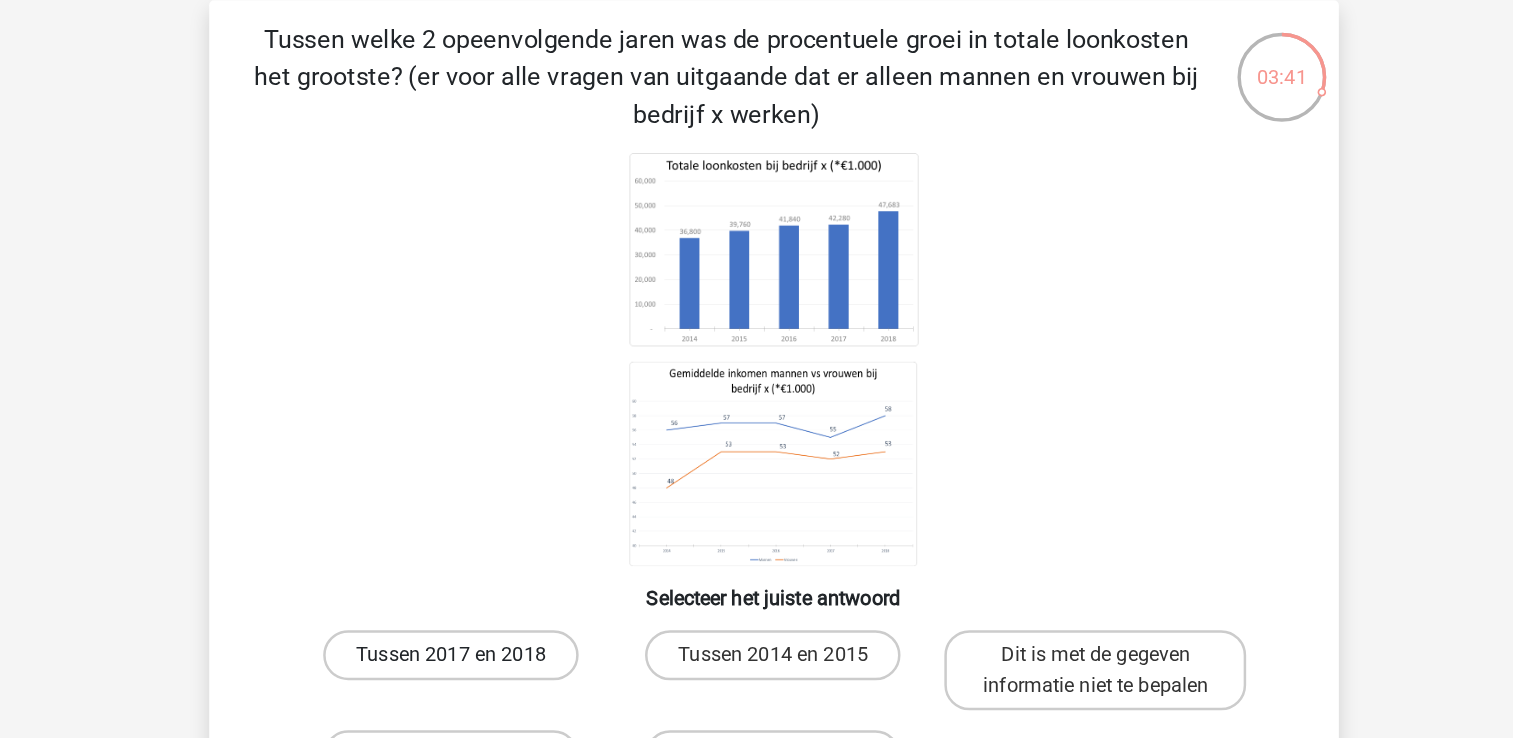 click on "Tussen 2017 en 2018" at bounding box center [499, 603] 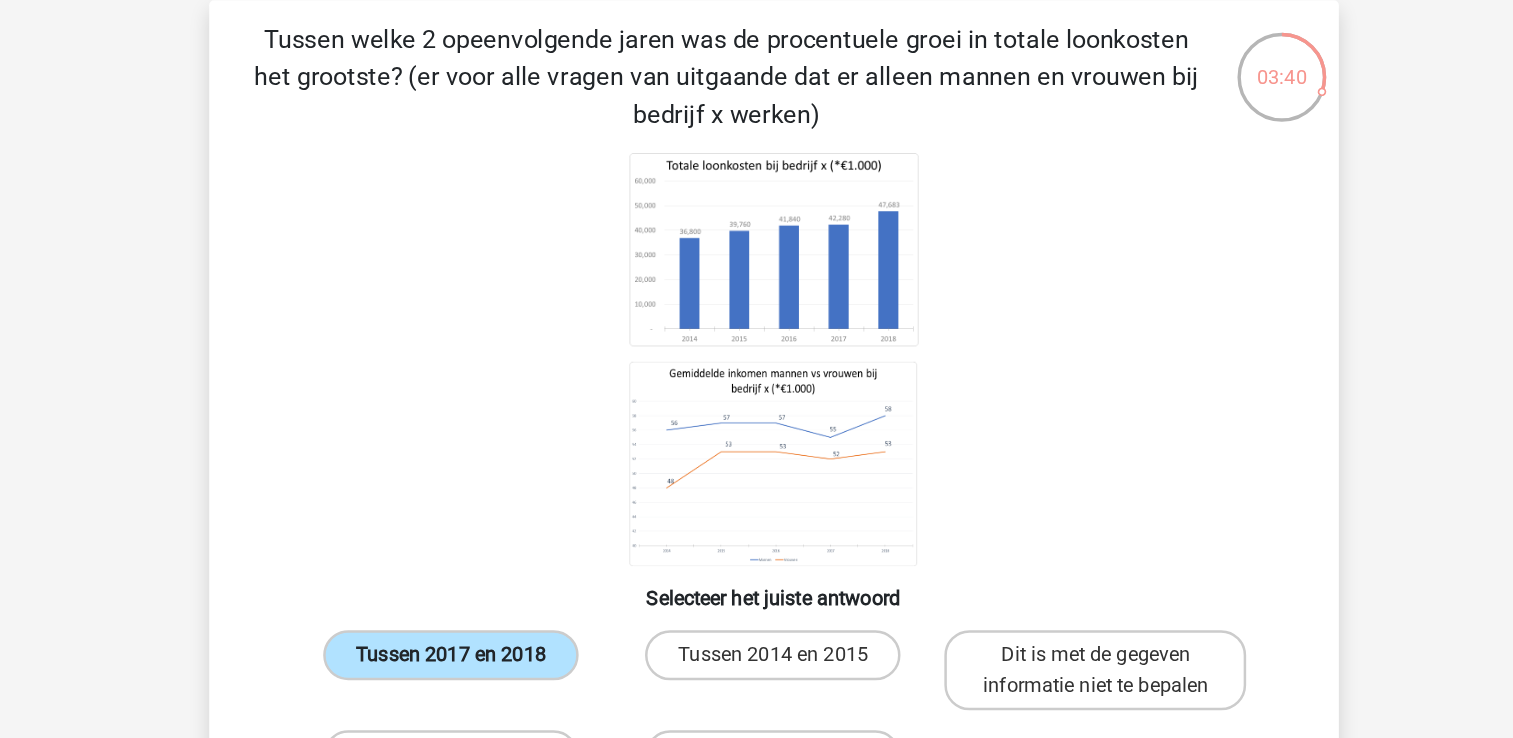 click on "Tussen 2014 en 2015" at bounding box center (762, 609) 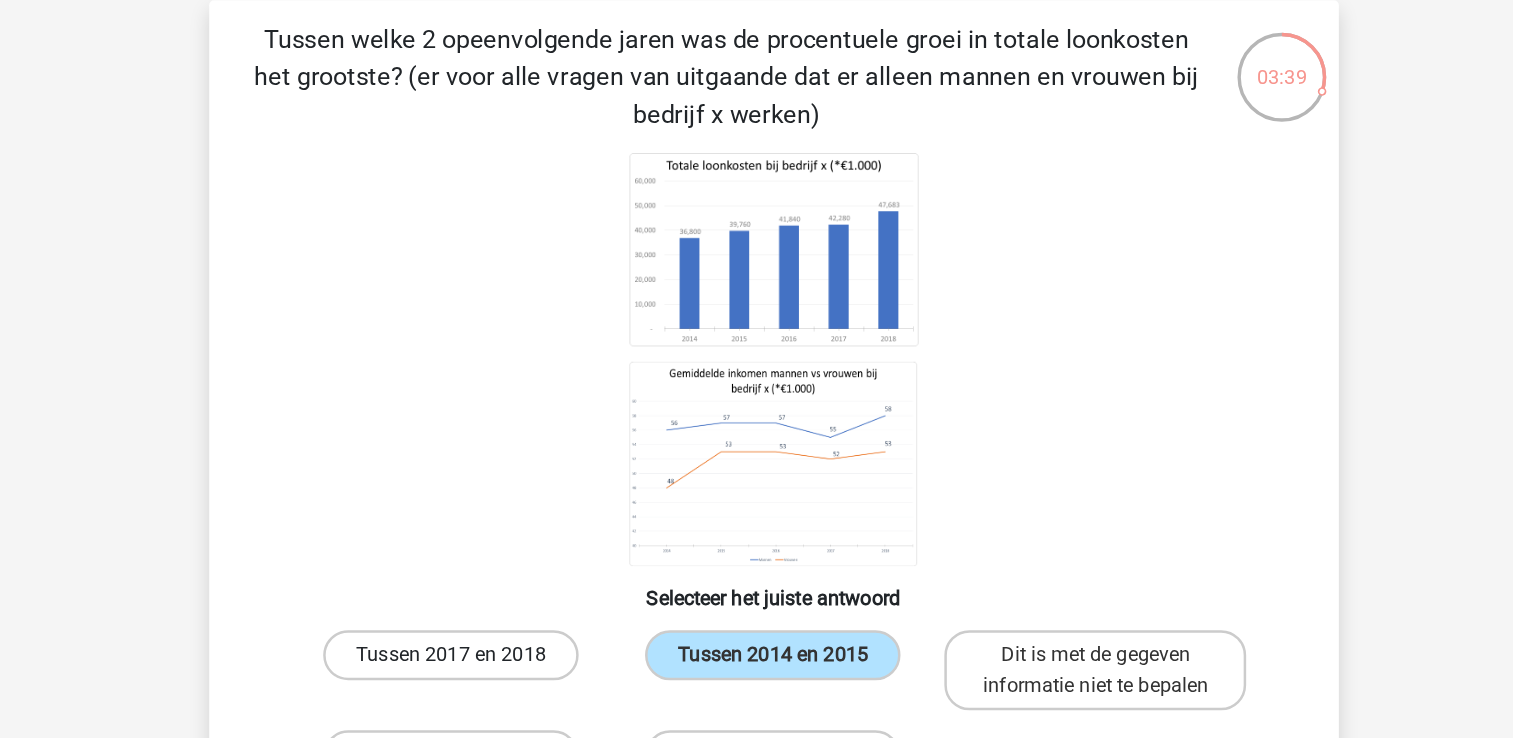 click on "Tussen 2017 en 2018" at bounding box center [499, 603] 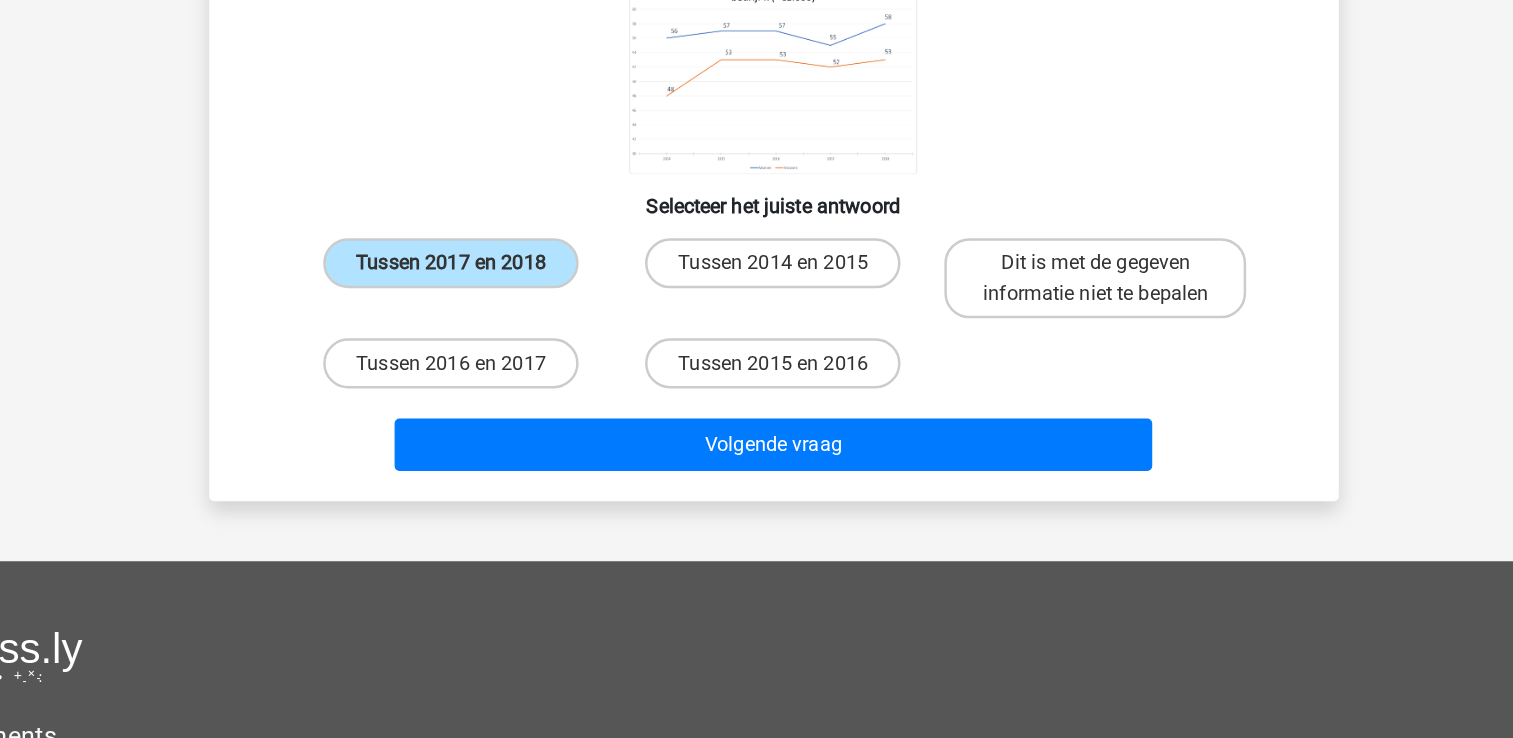 scroll, scrollTop: 259, scrollLeft: 0, axis: vertical 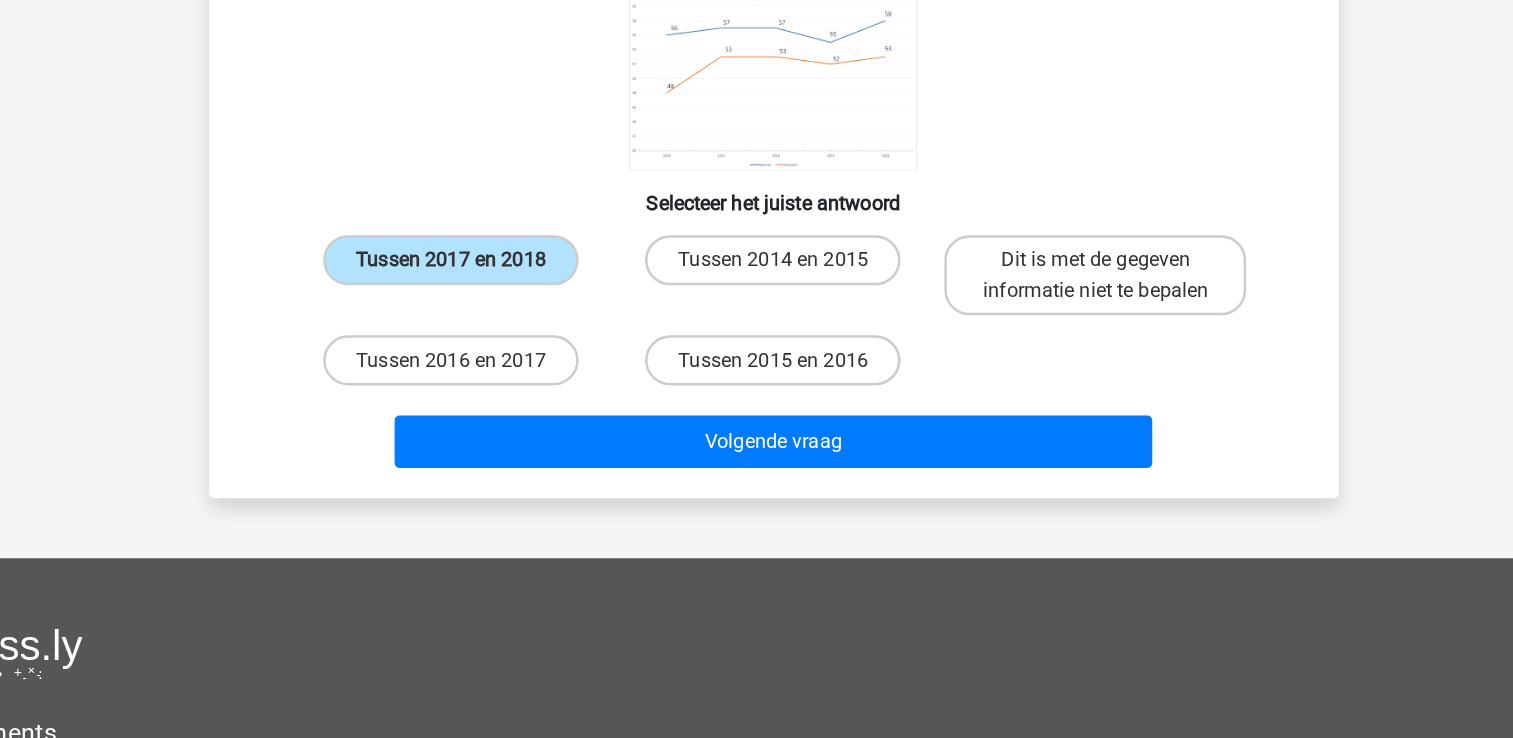 click on "Volgende vraag" at bounding box center [757, 505] 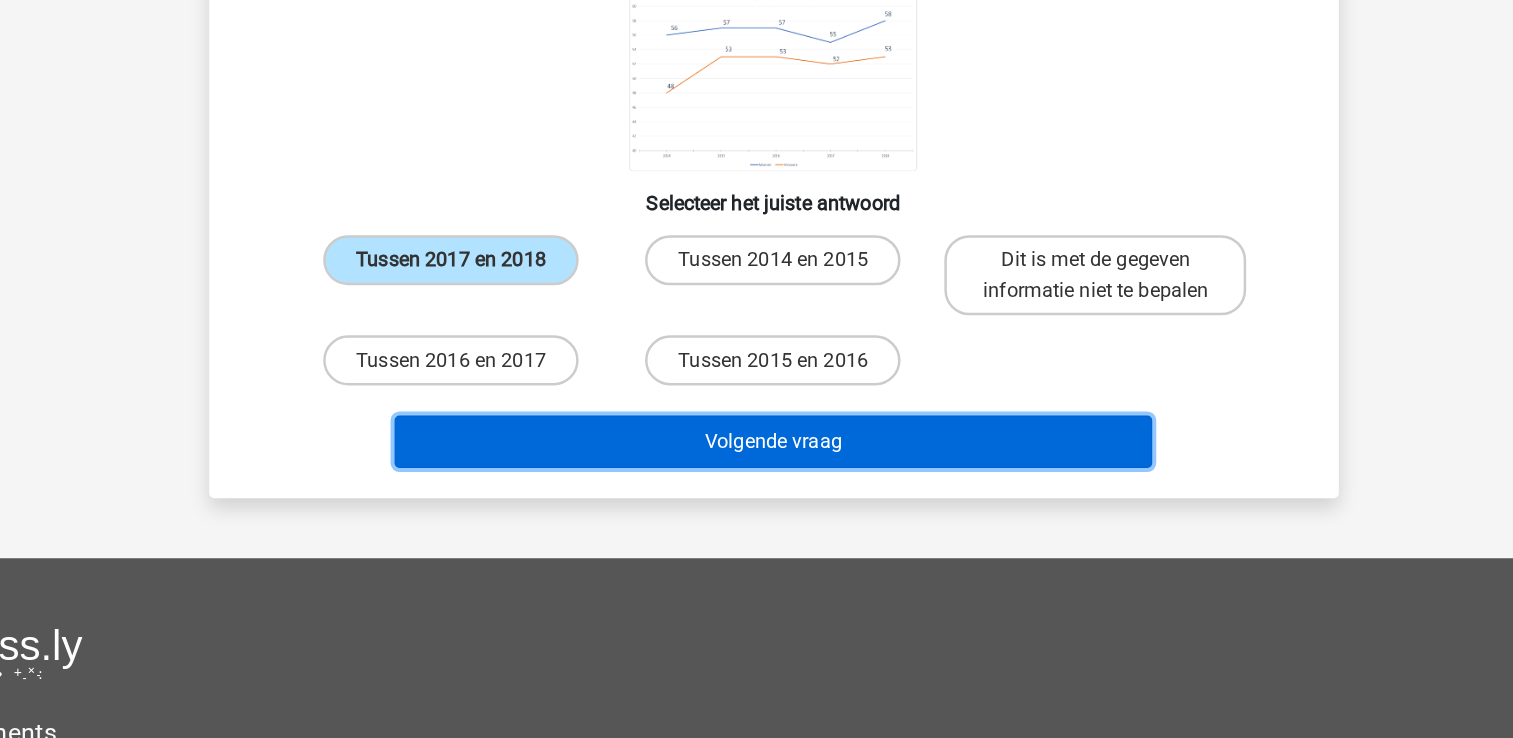 click on "Volgende vraag" at bounding box center (756, 501) 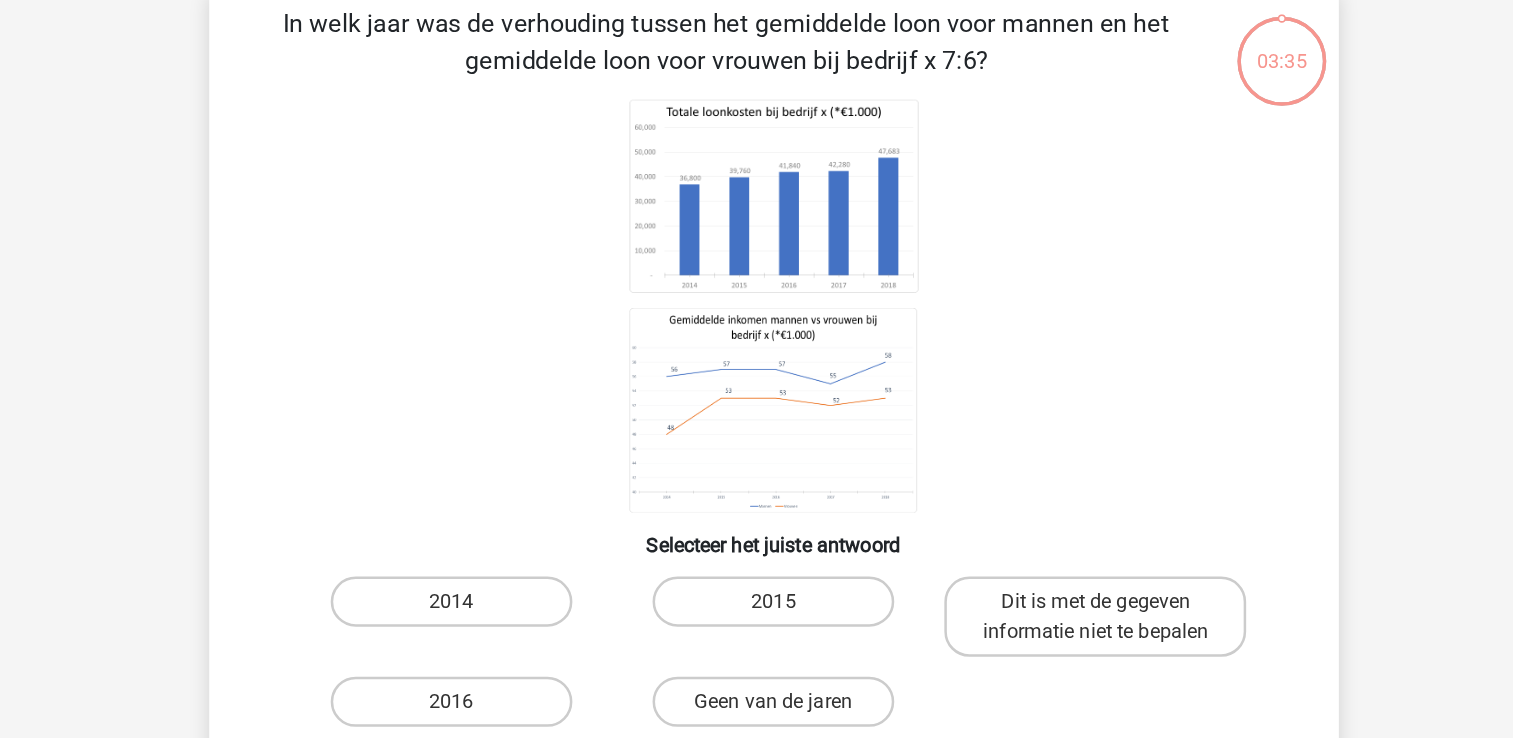 scroll, scrollTop: 92, scrollLeft: 0, axis: vertical 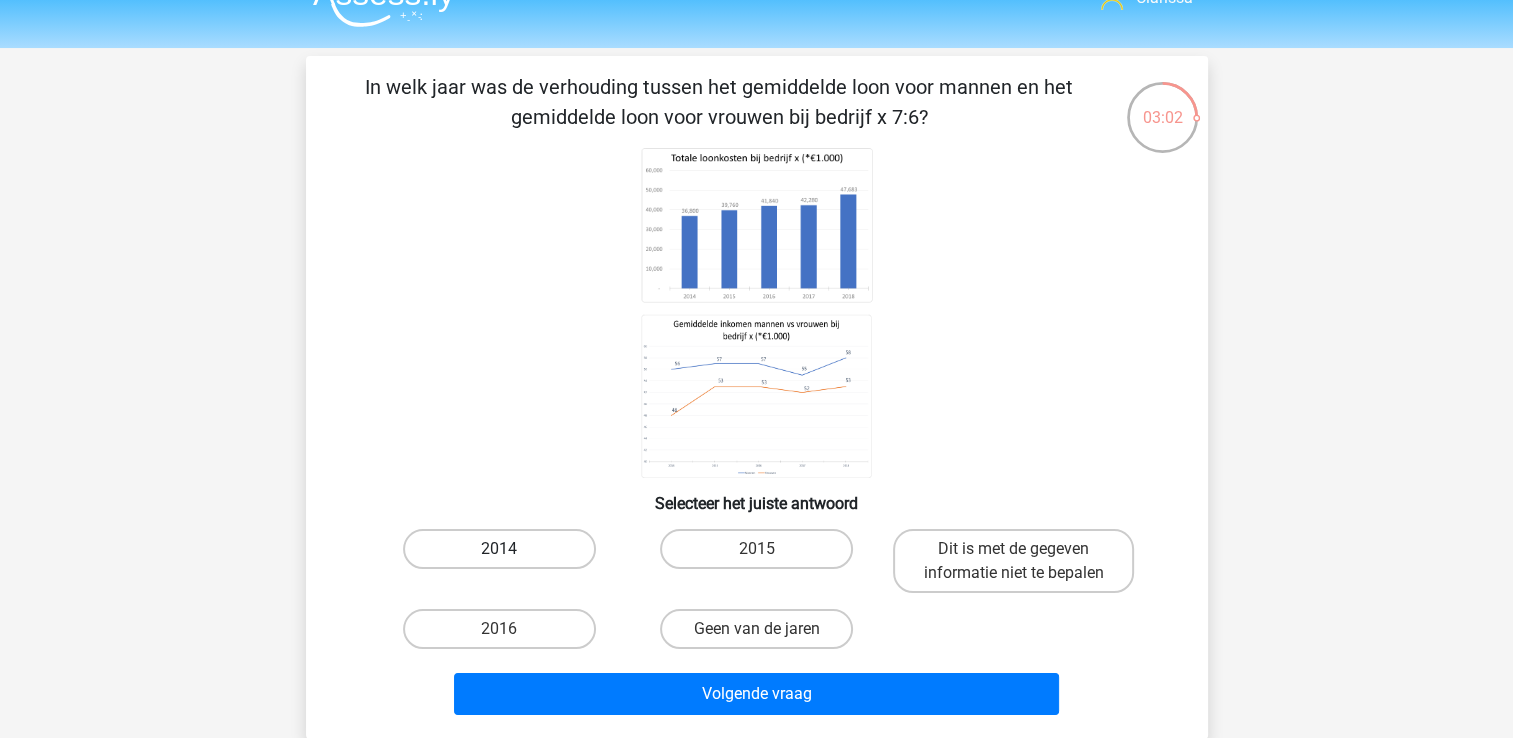 click on "2014" at bounding box center (499, 549) 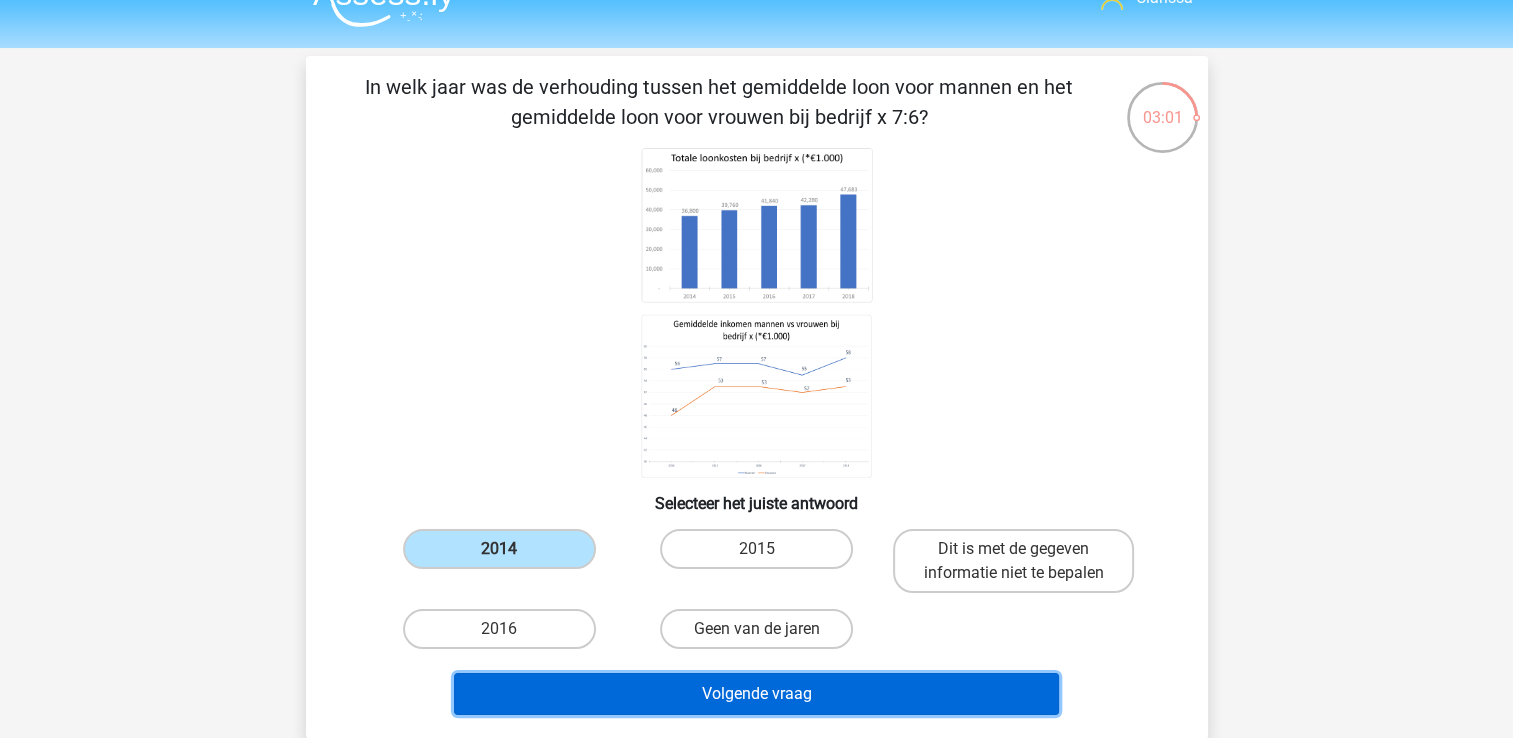 click on "Volgende vraag" at bounding box center (756, 694) 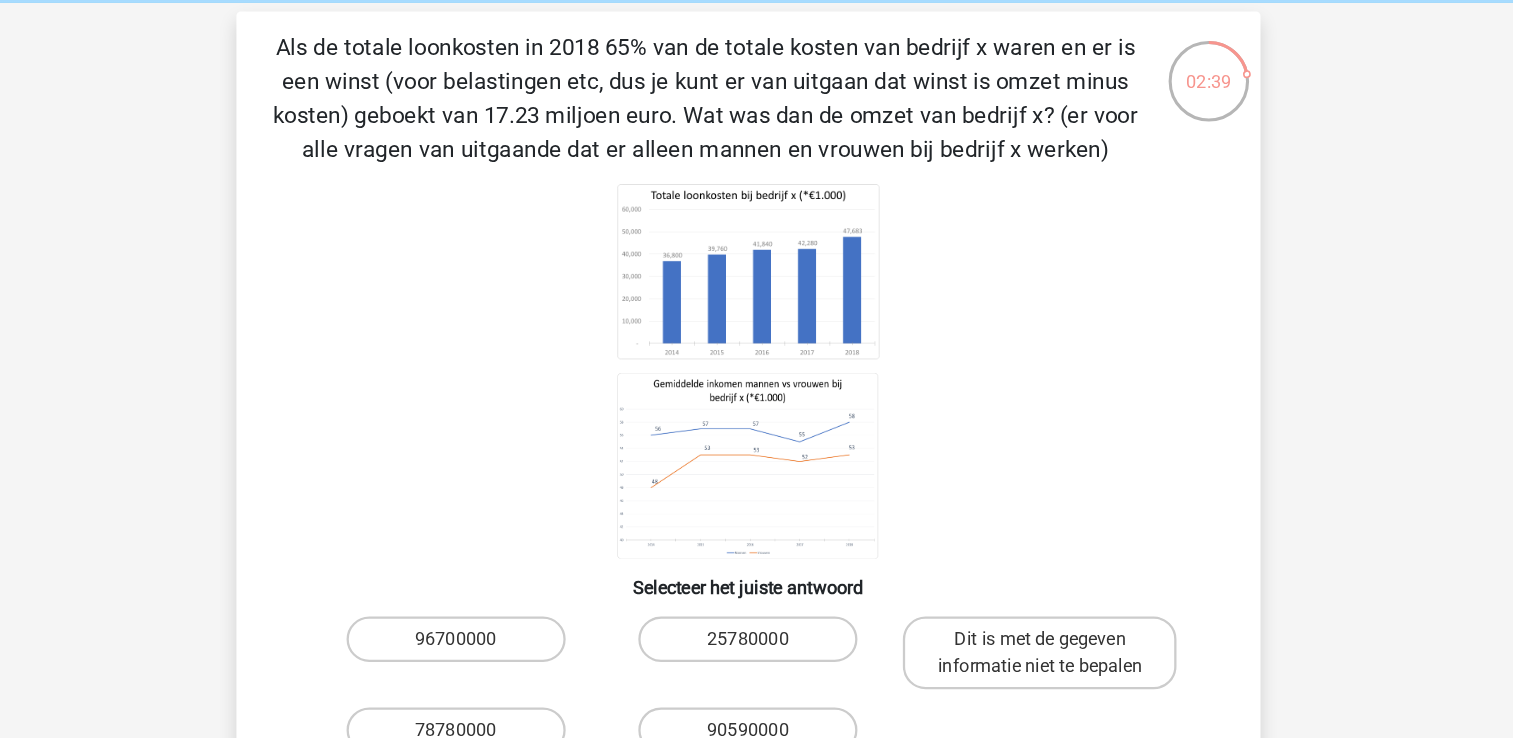 scroll, scrollTop: 45, scrollLeft: 0, axis: vertical 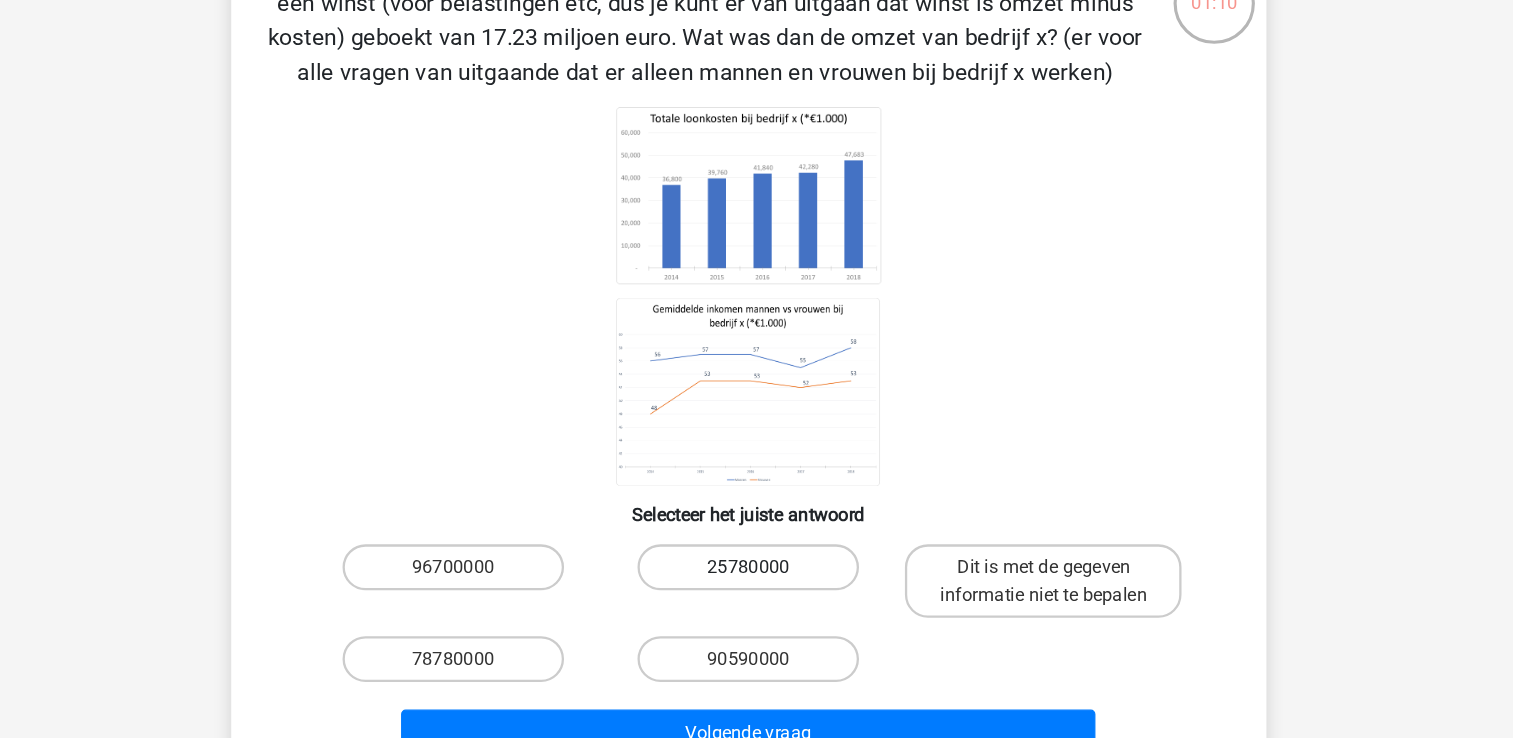 click on "25780000" at bounding box center (756, 589) 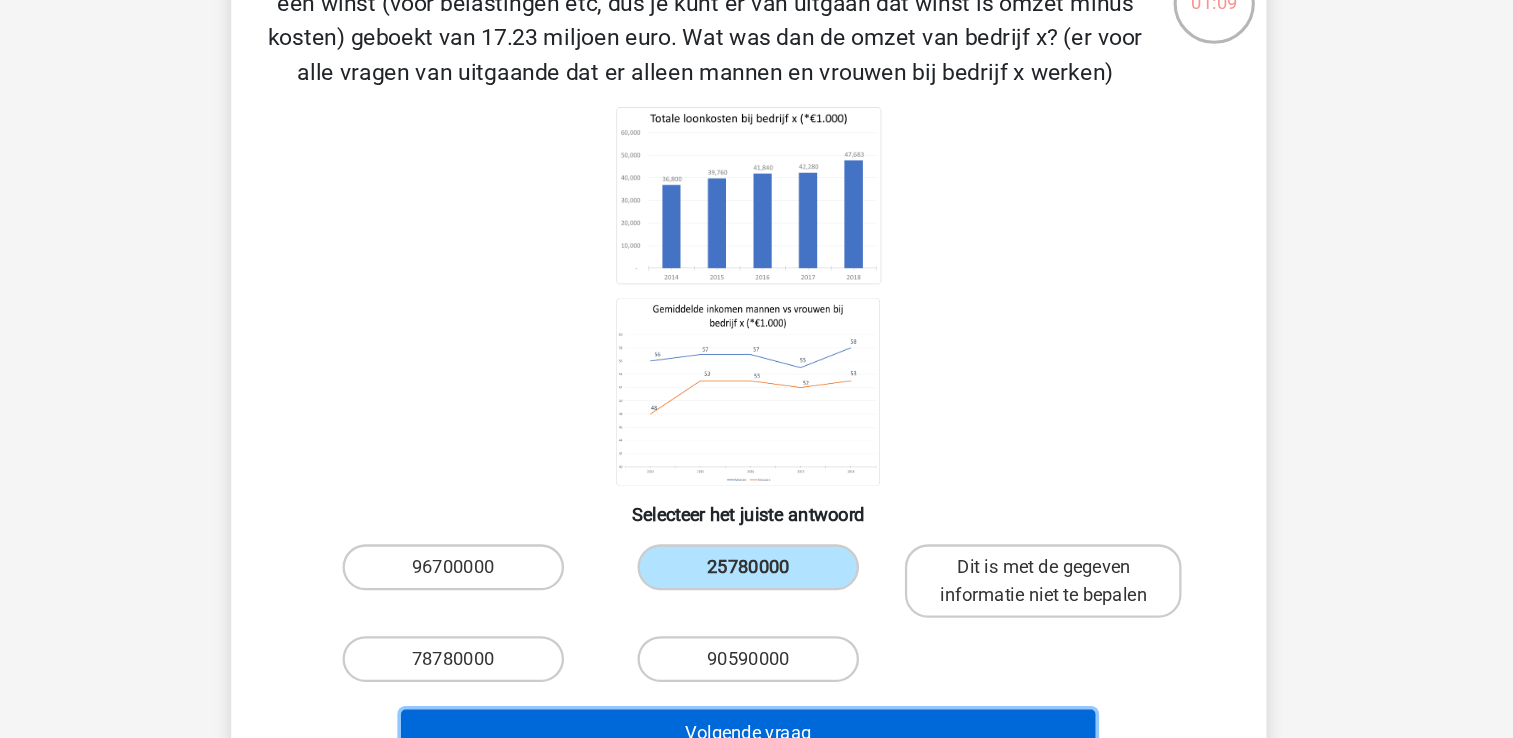 click on "Volgende vraag" at bounding box center [756, 734] 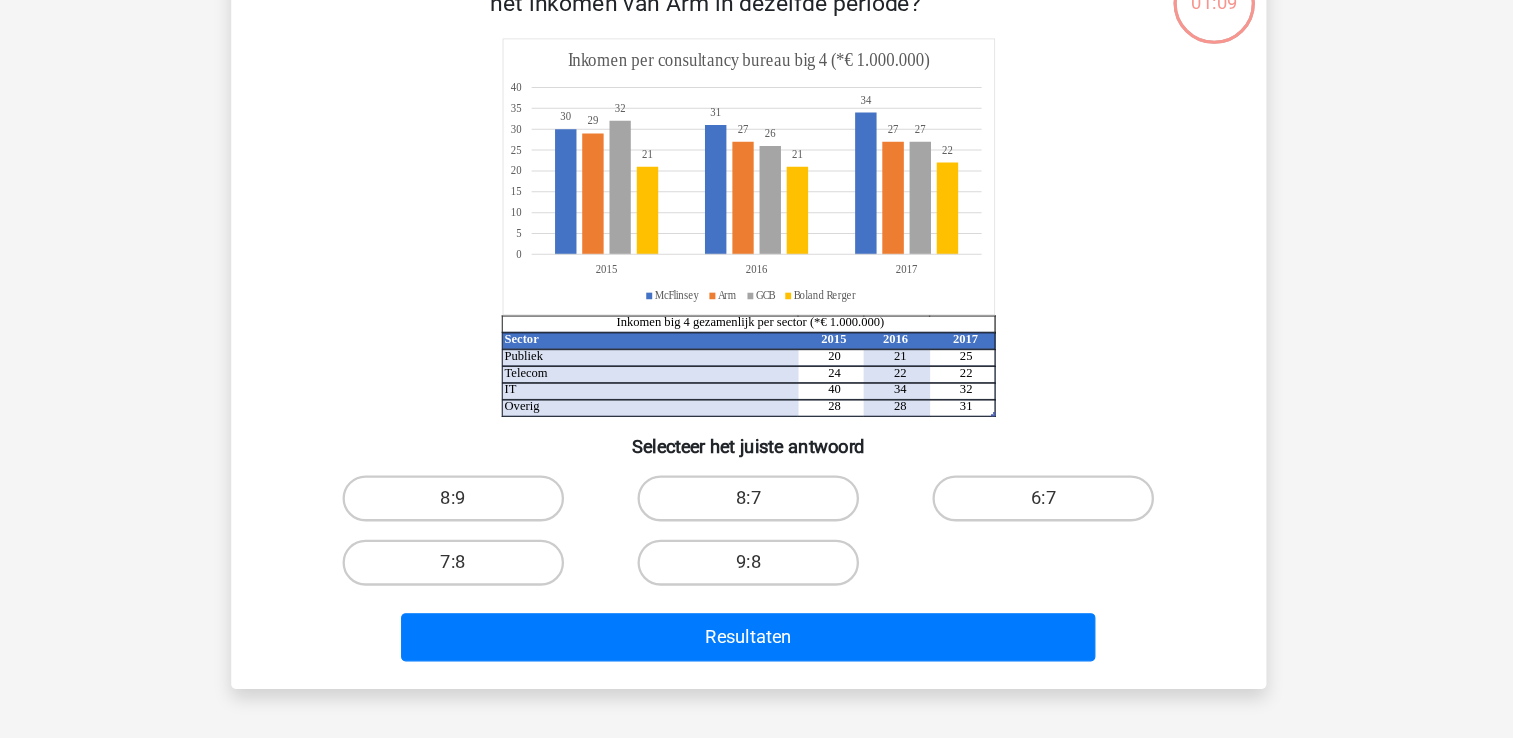 scroll, scrollTop: 55, scrollLeft: 0, axis: vertical 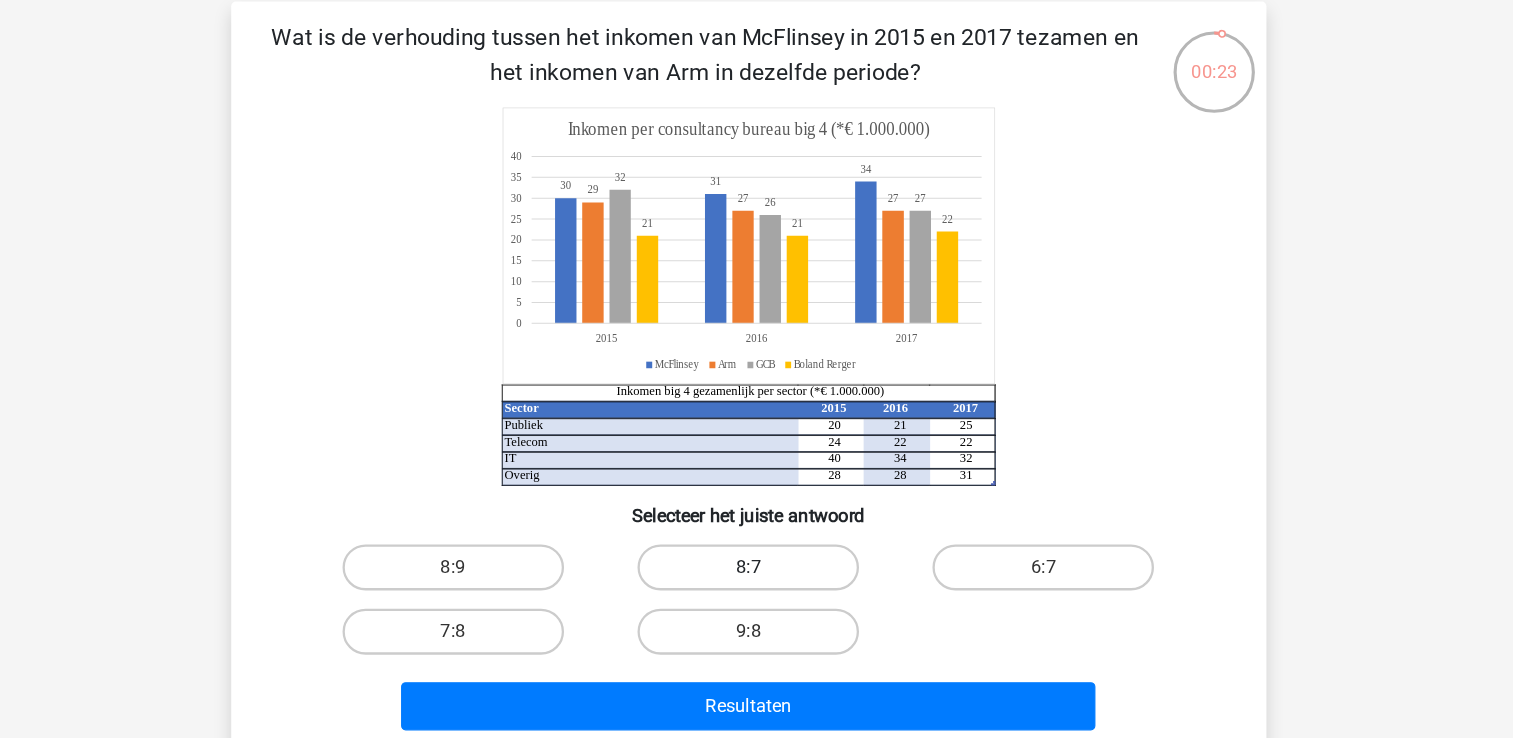 click on "8:7" at bounding box center [756, 530] 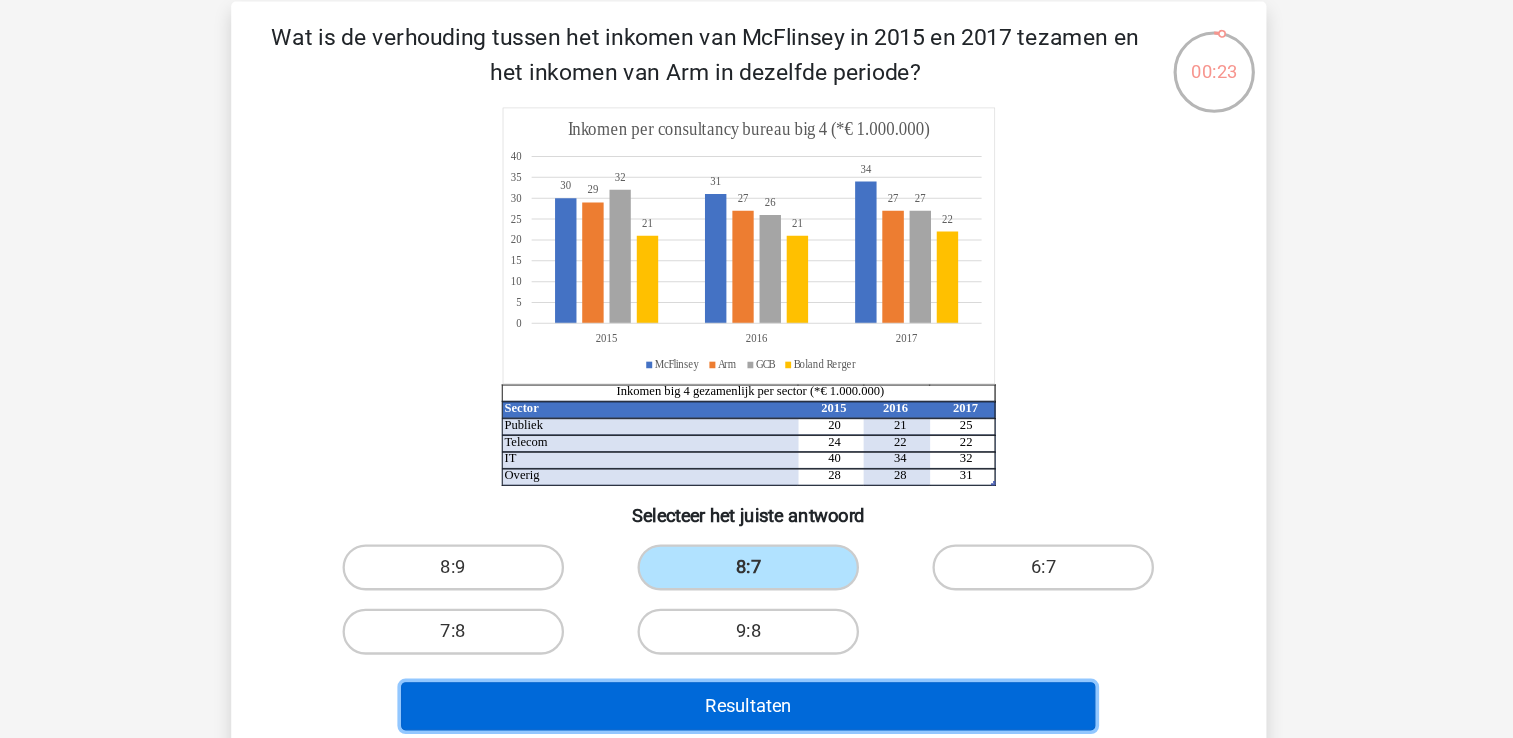 click on "Resultaten" at bounding box center [756, 651] 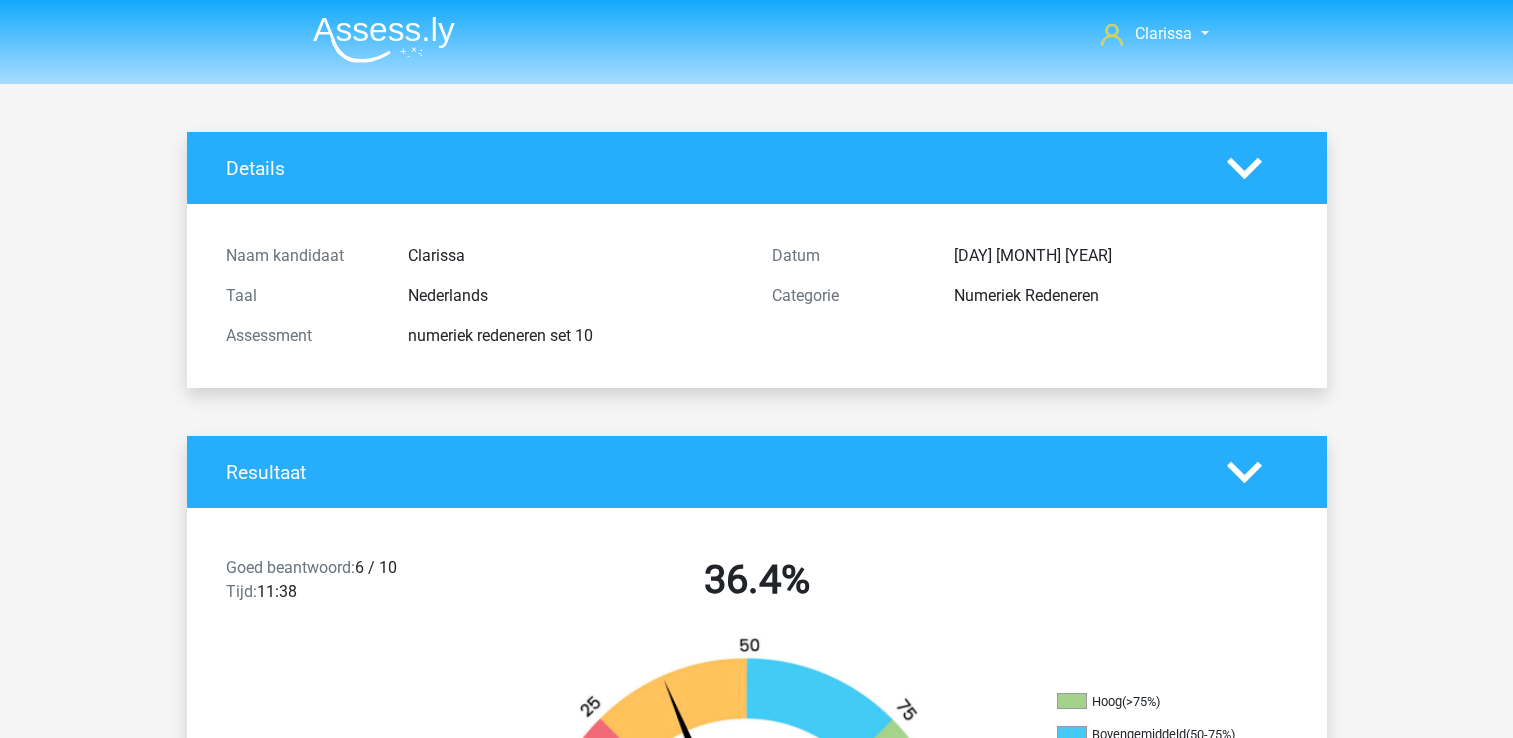 scroll, scrollTop: 0, scrollLeft: 0, axis: both 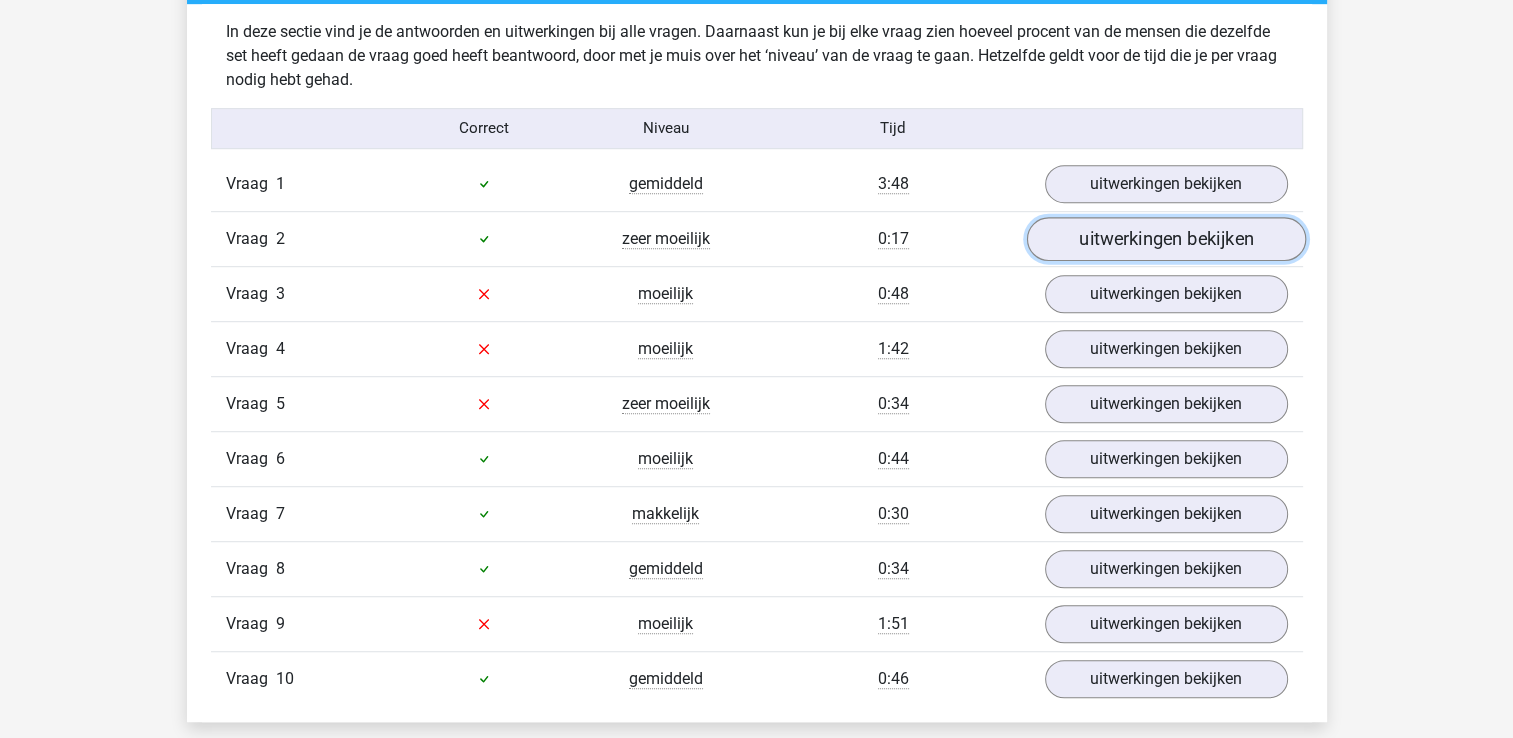 click on "uitwerkingen bekijken" at bounding box center [1165, 239] 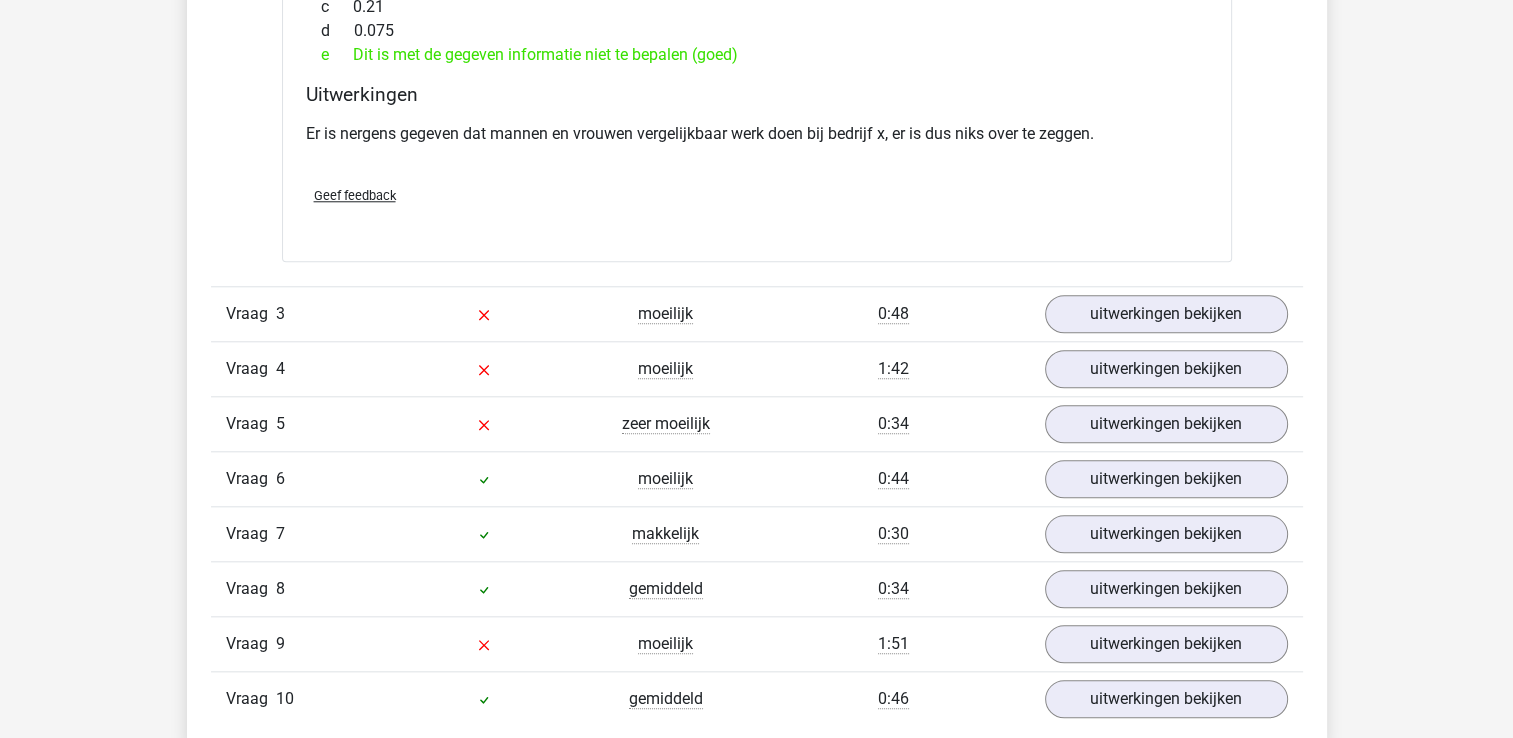 scroll, scrollTop: 1971, scrollLeft: 0, axis: vertical 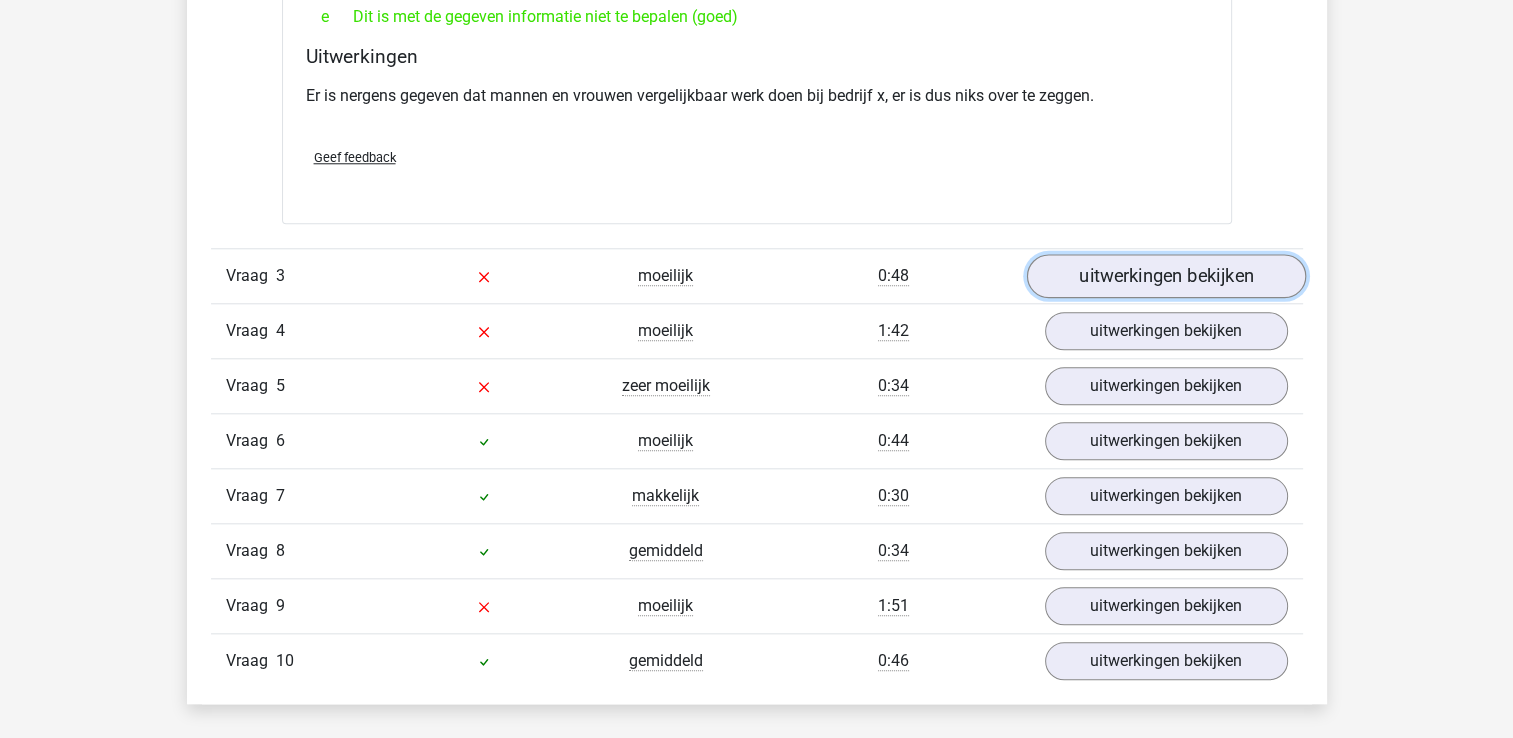 click on "uitwerkingen bekijken" at bounding box center [1165, 276] 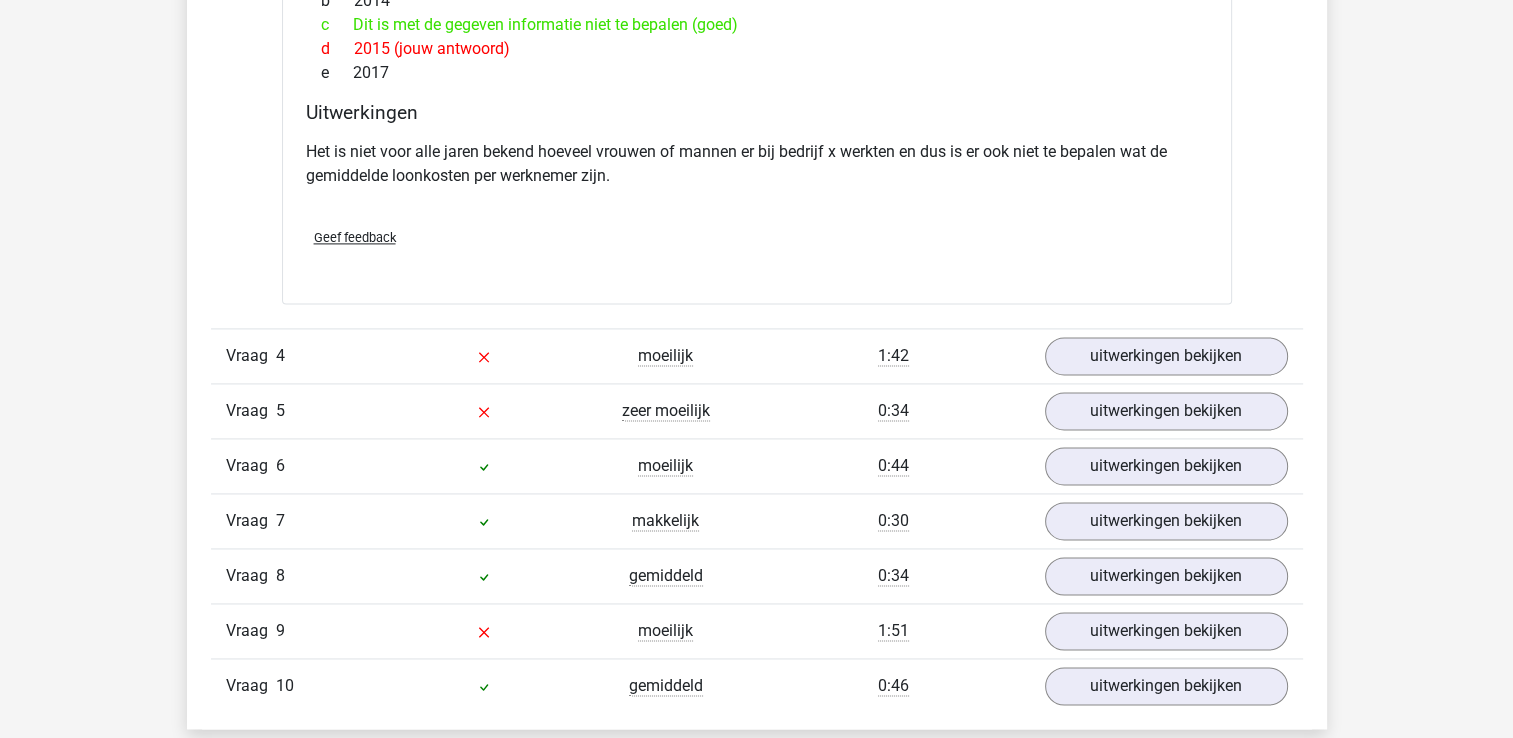 scroll, scrollTop: 2811, scrollLeft: 0, axis: vertical 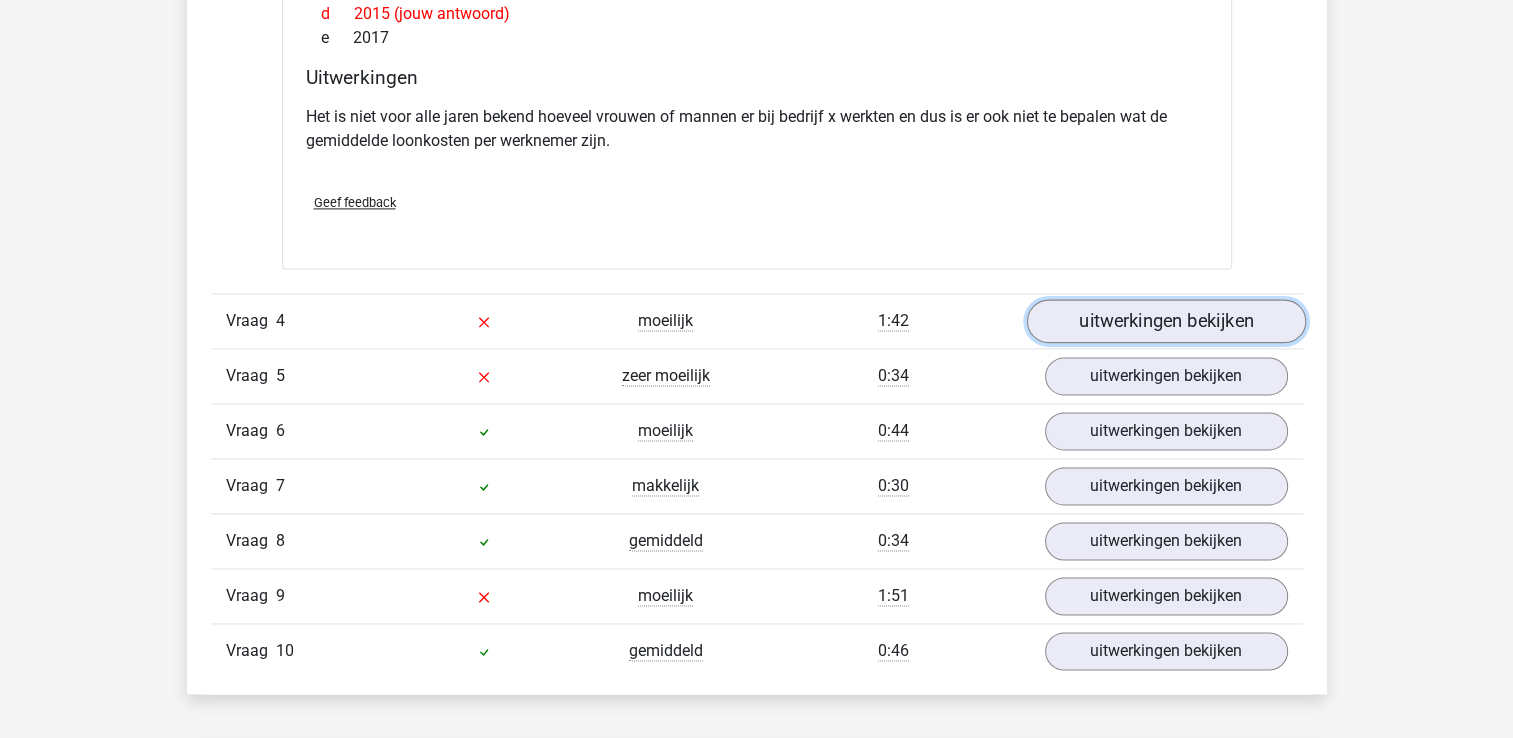 click on "uitwerkingen bekijken" at bounding box center [1165, 321] 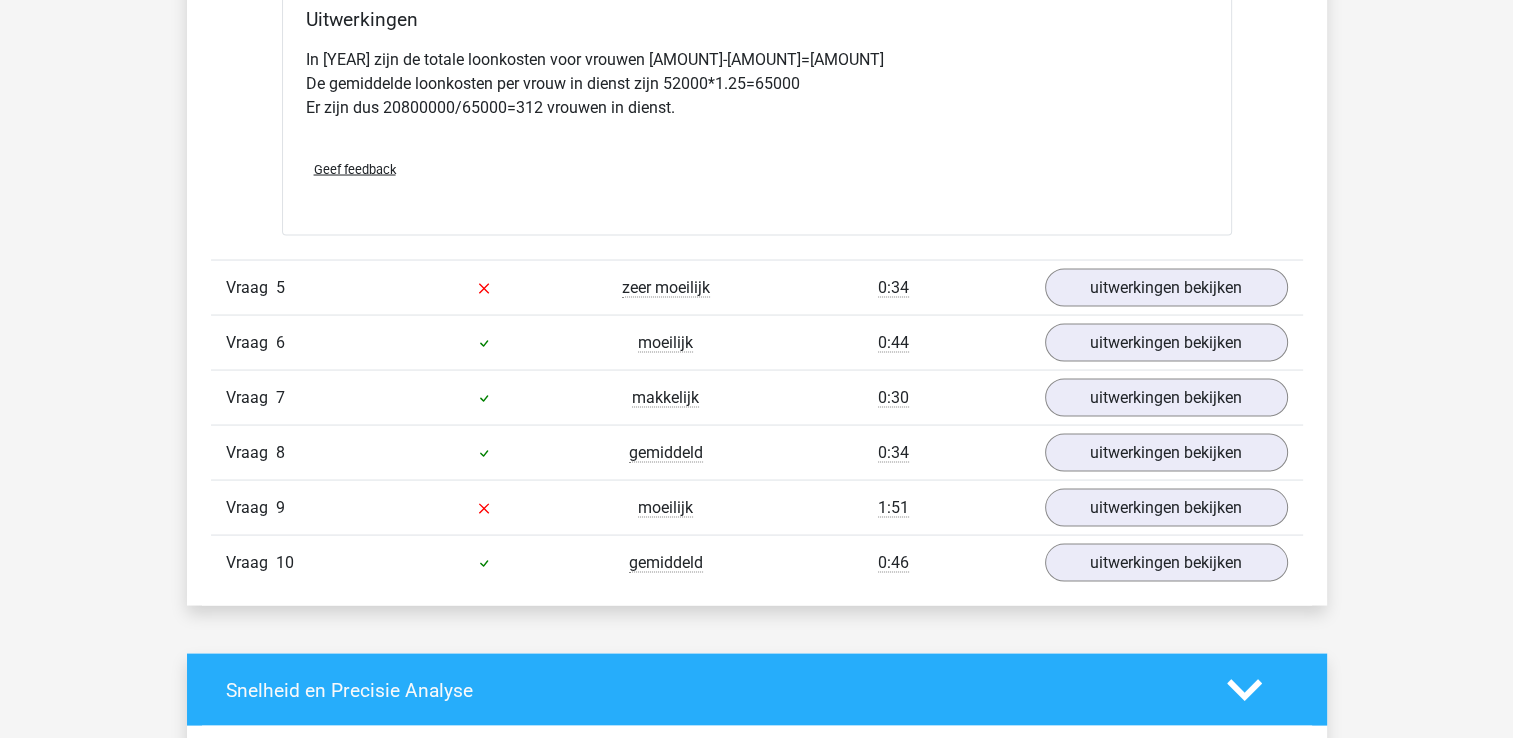 scroll, scrollTop: 3816, scrollLeft: 0, axis: vertical 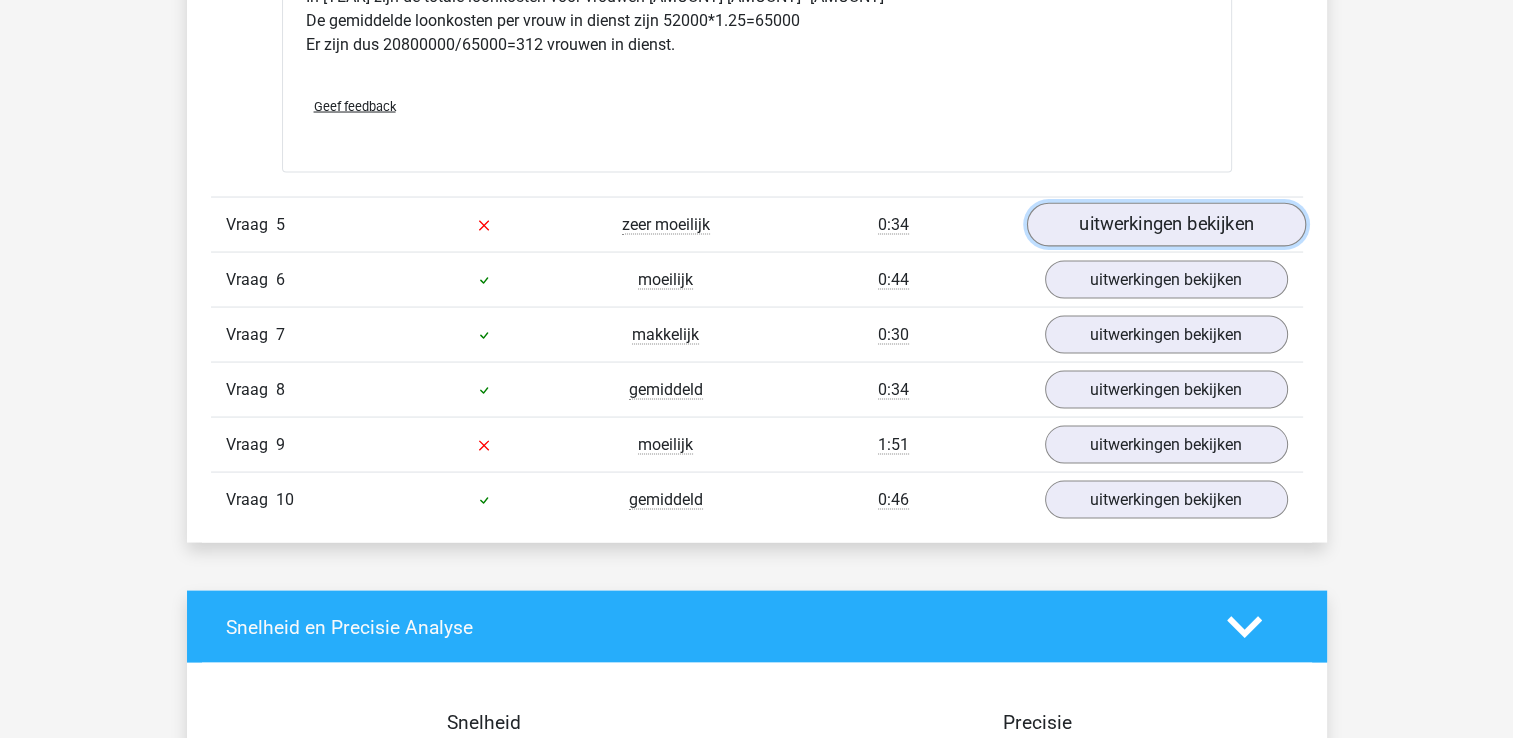 click on "uitwerkingen bekijken" at bounding box center (1165, 225) 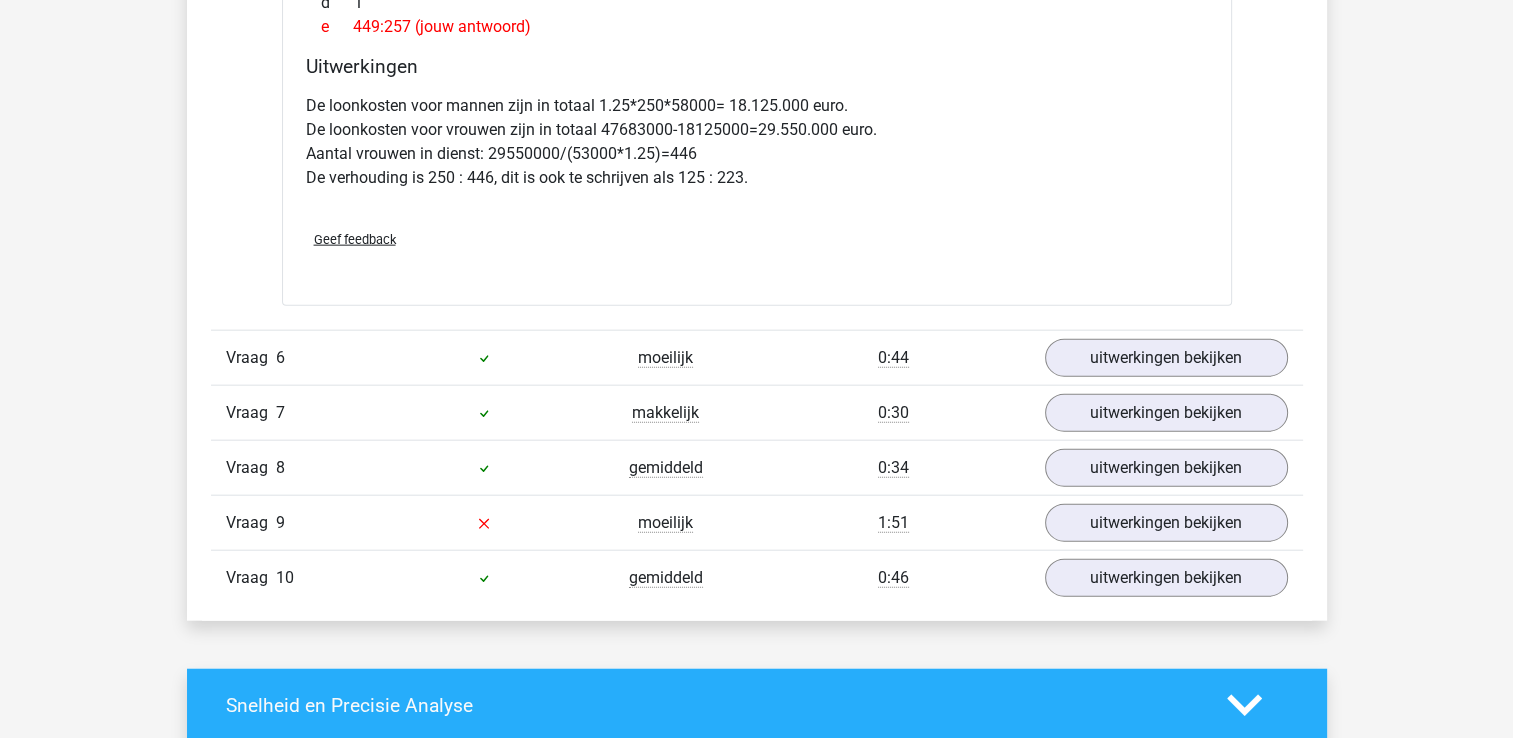 scroll, scrollTop: 4656, scrollLeft: 0, axis: vertical 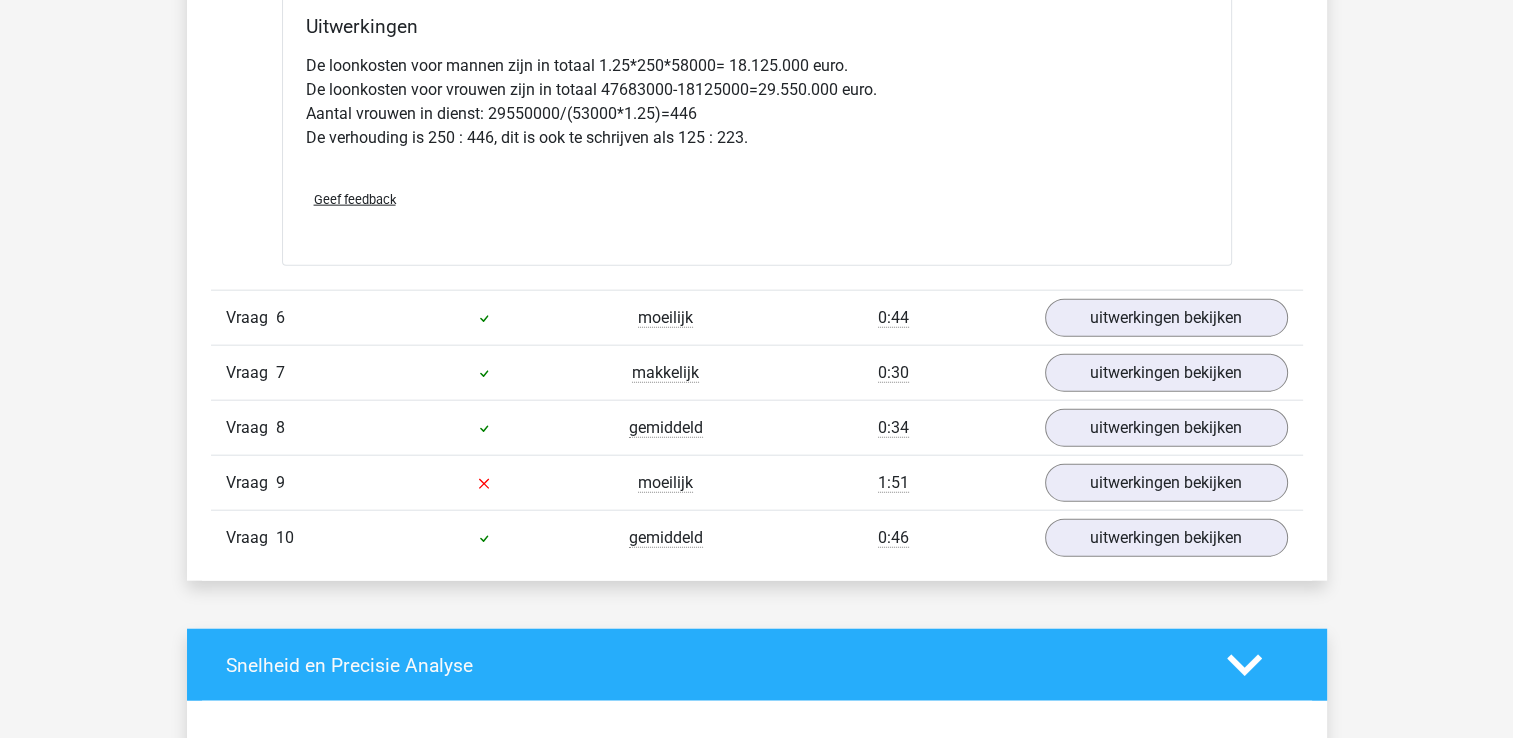 click on "Vraag
9
moeilijk
1:51
uitwerkingen bekijken" at bounding box center (757, 482) 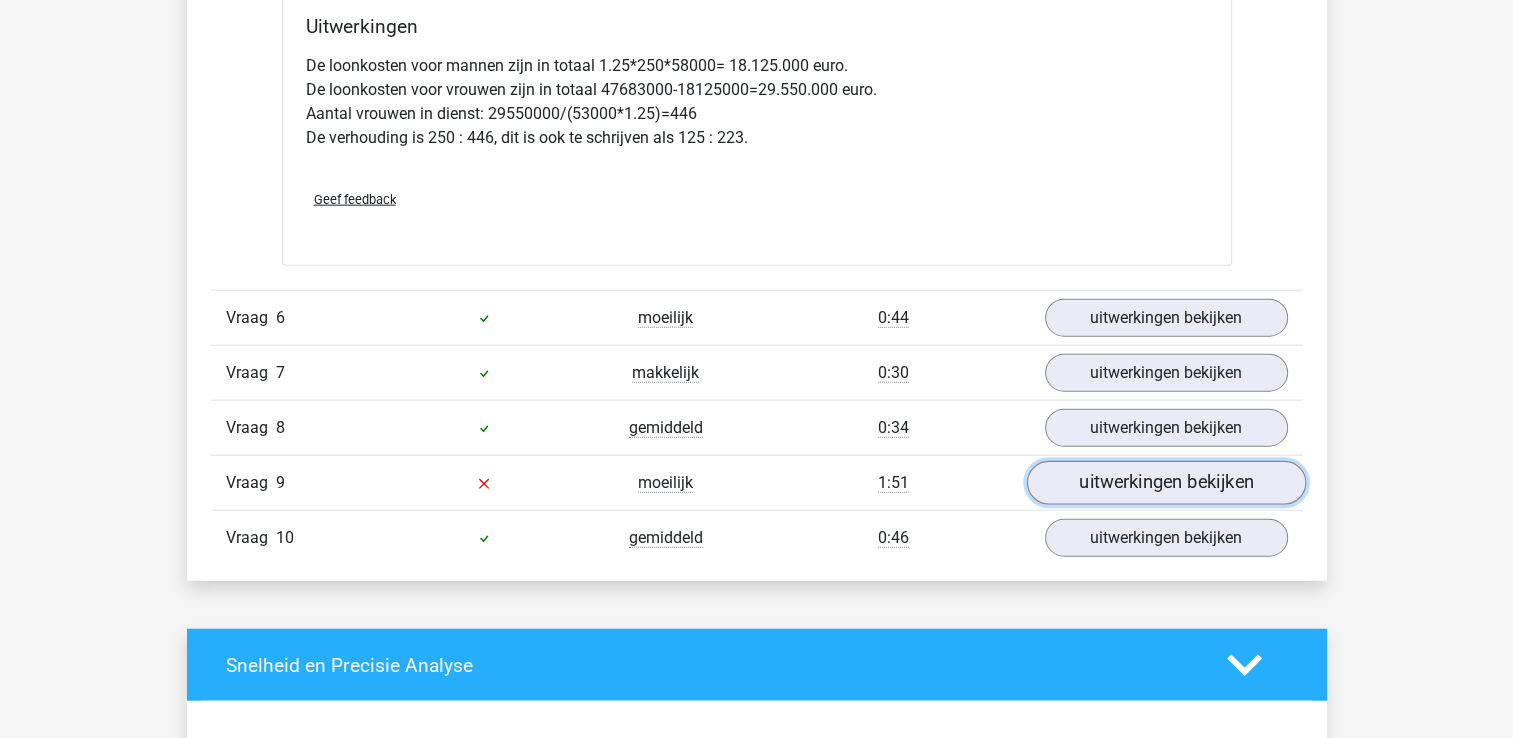 click on "uitwerkingen bekijken" at bounding box center (1165, 484) 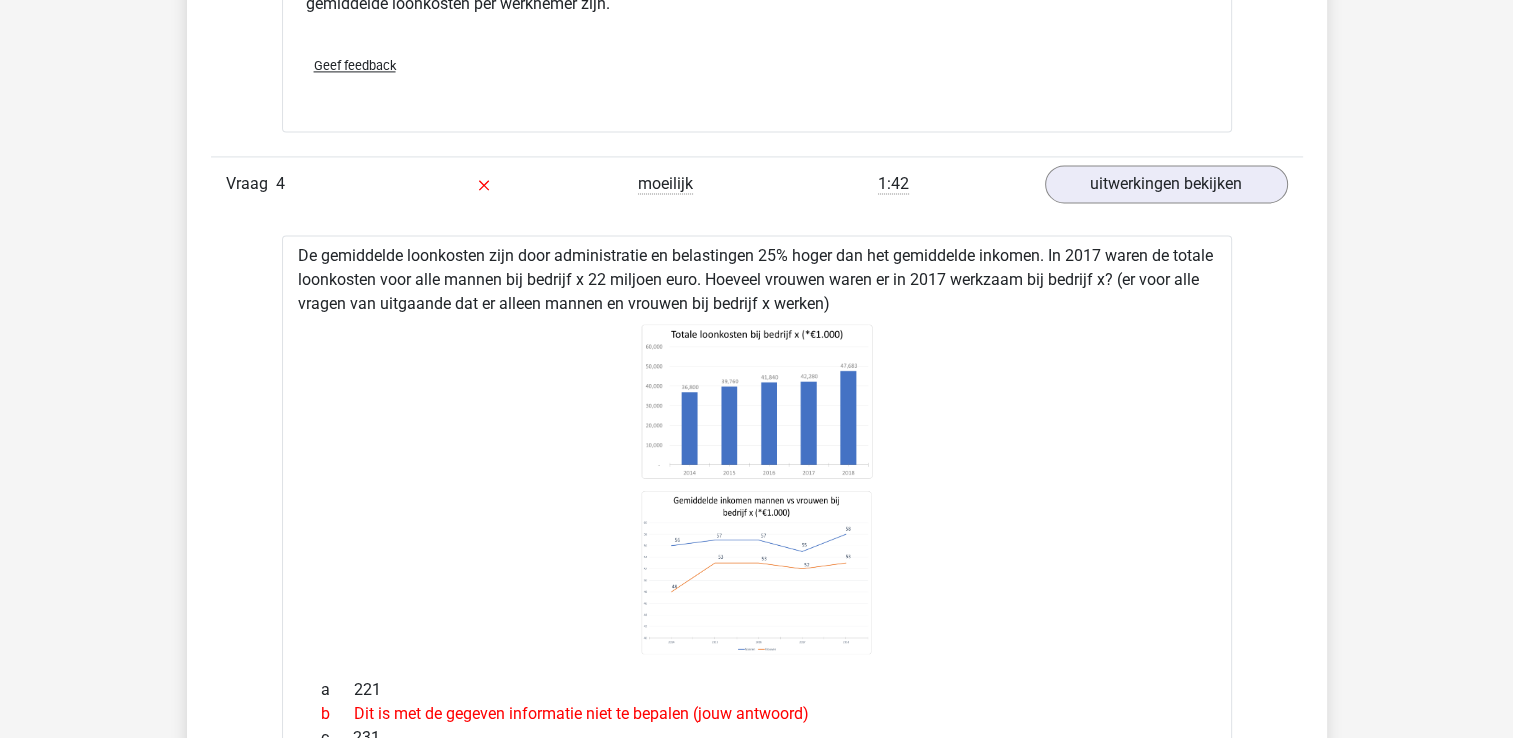 scroll, scrollTop: 2936, scrollLeft: 0, axis: vertical 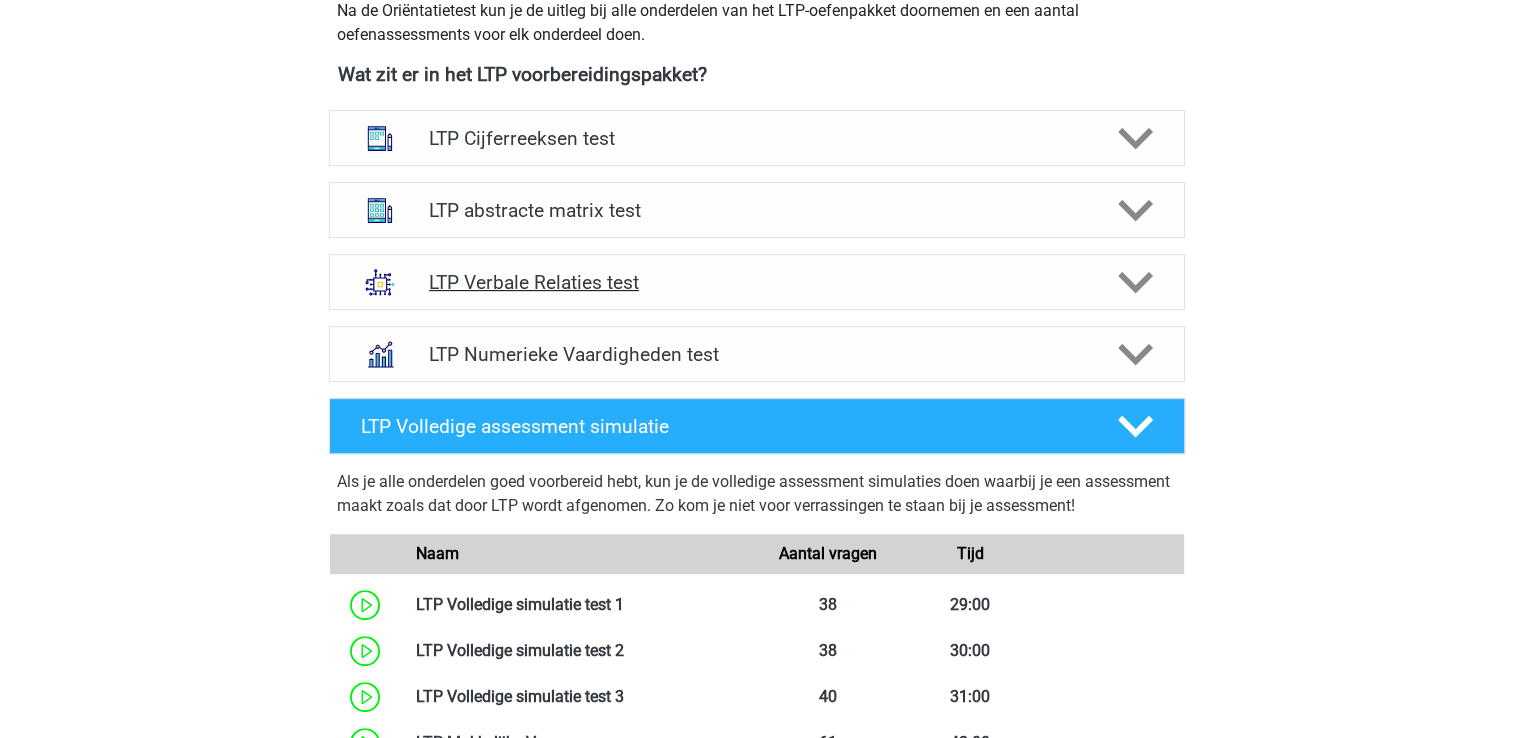 click on "LTP Verbale Relaties test" at bounding box center (756, 282) 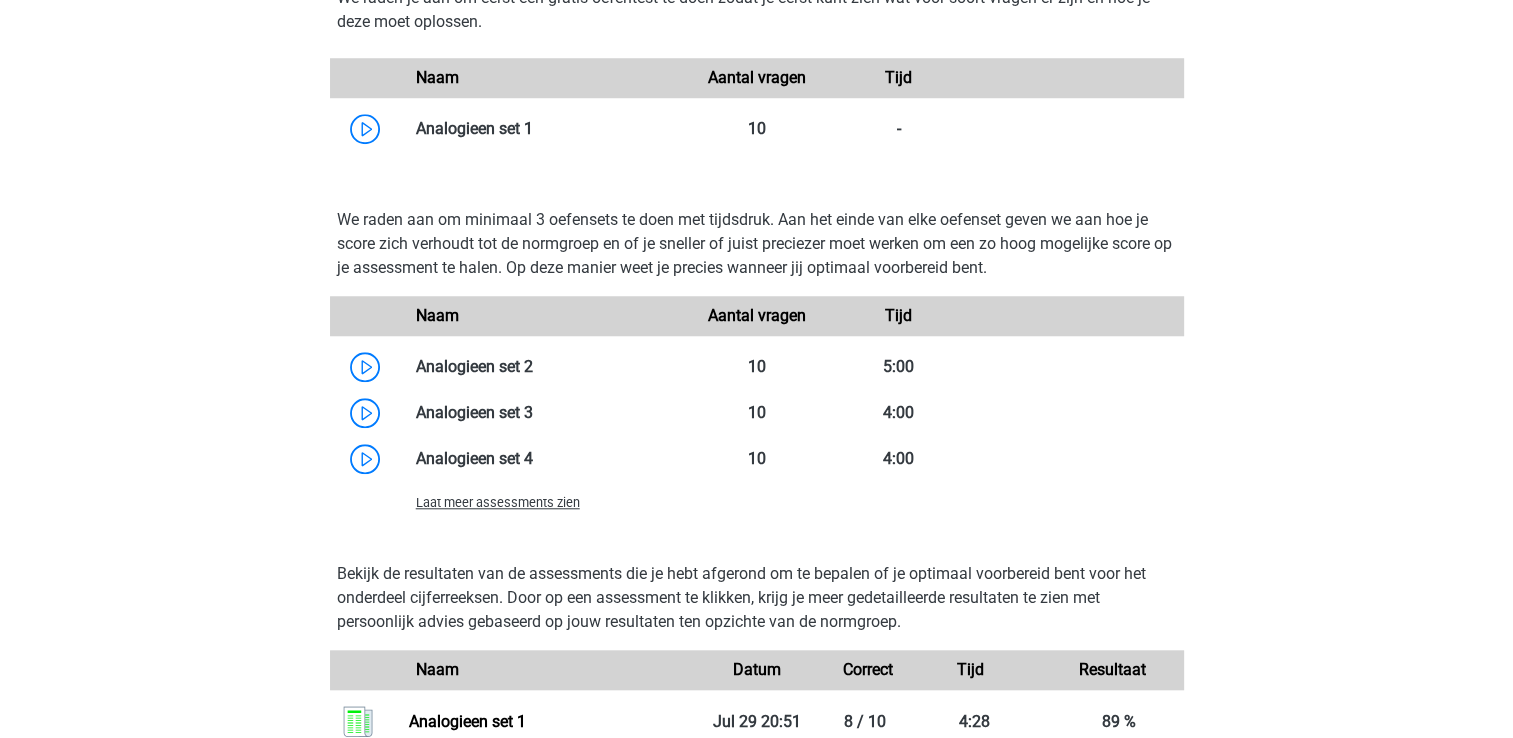 scroll, scrollTop: 1743, scrollLeft: 0, axis: vertical 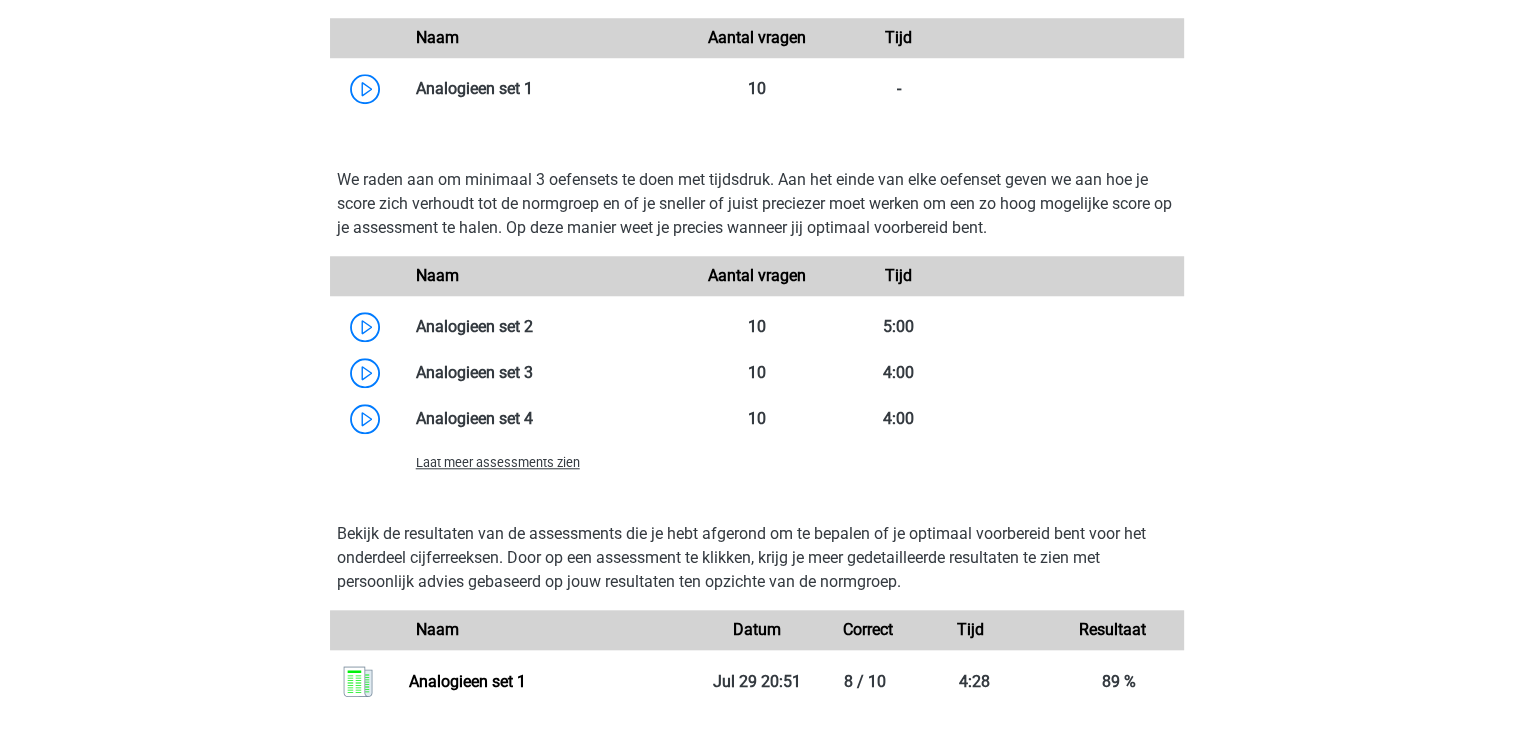 click on "Laat meer assessments zien" at bounding box center (498, 462) 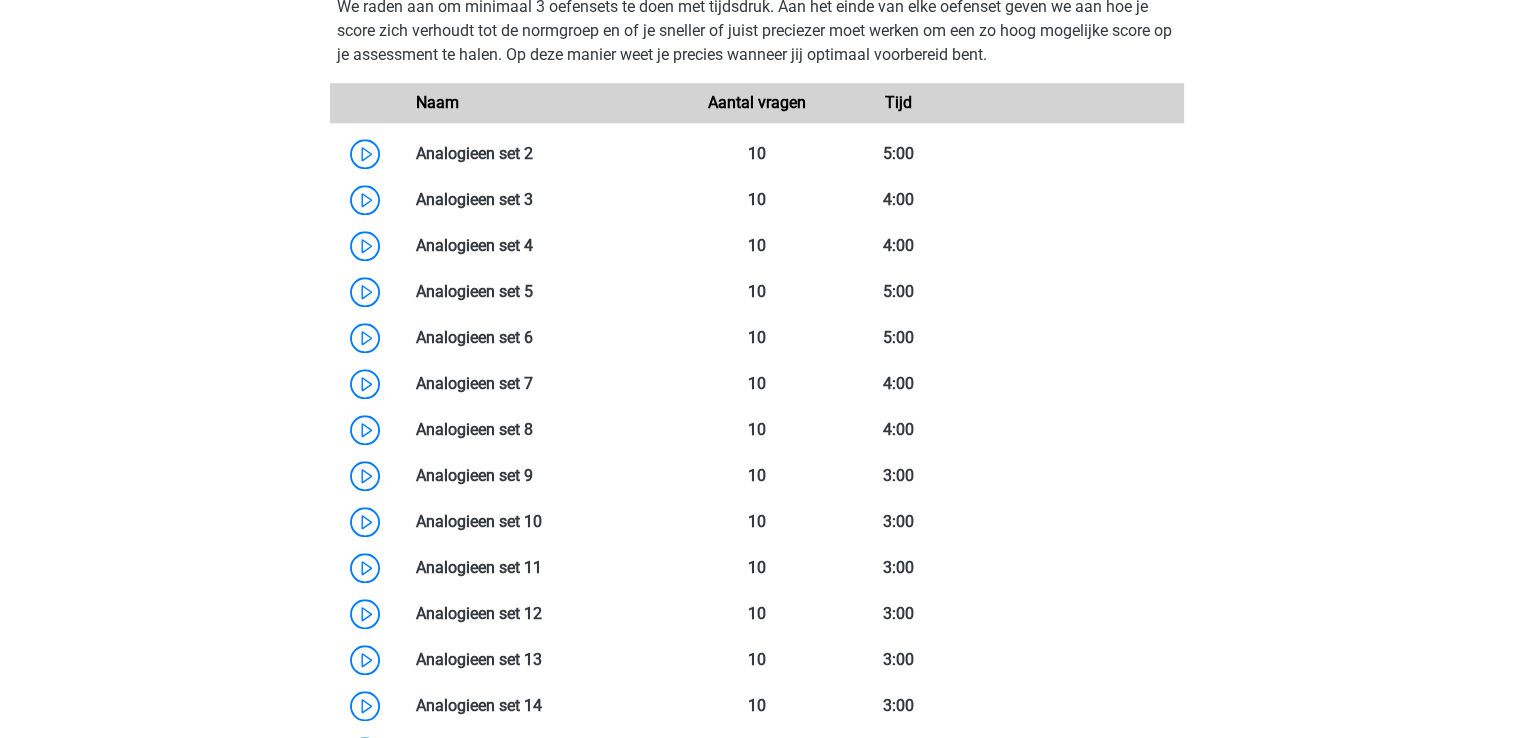 scroll, scrollTop: 1943, scrollLeft: 0, axis: vertical 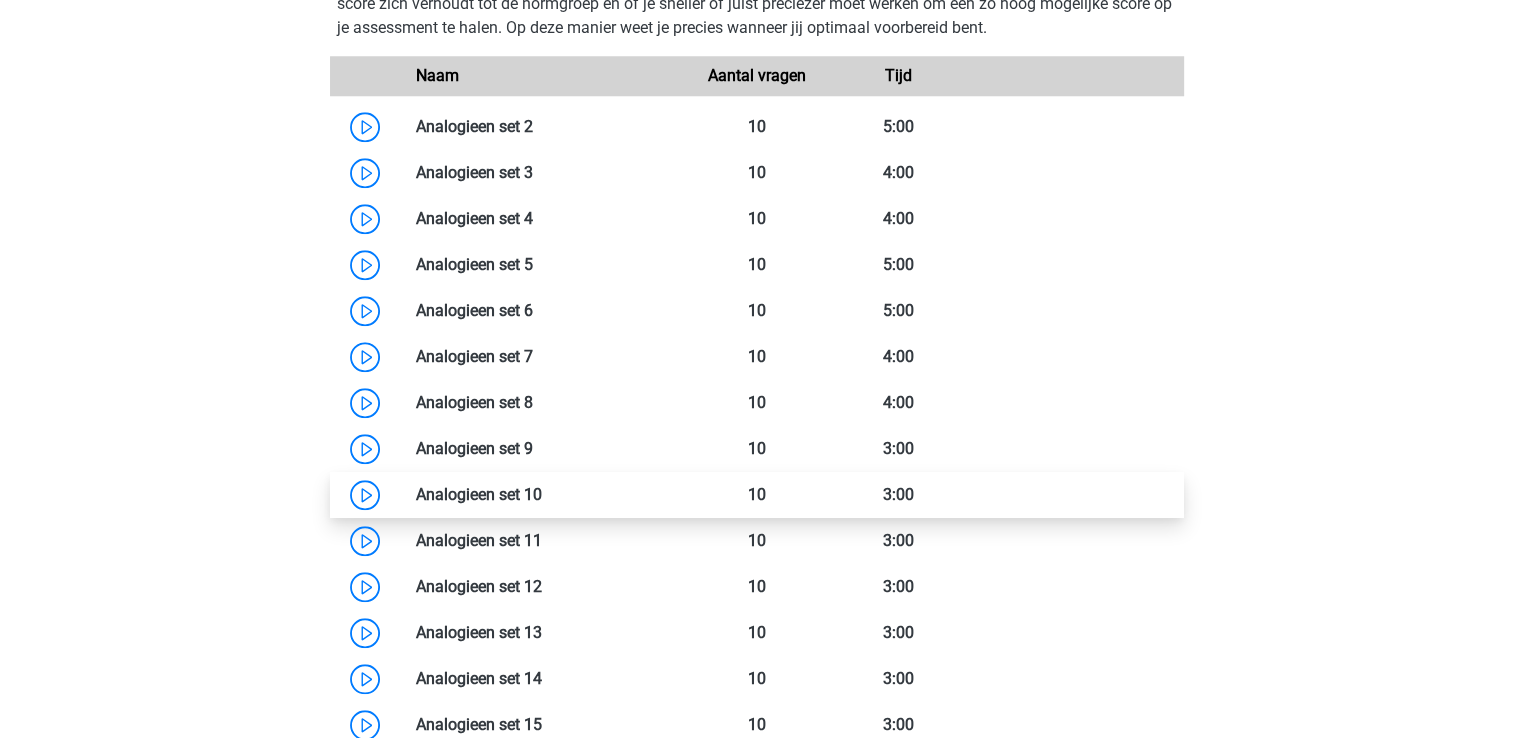 click at bounding box center [542, 494] 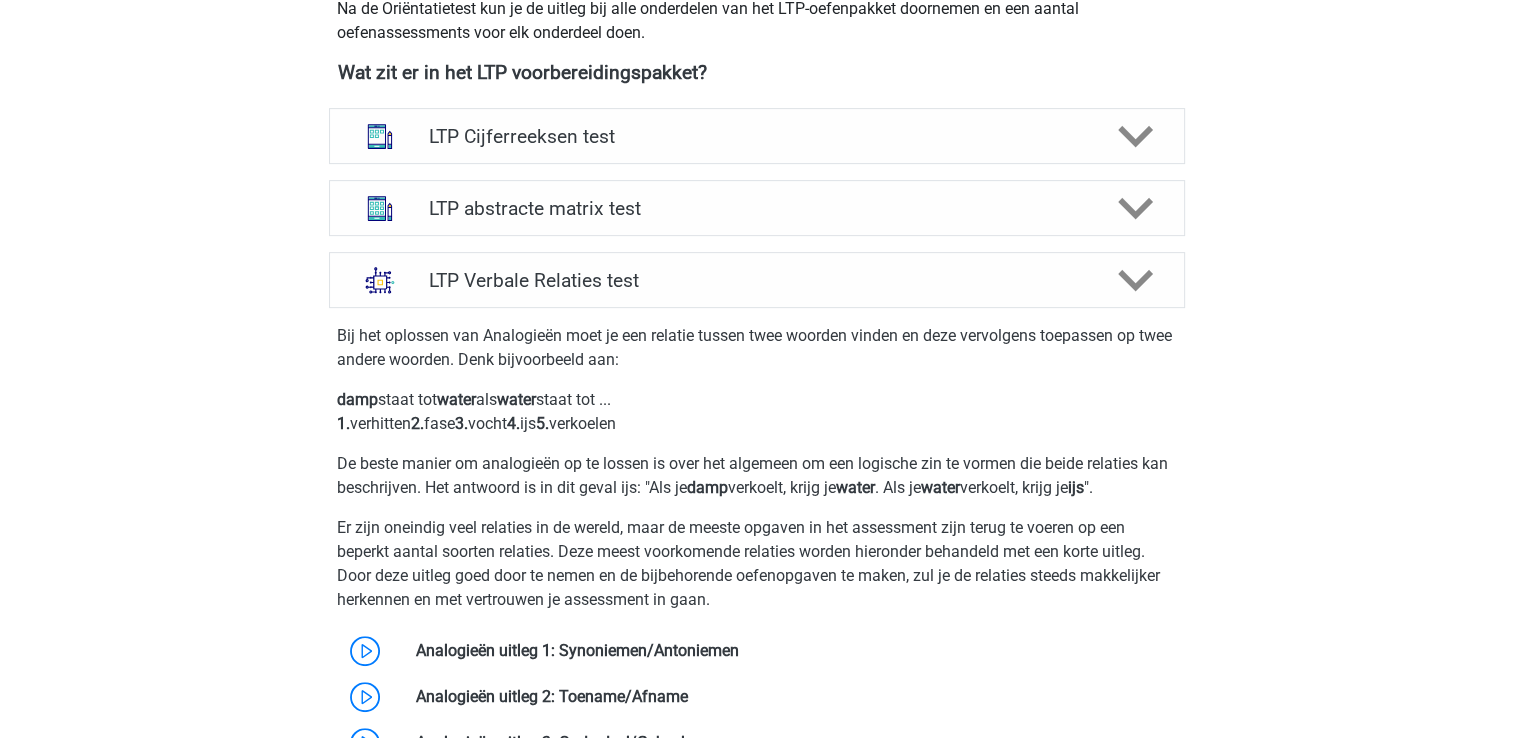 scroll, scrollTop: 743, scrollLeft: 0, axis: vertical 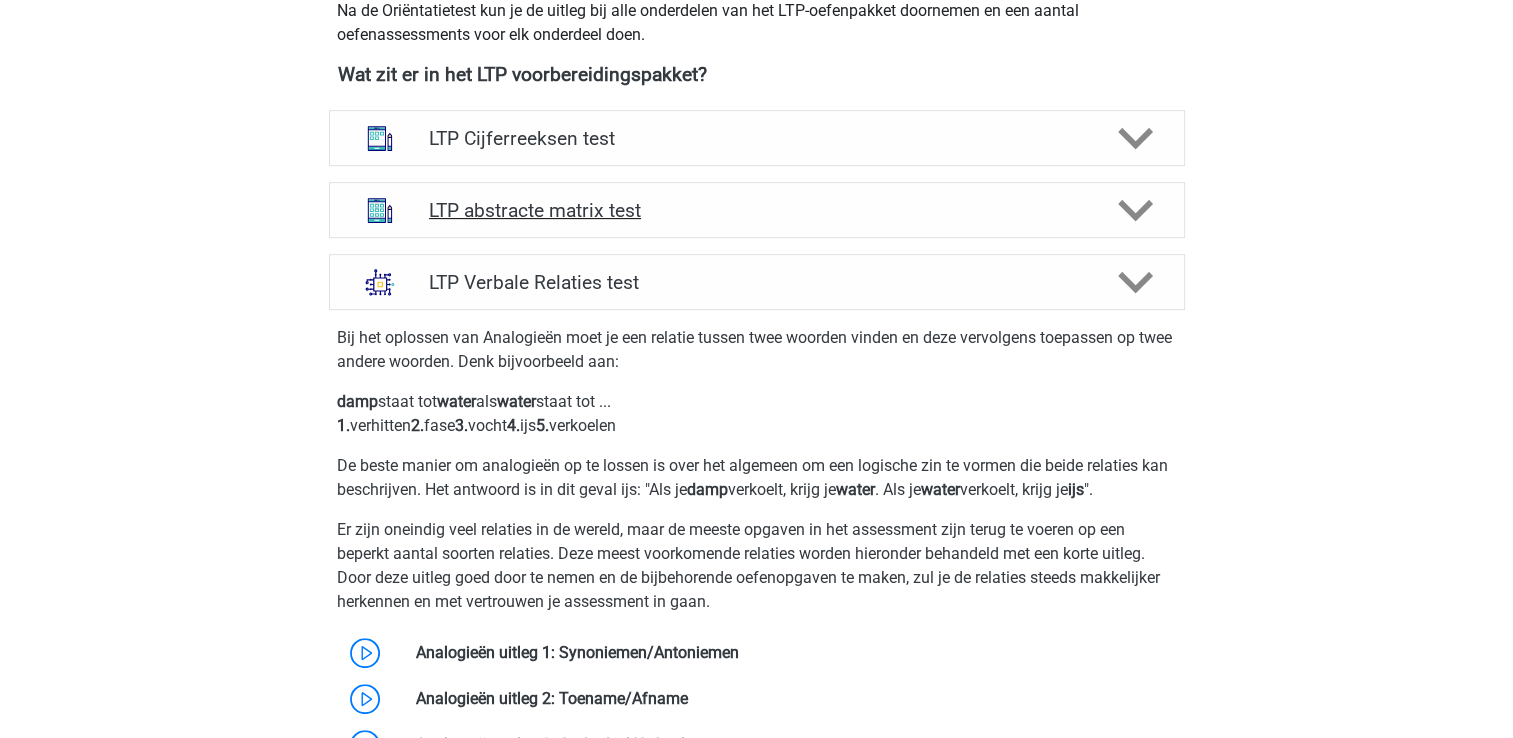 click on "LTP abstracte matrix test" at bounding box center [756, 210] 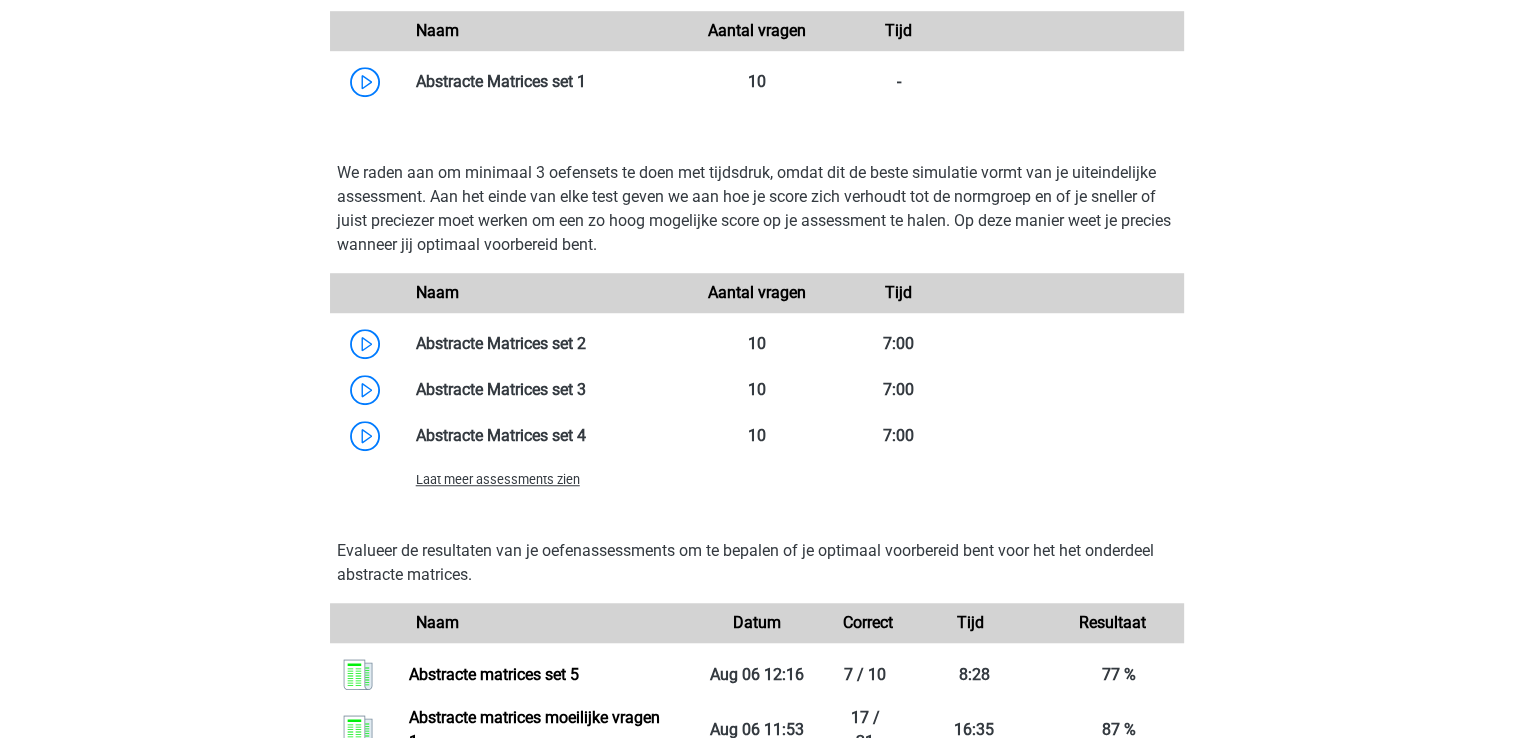 scroll, scrollTop: 1463, scrollLeft: 0, axis: vertical 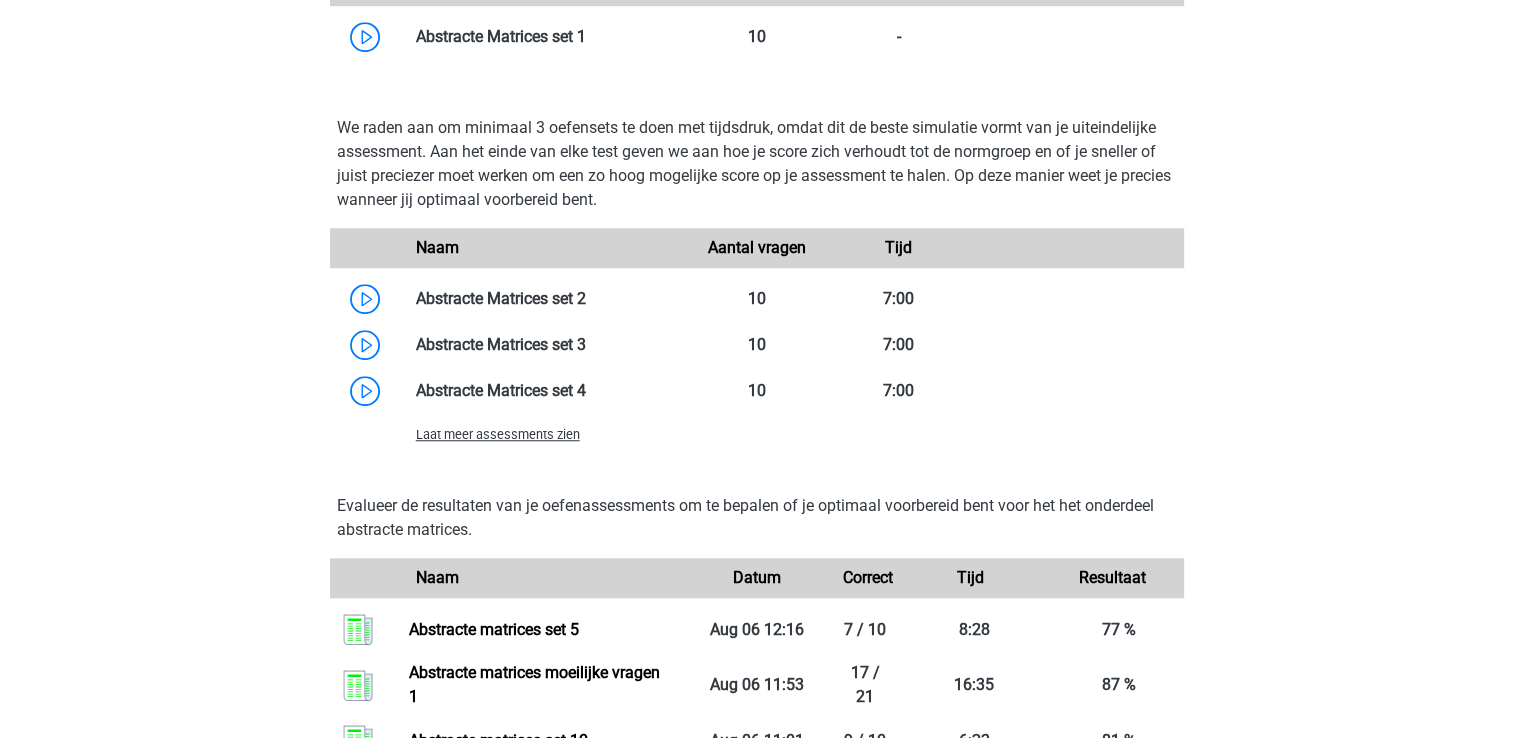 click on "Laat meer assessments zien" at bounding box center (498, 434) 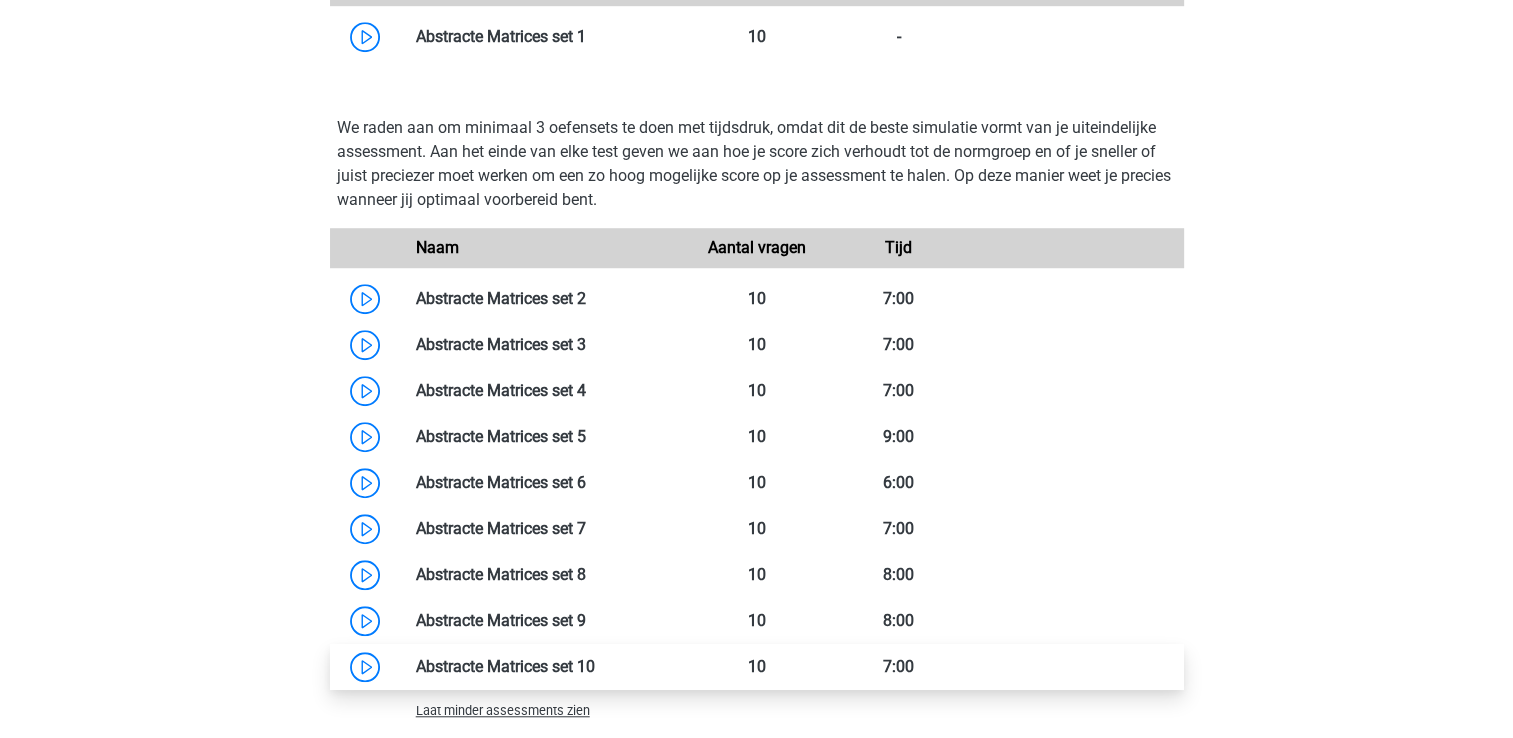 click at bounding box center [595, 666] 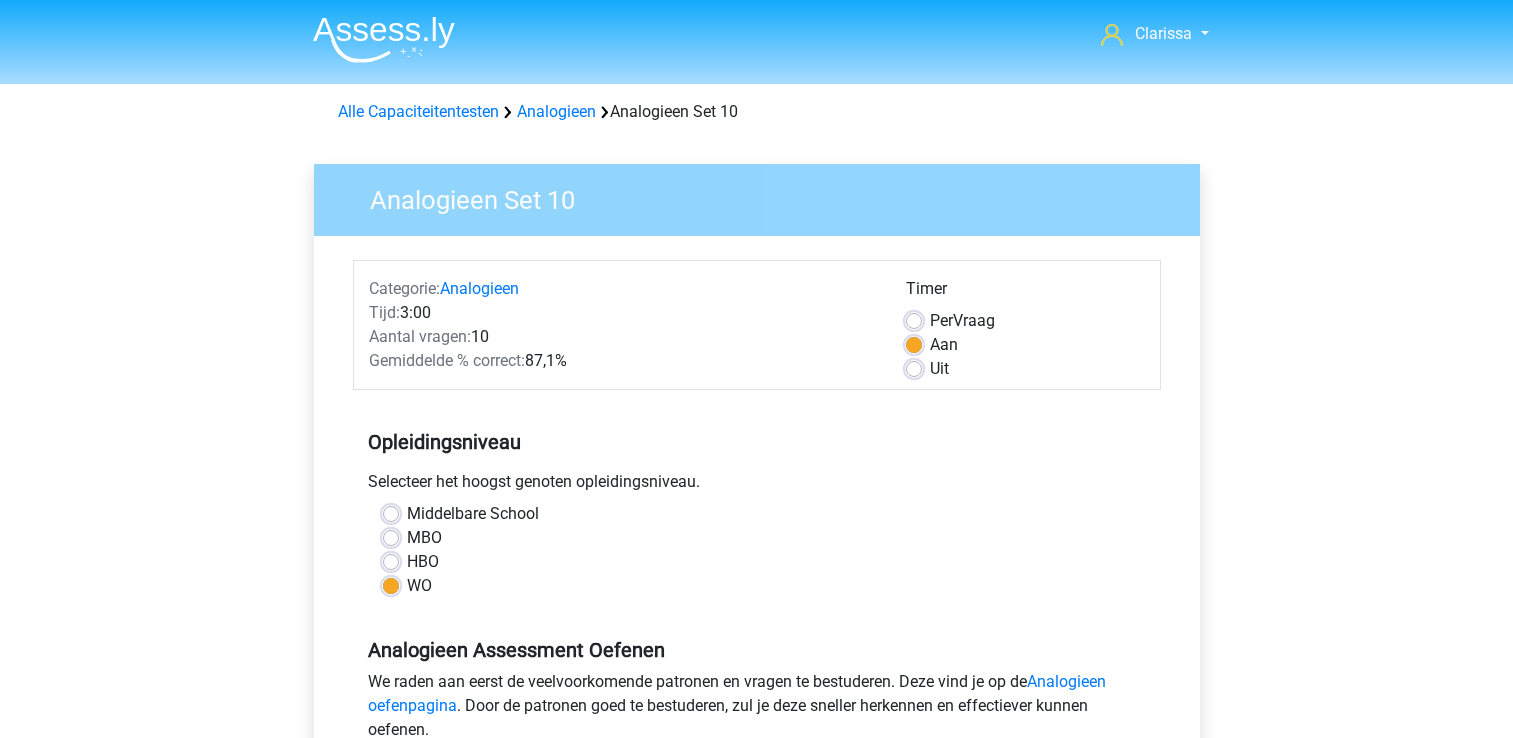 scroll, scrollTop: 0, scrollLeft: 0, axis: both 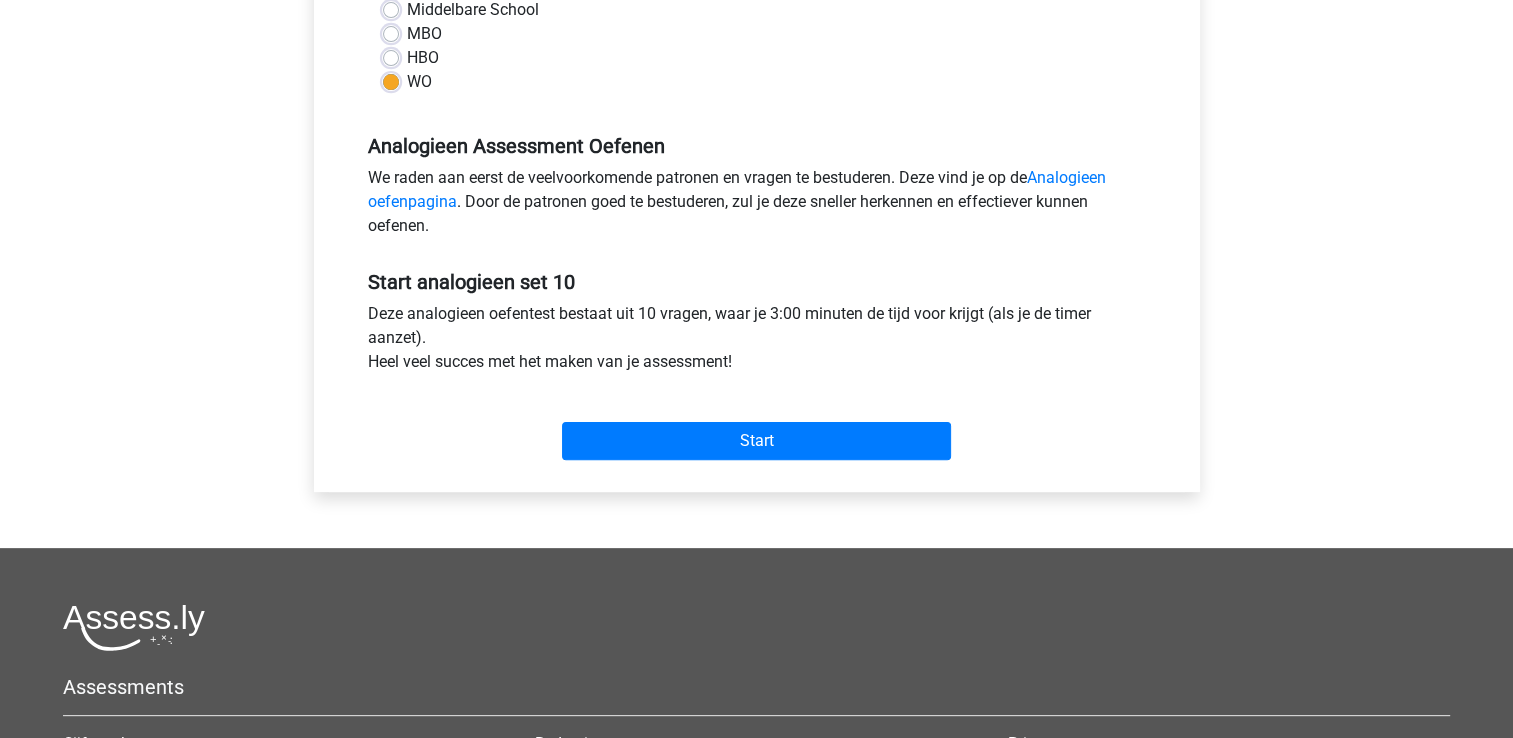 click on "Start" at bounding box center (757, 425) 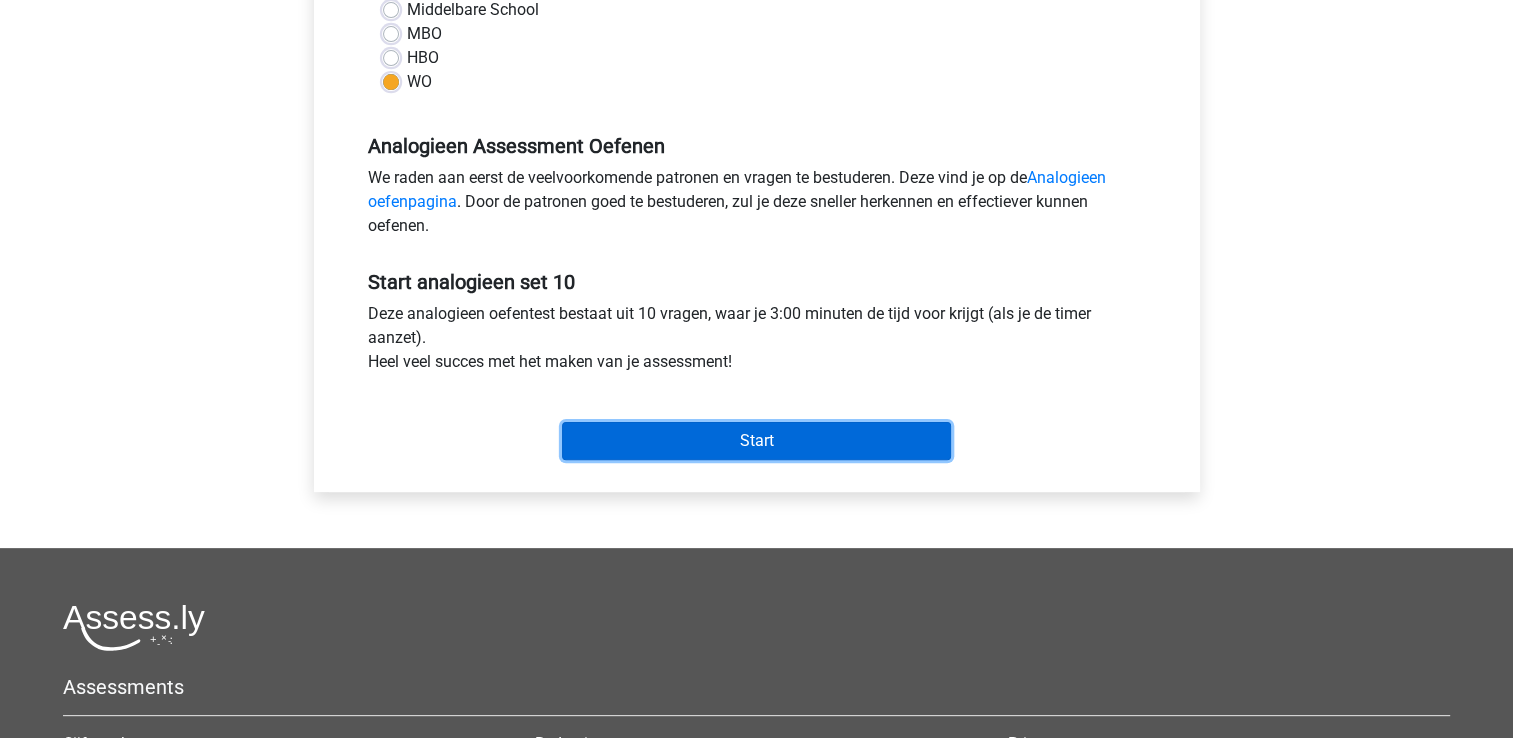 click on "Start" at bounding box center (756, 441) 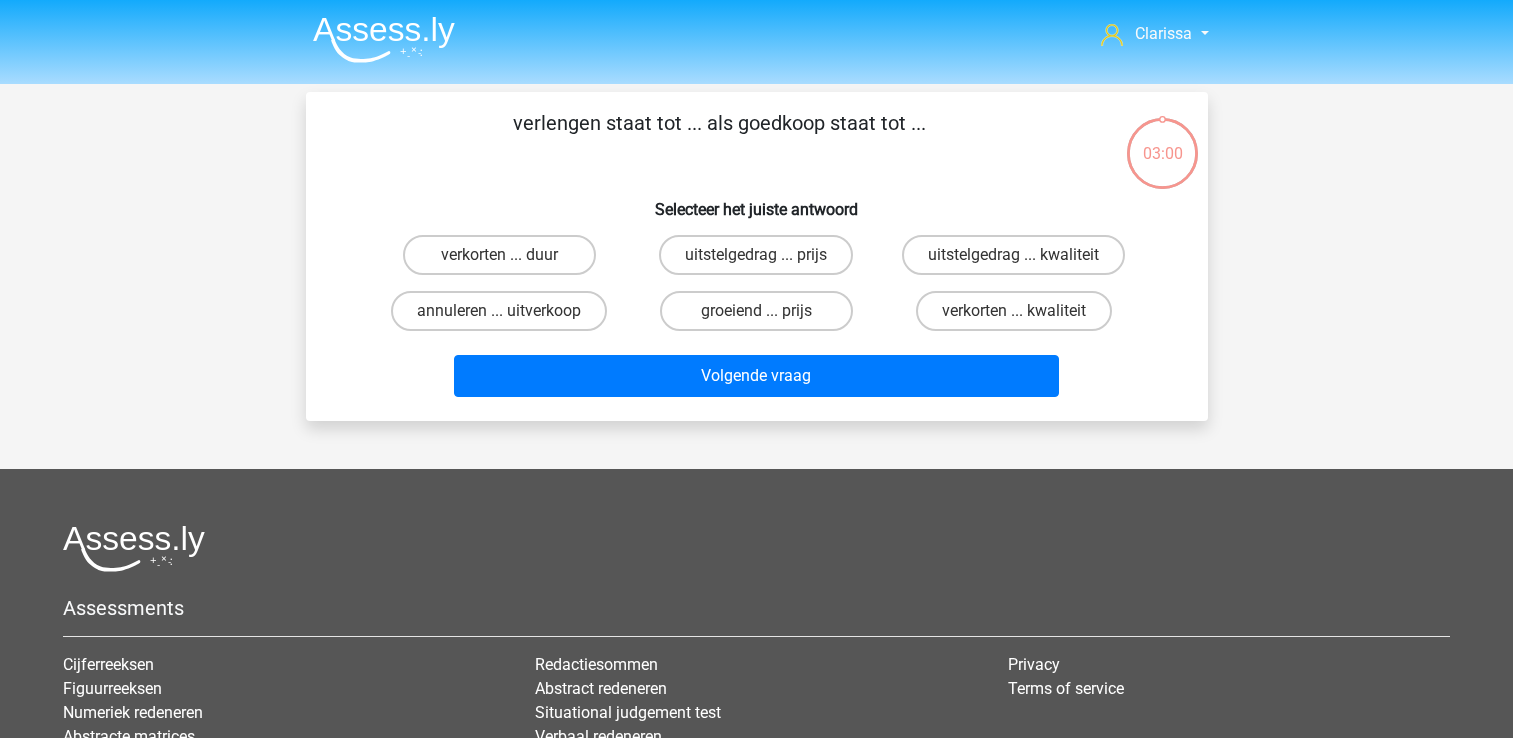 scroll, scrollTop: 0, scrollLeft: 0, axis: both 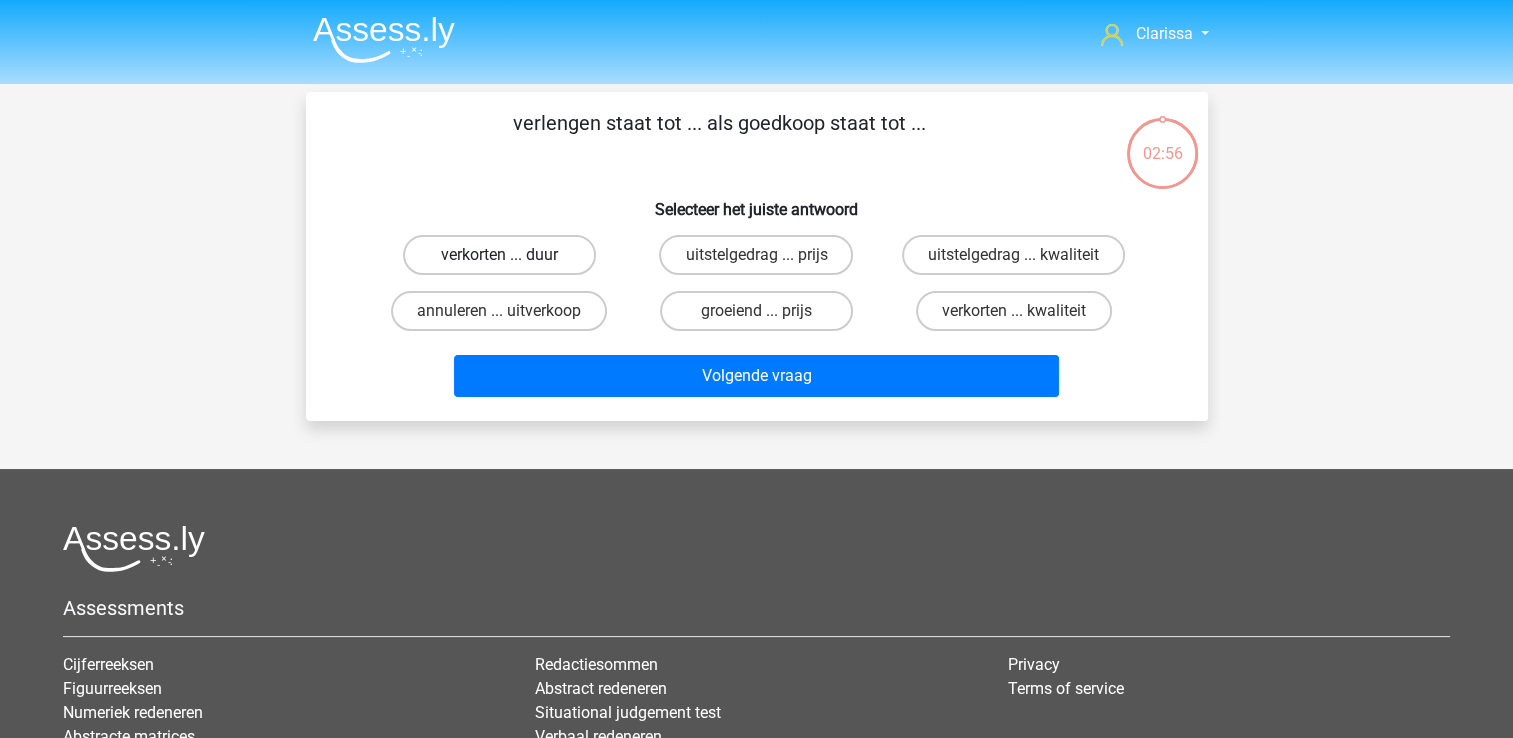 click on "verkorten ... duur" at bounding box center (499, 255) 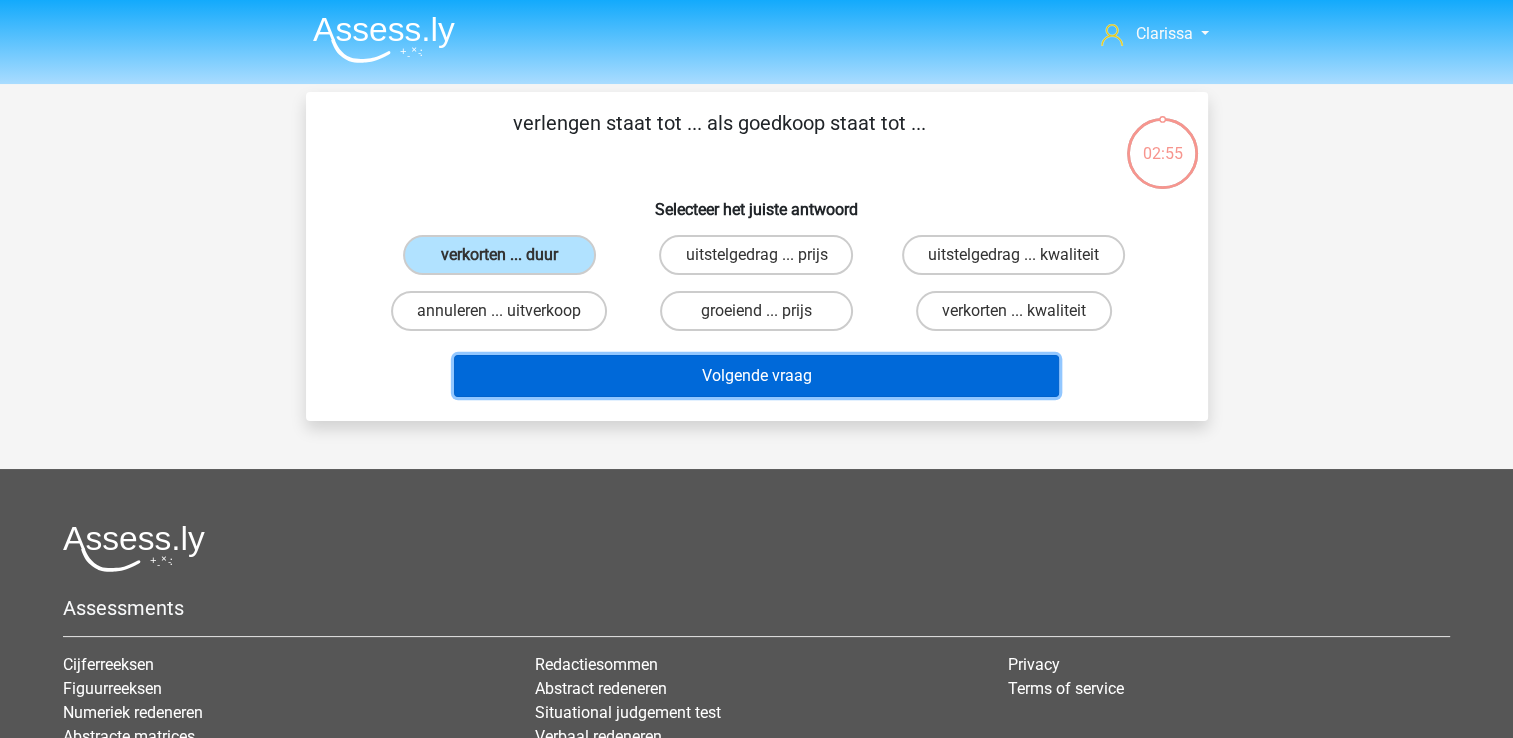 click on "Volgende vraag" at bounding box center [756, 376] 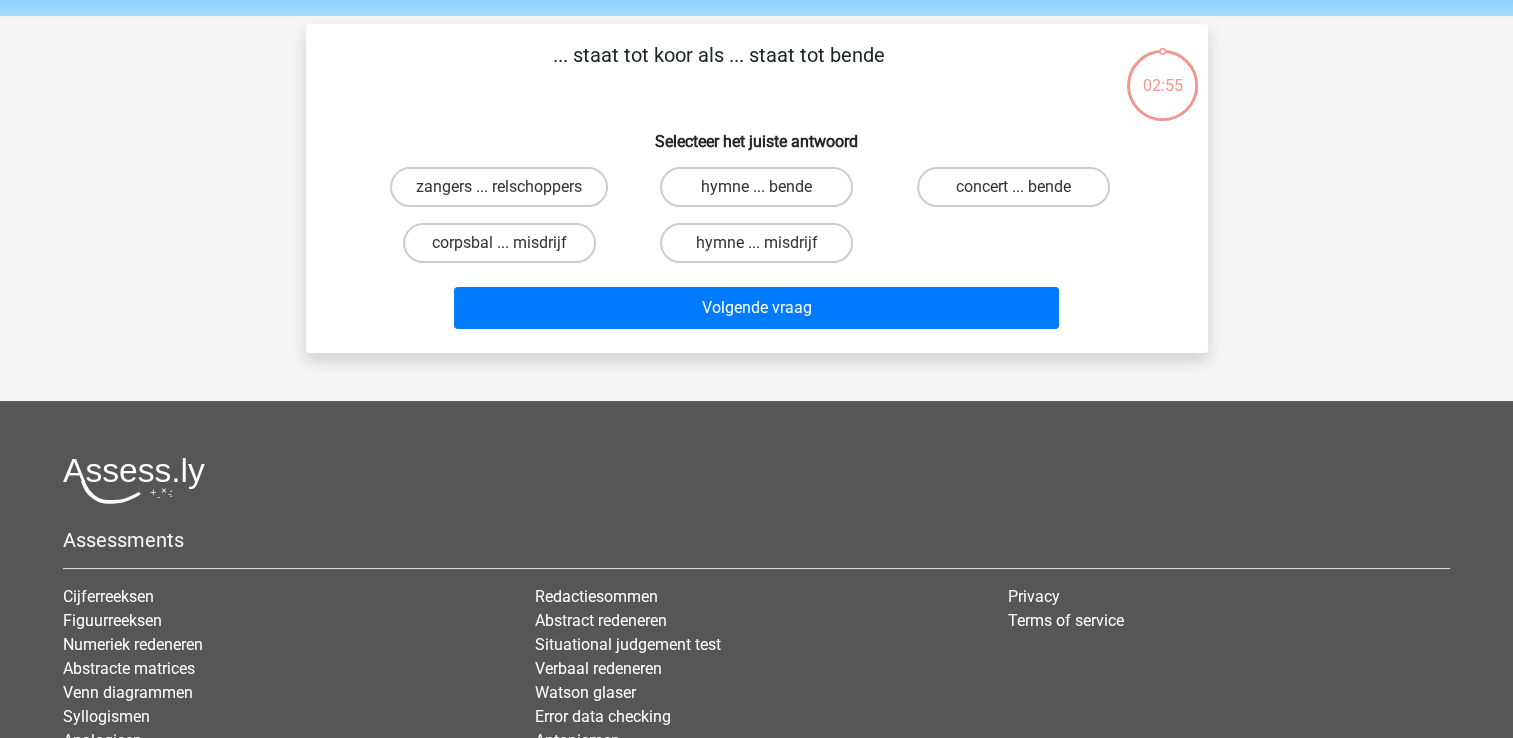 scroll, scrollTop: 92, scrollLeft: 0, axis: vertical 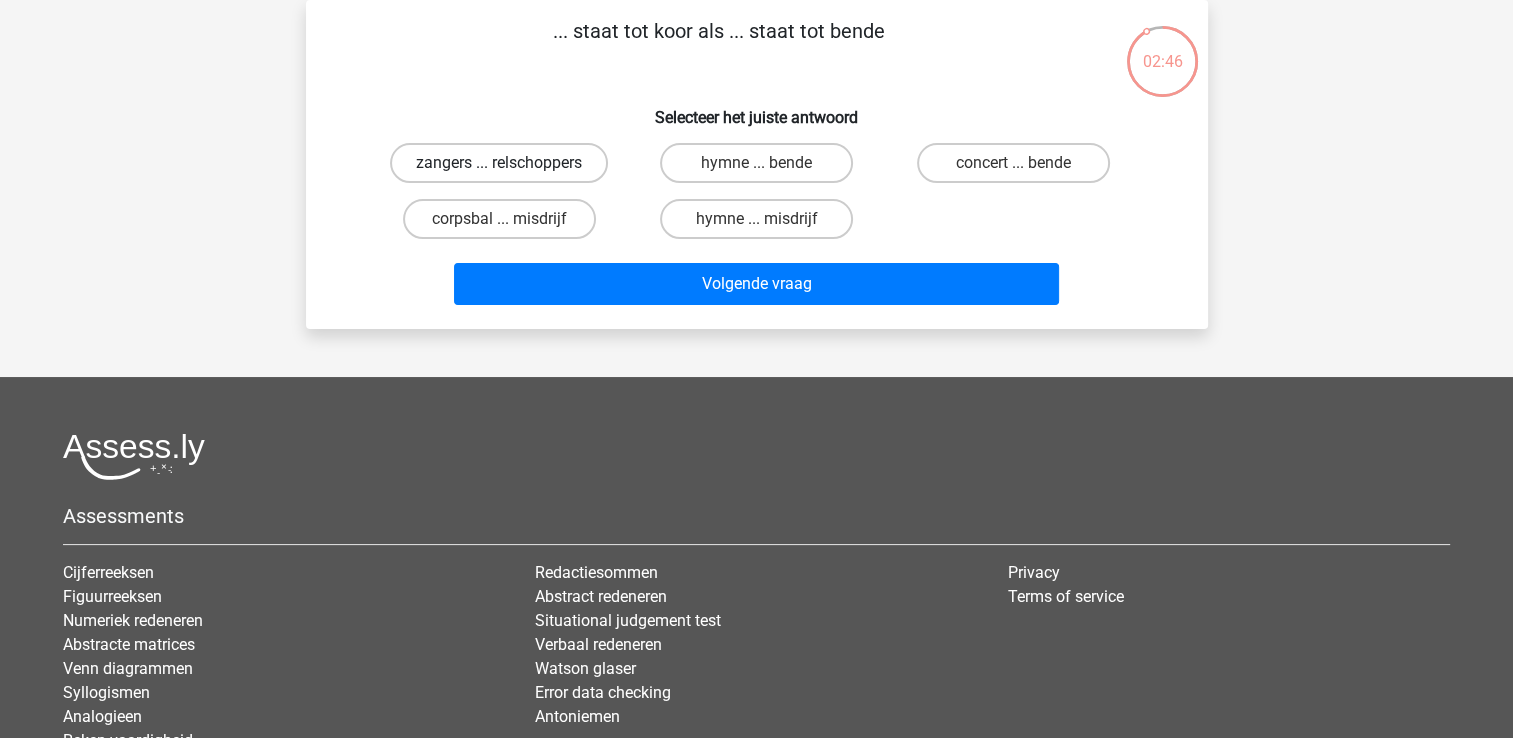 click on "zangers ... relschoppers" at bounding box center (499, 163) 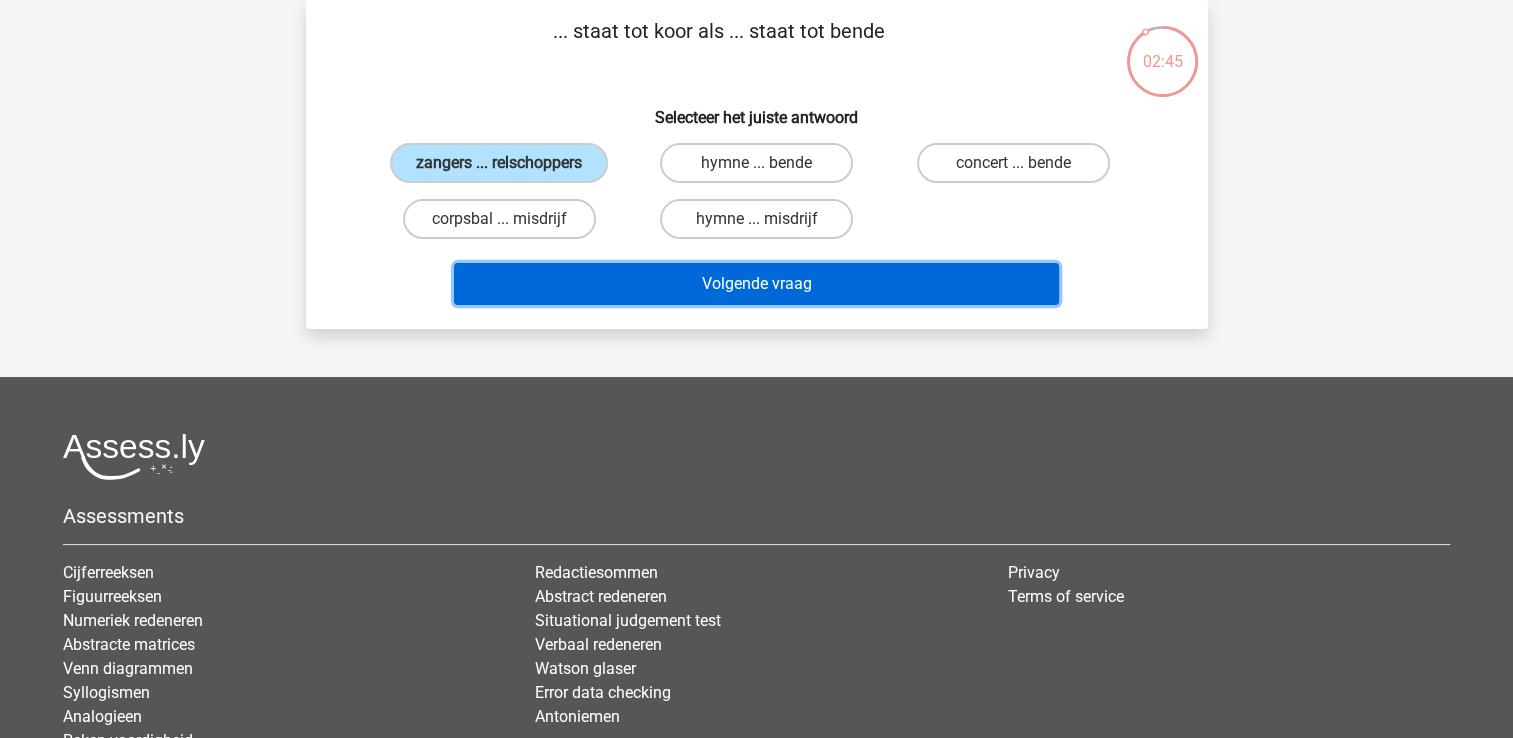click on "Volgende vraag" at bounding box center [756, 284] 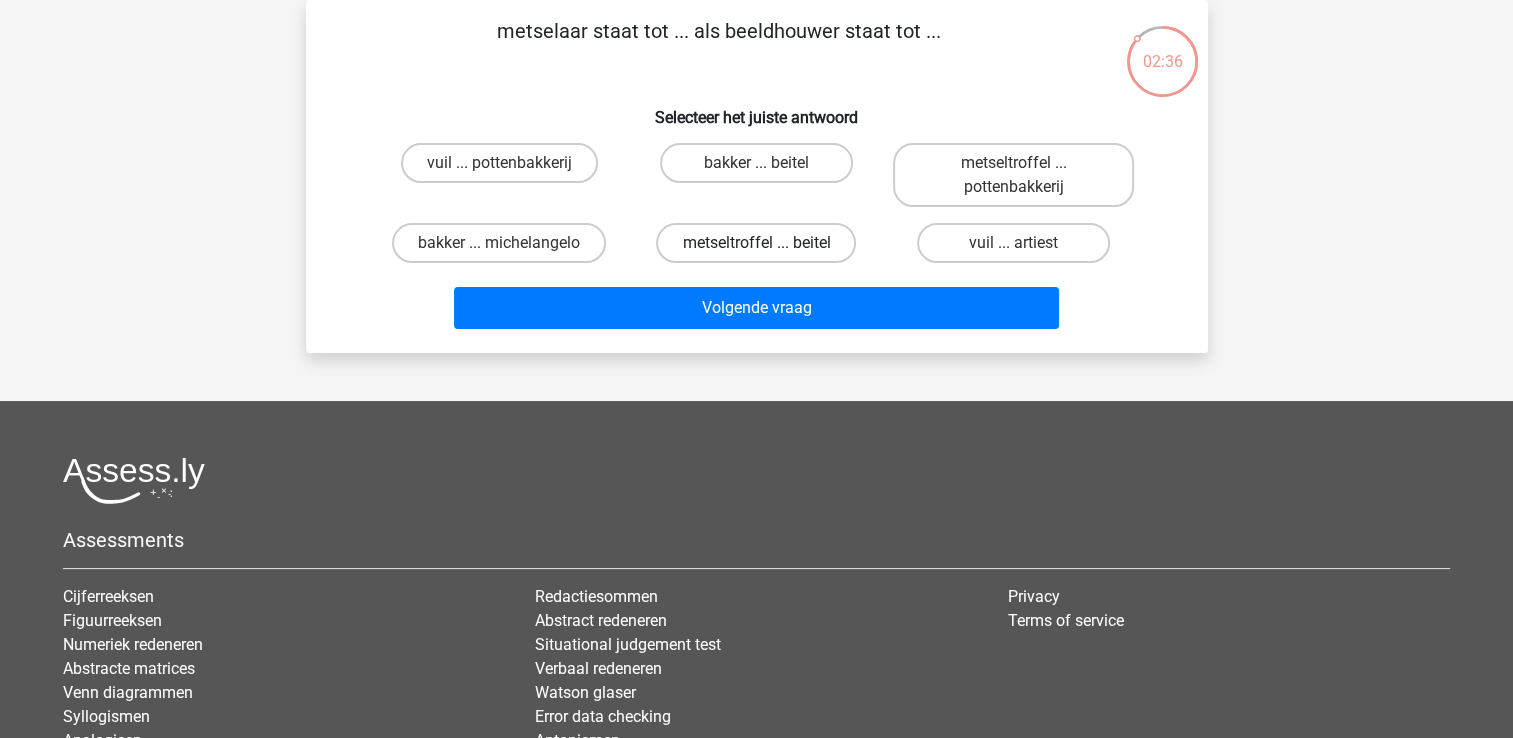 click on "metseltroffel ... beitel" at bounding box center (756, 243) 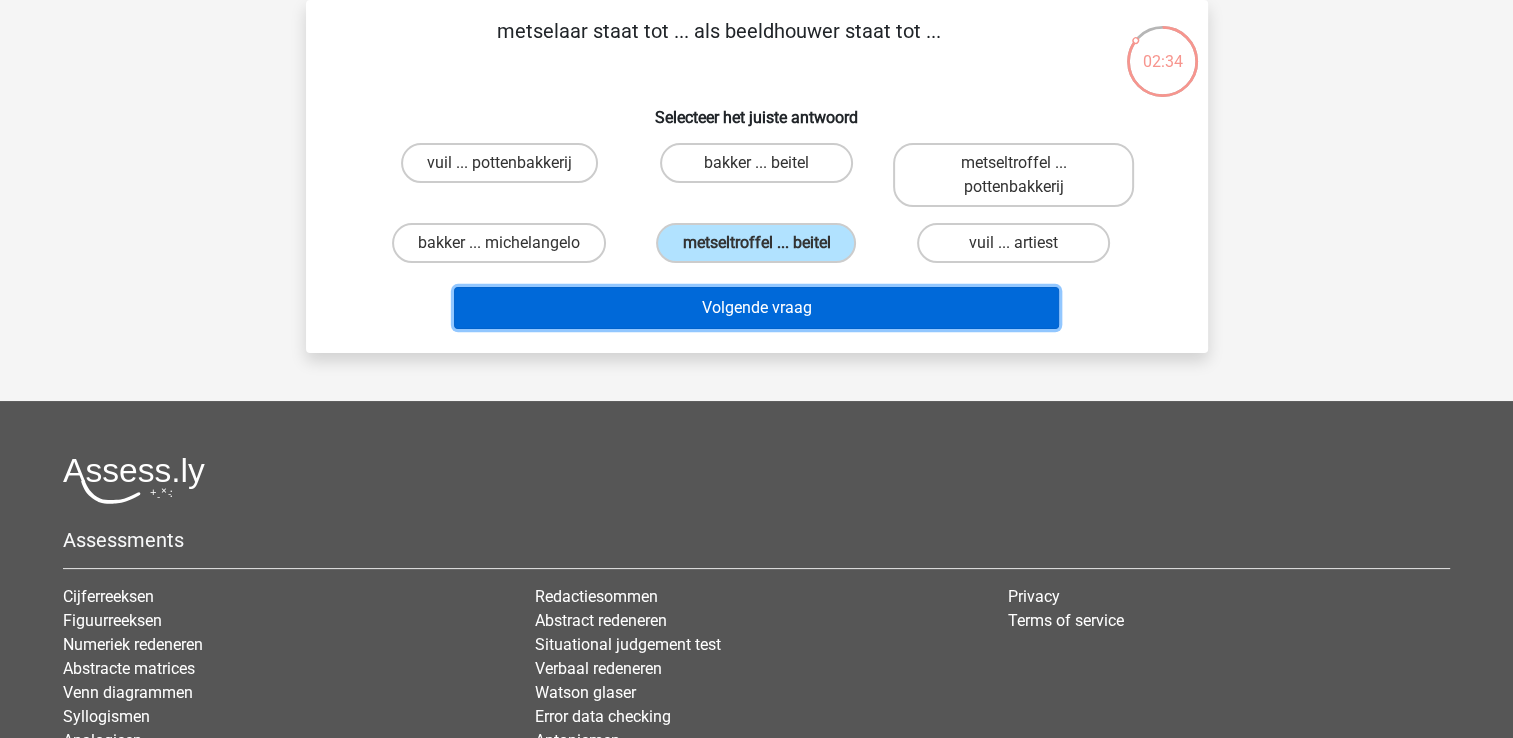 click on "Volgende vraag" at bounding box center (756, 308) 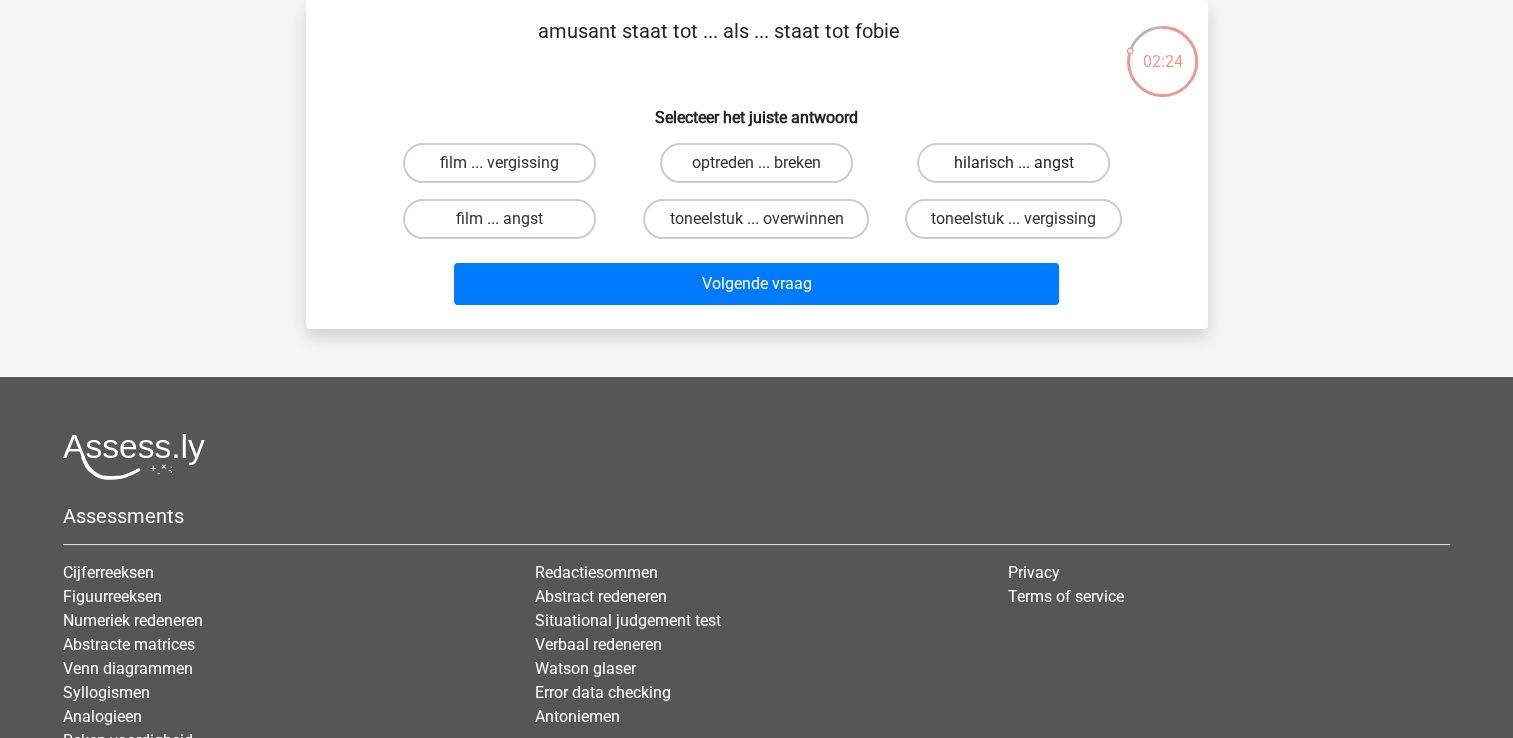 click on "hilarisch ... angst" at bounding box center [1013, 163] 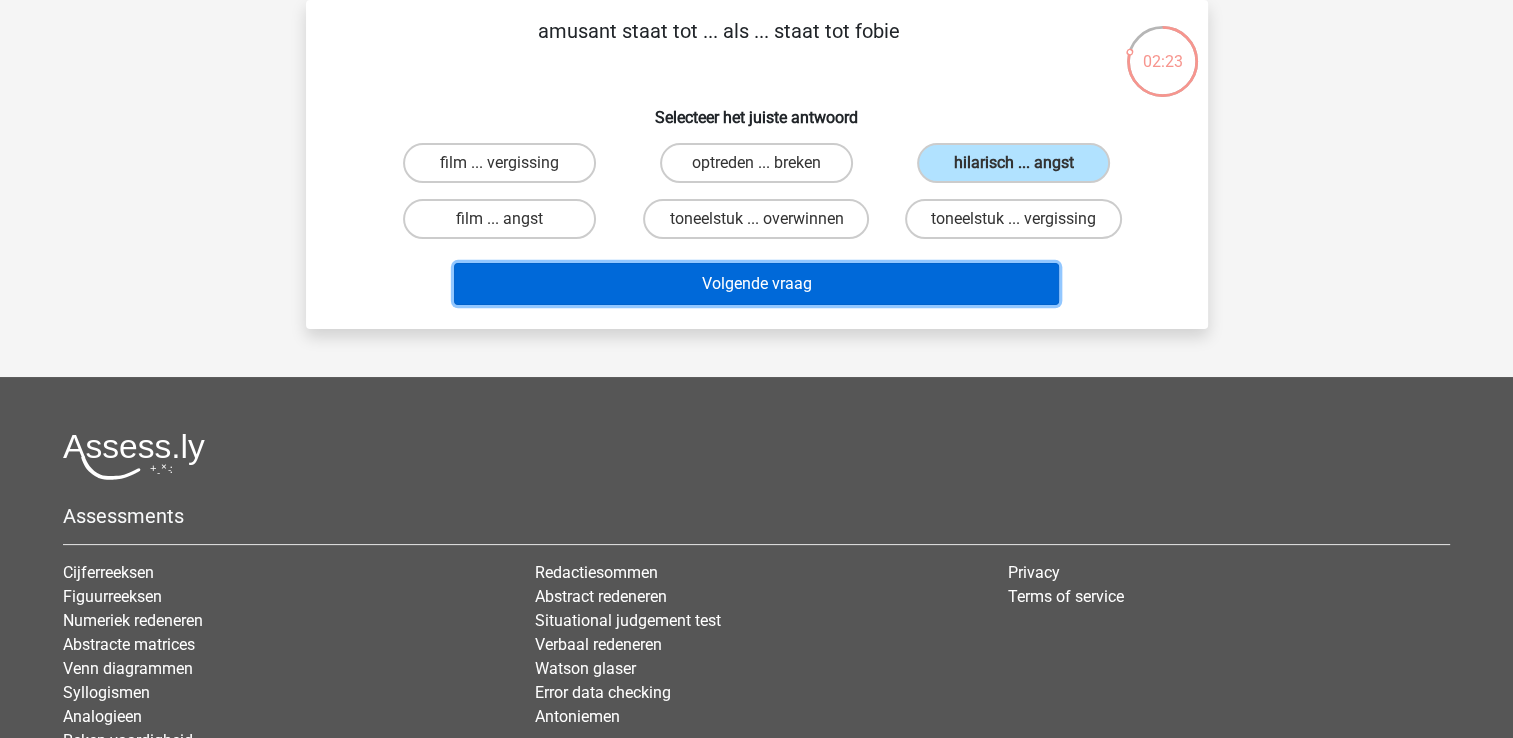 click on "Volgende vraag" at bounding box center [756, 284] 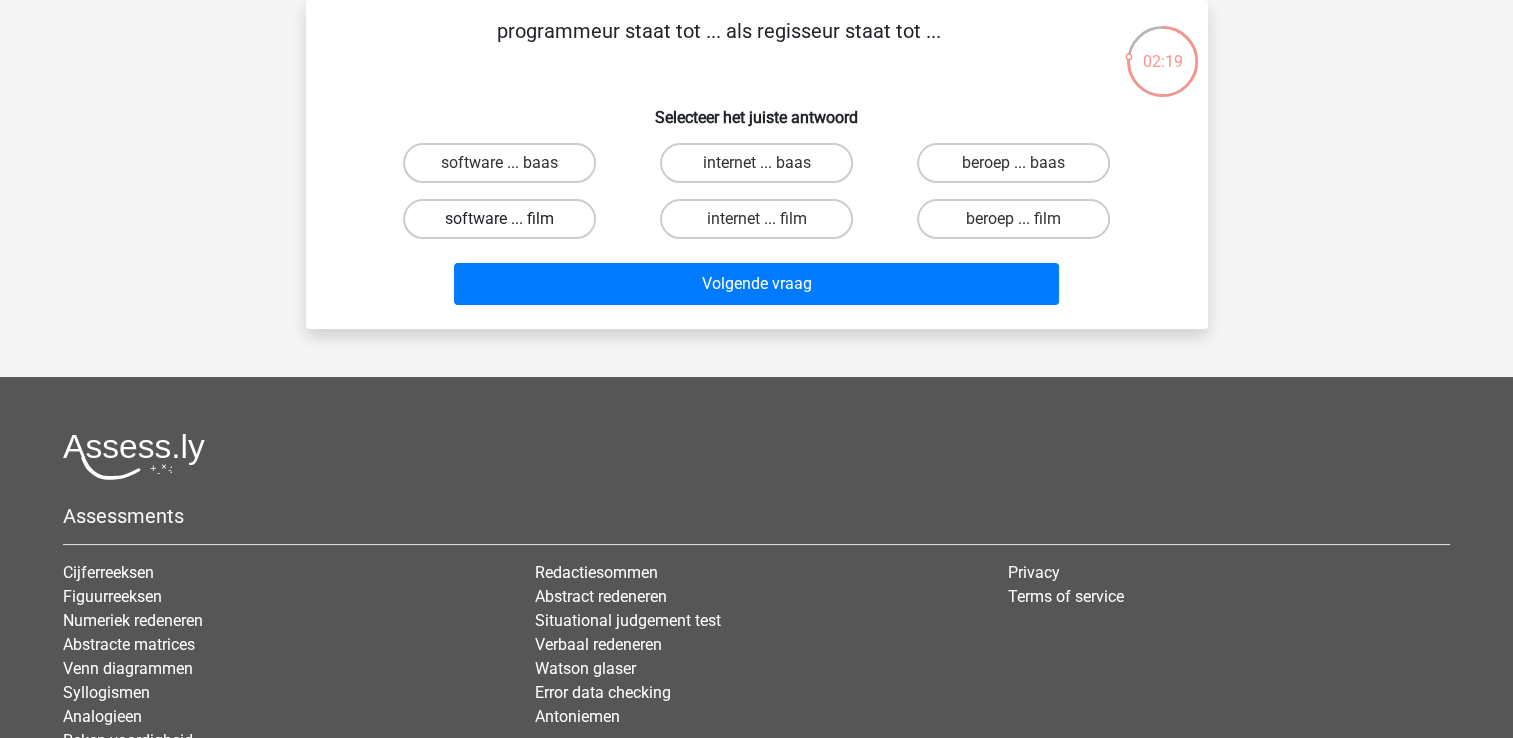 click on "software ... film" at bounding box center [499, 219] 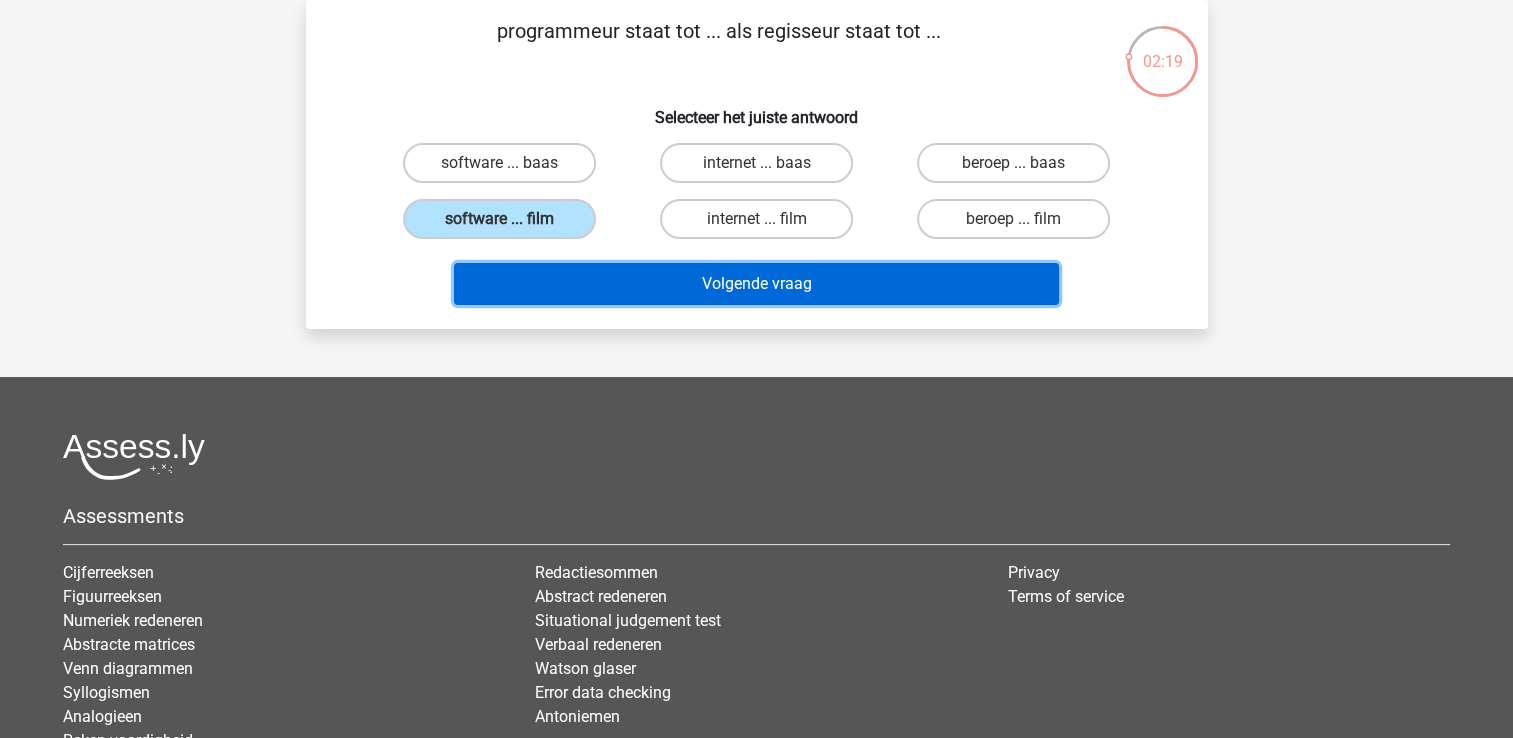 click on "Volgende vraag" at bounding box center (756, 284) 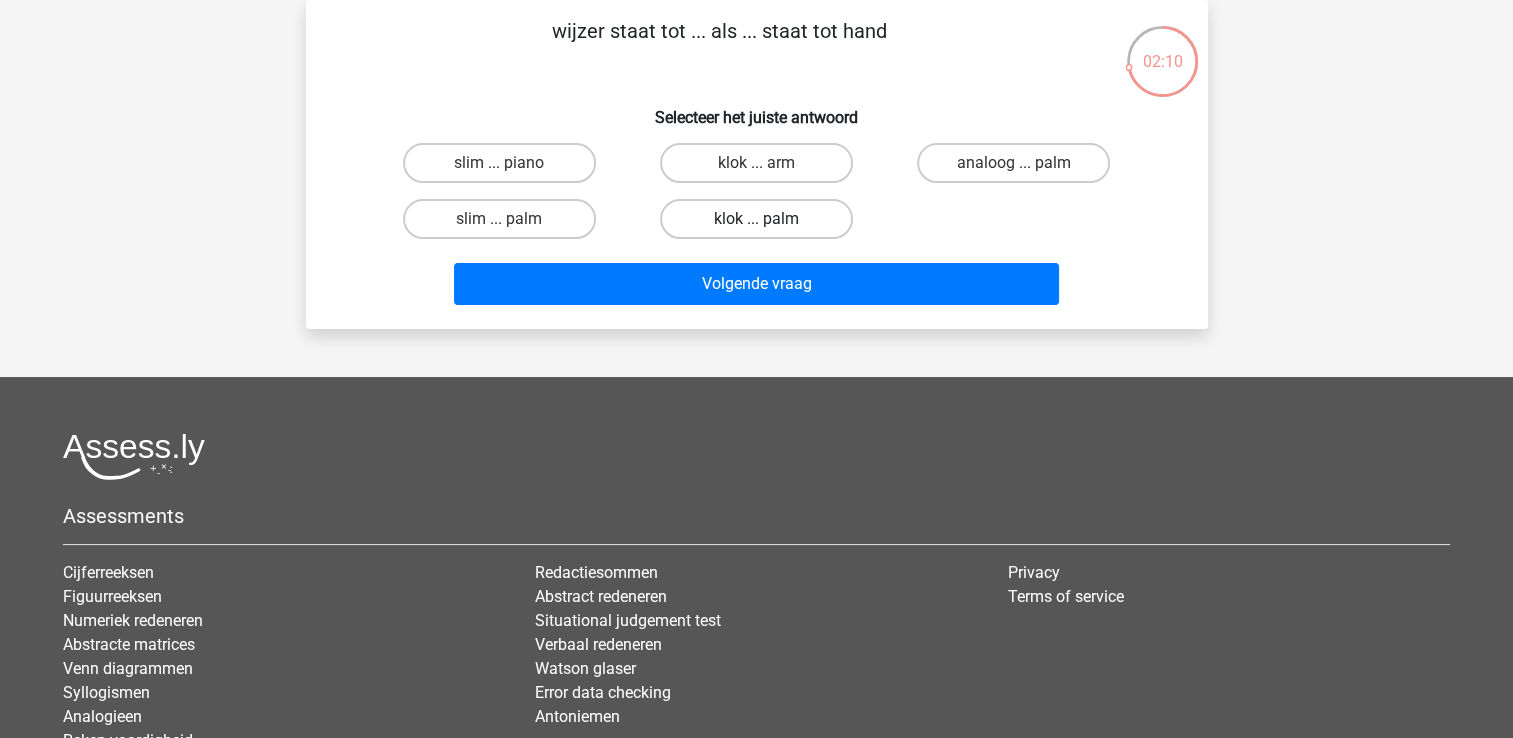click on "klok ... palm" at bounding box center [756, 219] 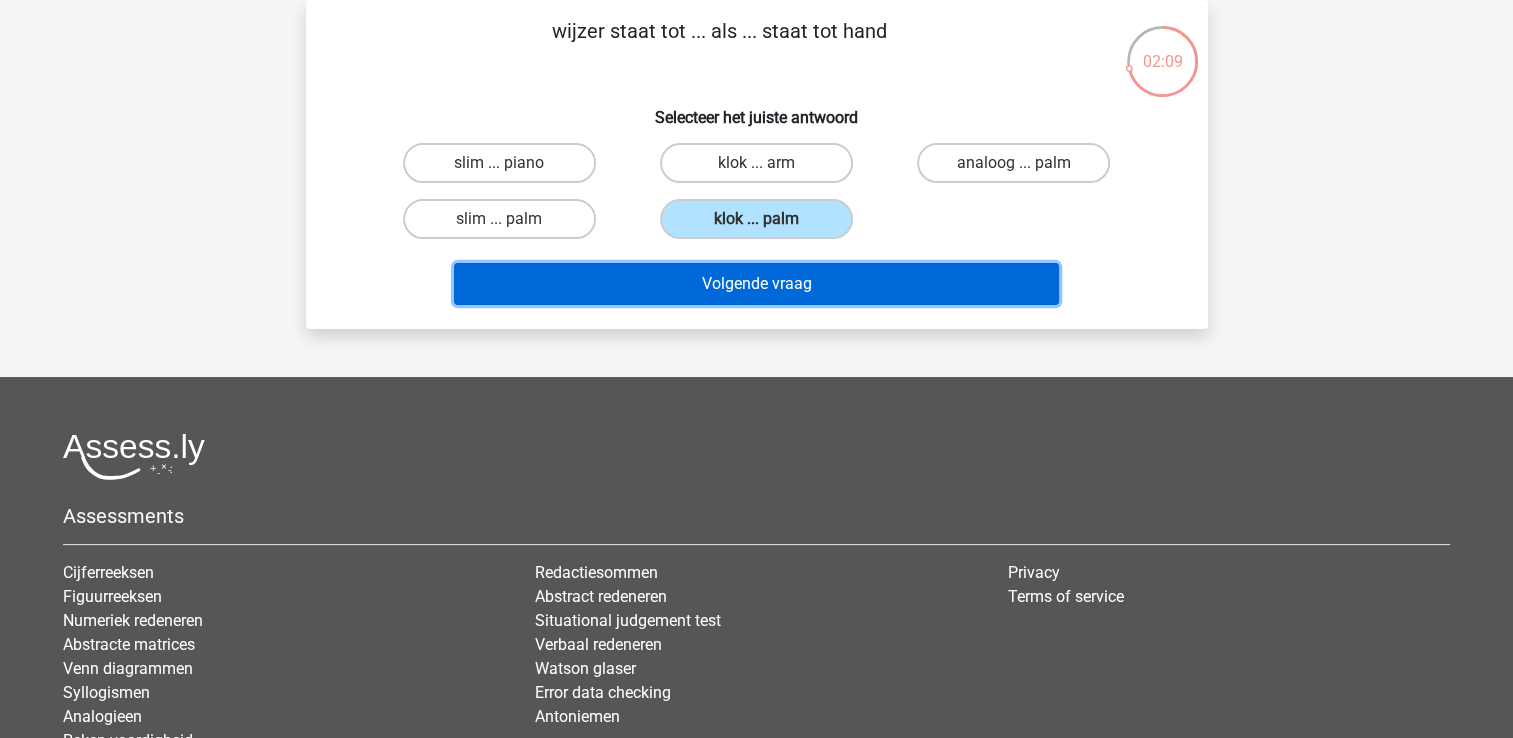 click on "Volgende vraag" at bounding box center [756, 284] 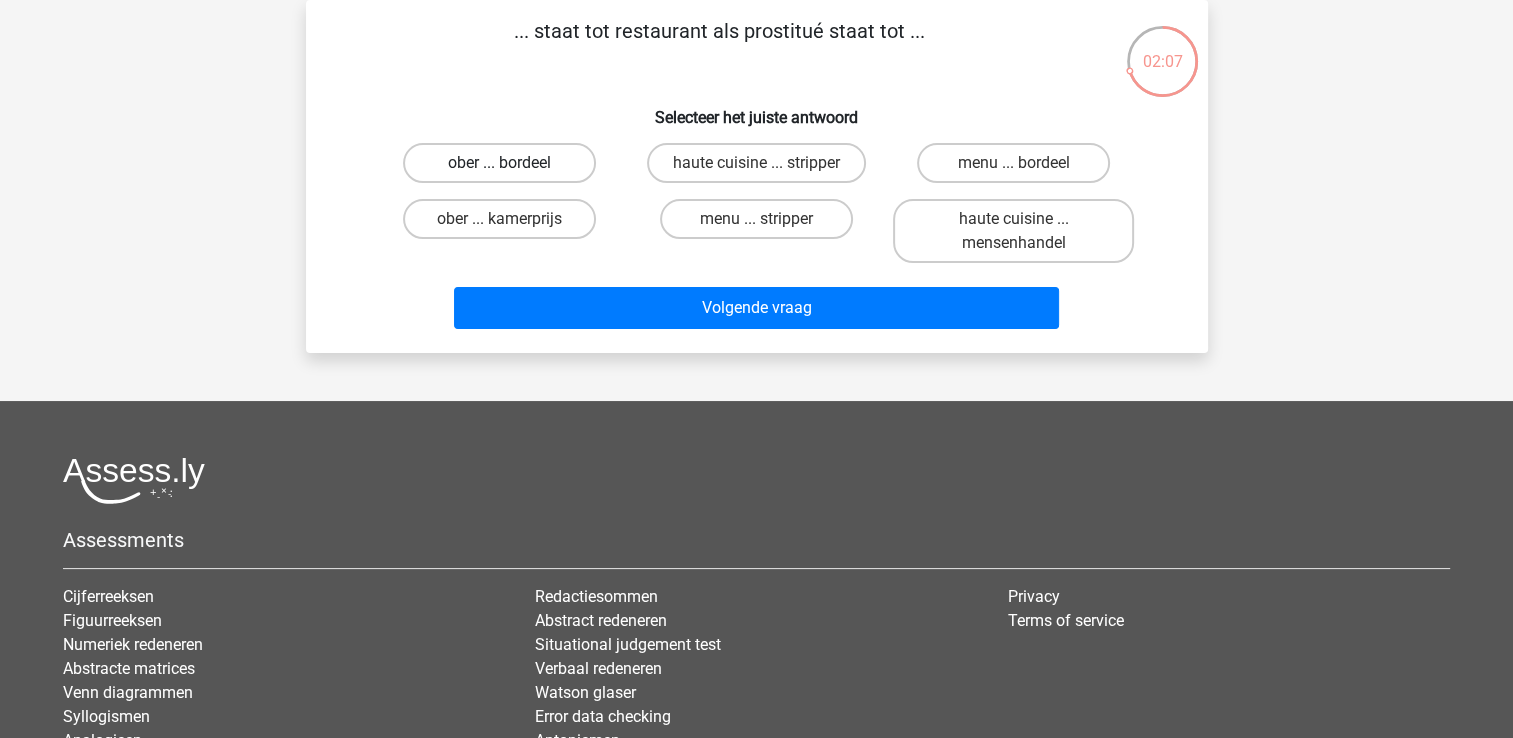 click on "ober ... bordeel" at bounding box center [499, 163] 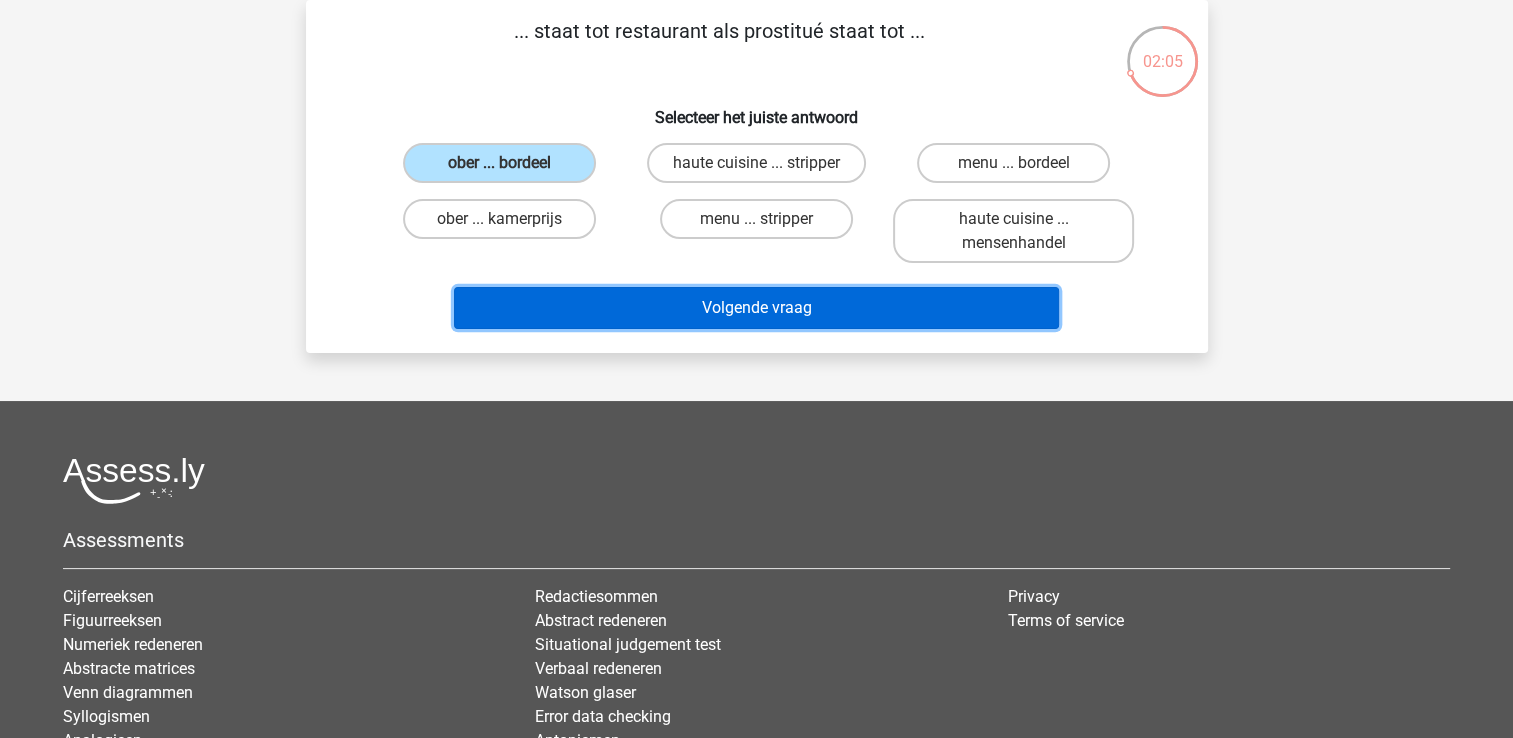 click on "Volgende vraag" at bounding box center [756, 308] 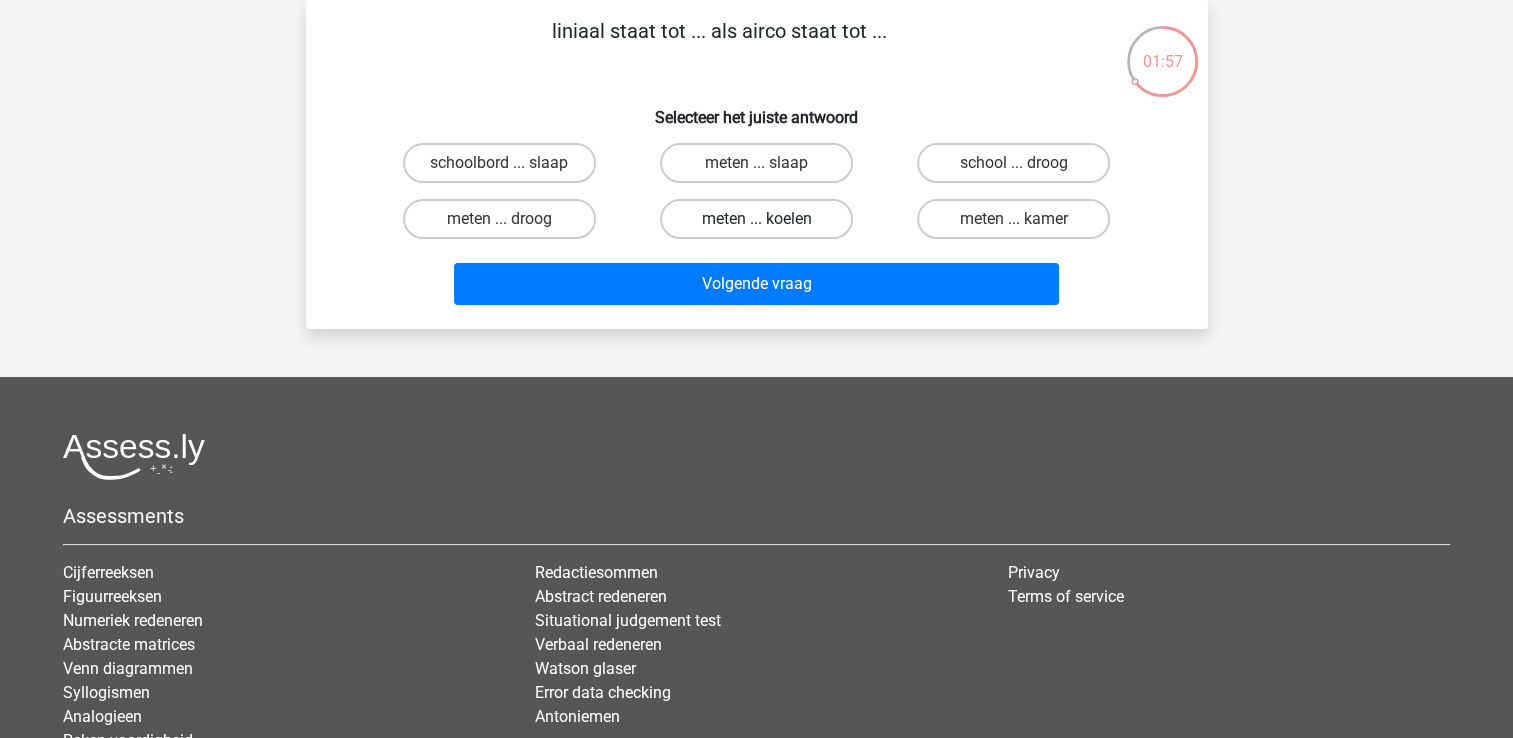 click on "meten ... koelen" at bounding box center [756, 219] 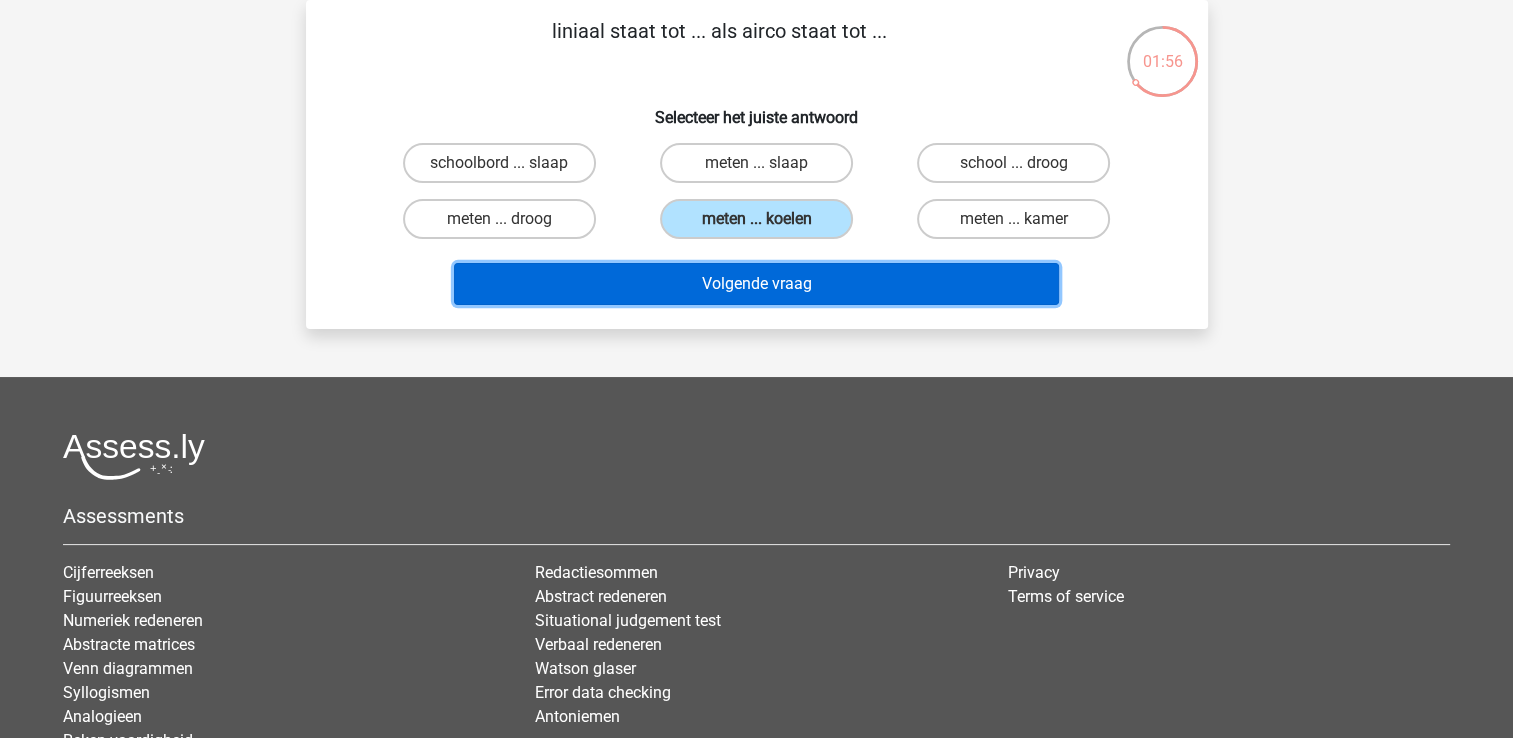 click on "Volgende vraag" at bounding box center (756, 284) 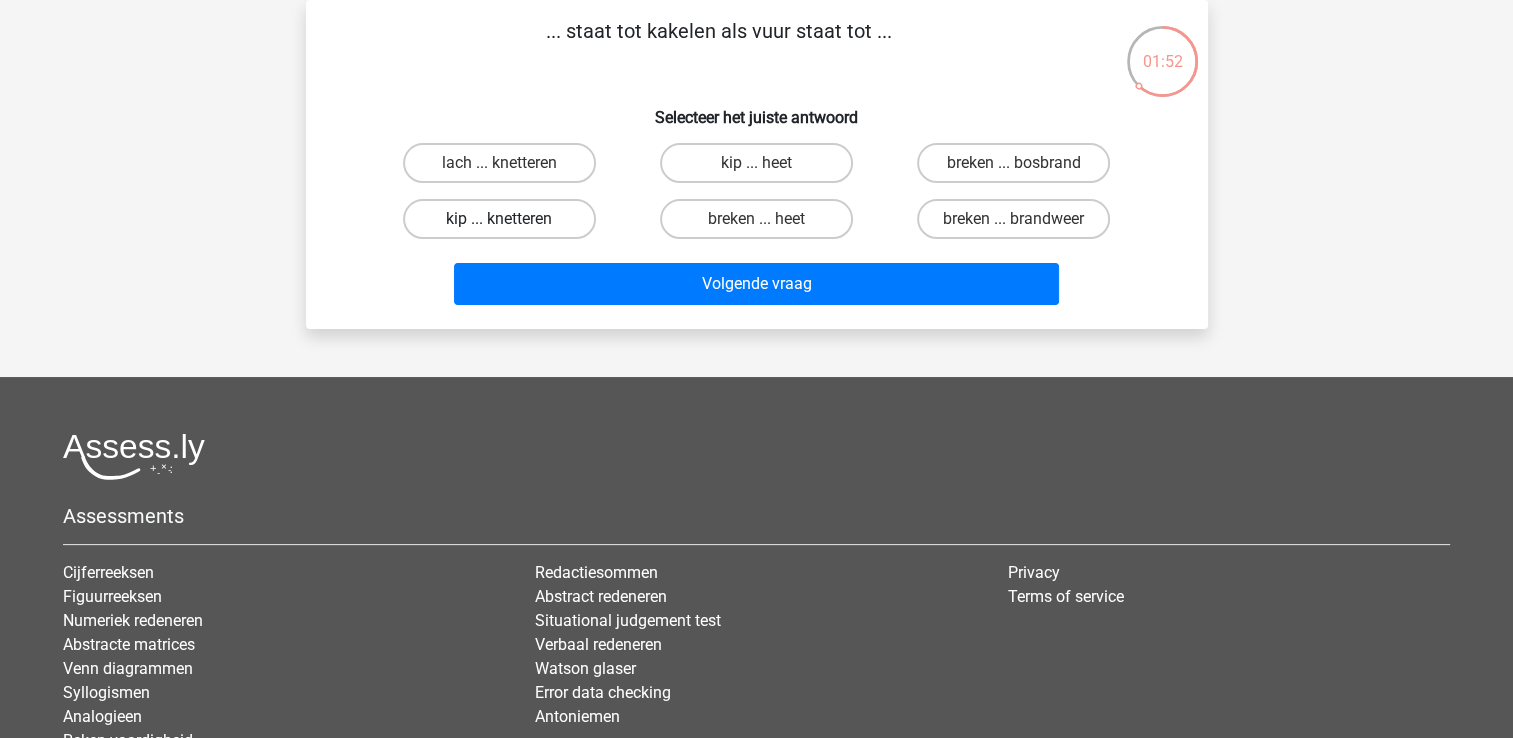 click on "kip ... knetteren" at bounding box center [499, 219] 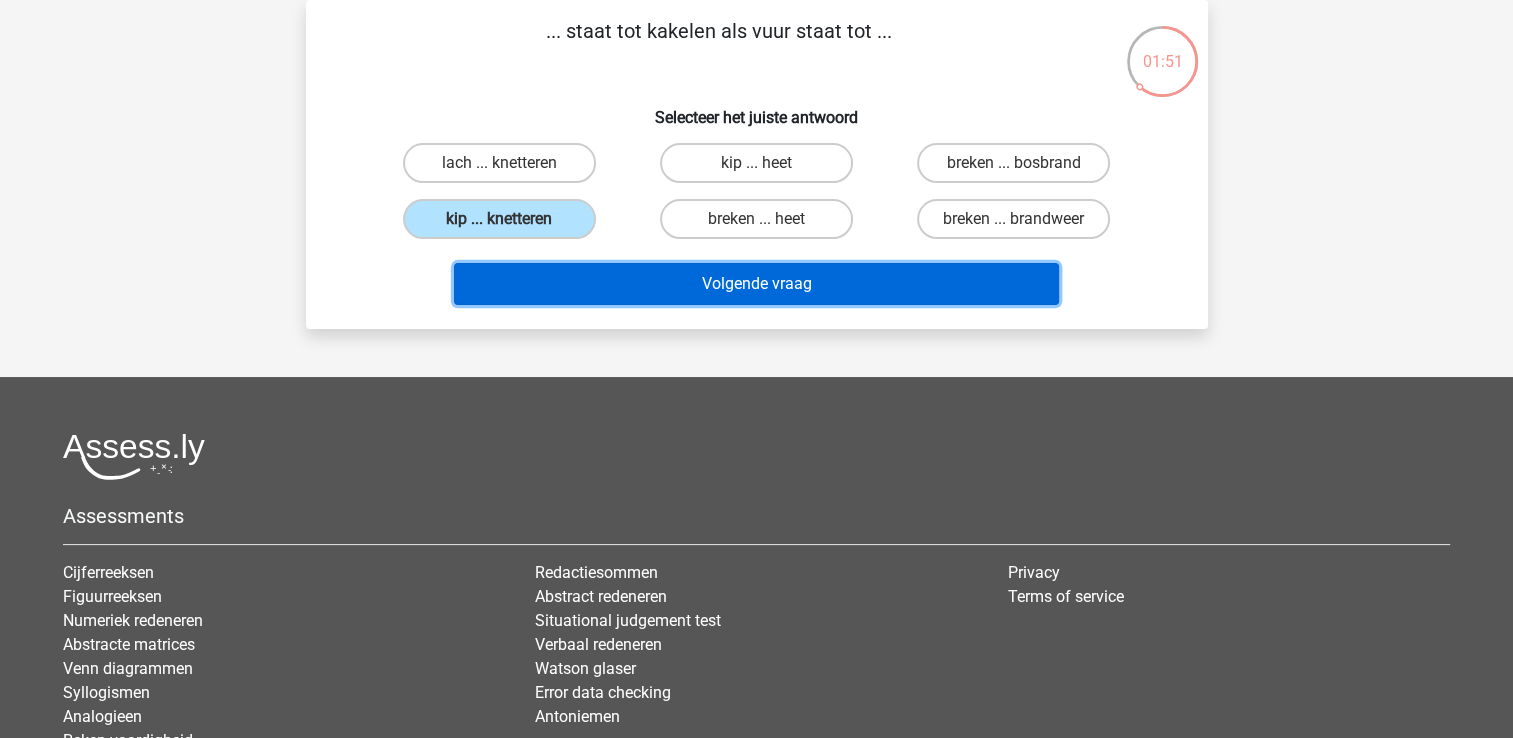 click on "Volgende vraag" at bounding box center [756, 284] 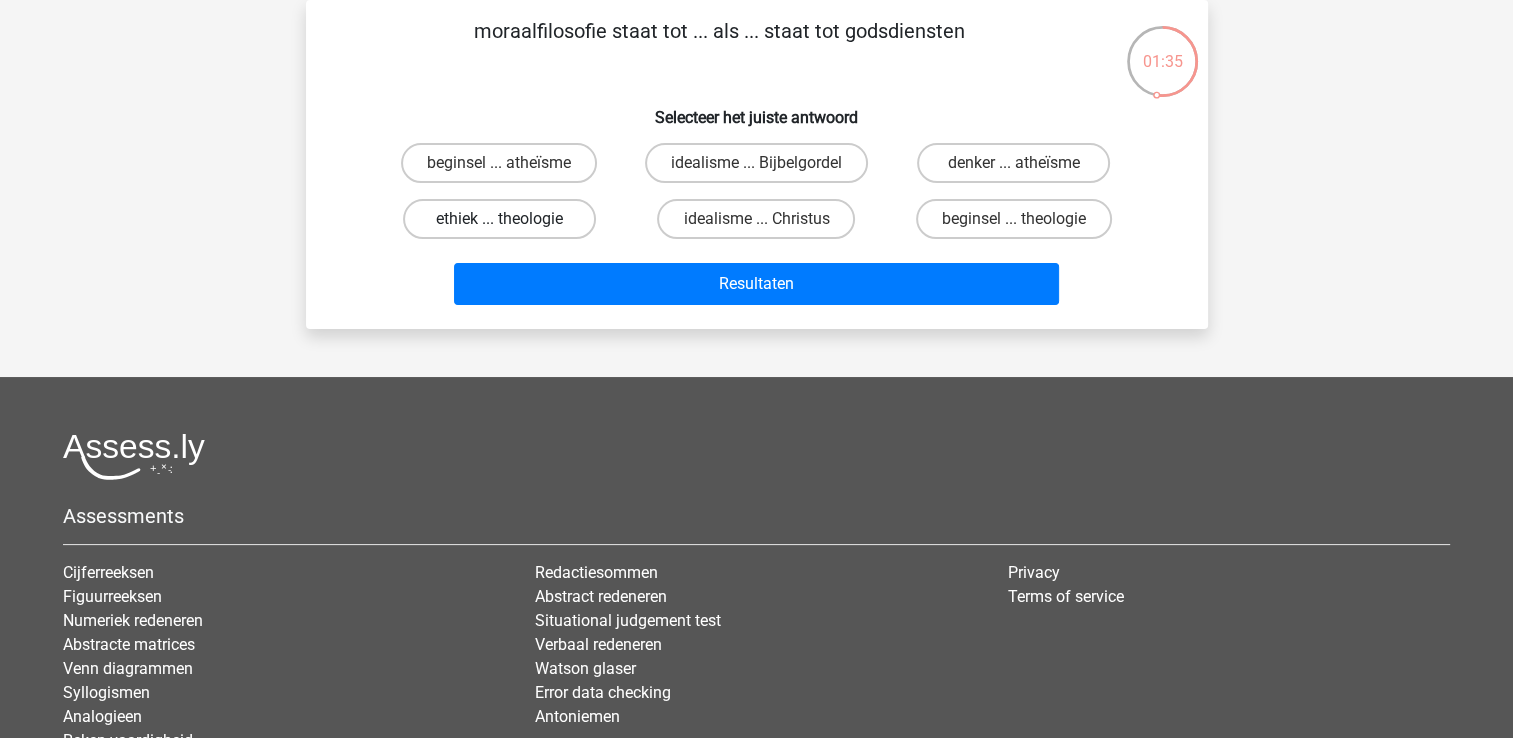 click on "ethiek ... theologie" at bounding box center (499, 219) 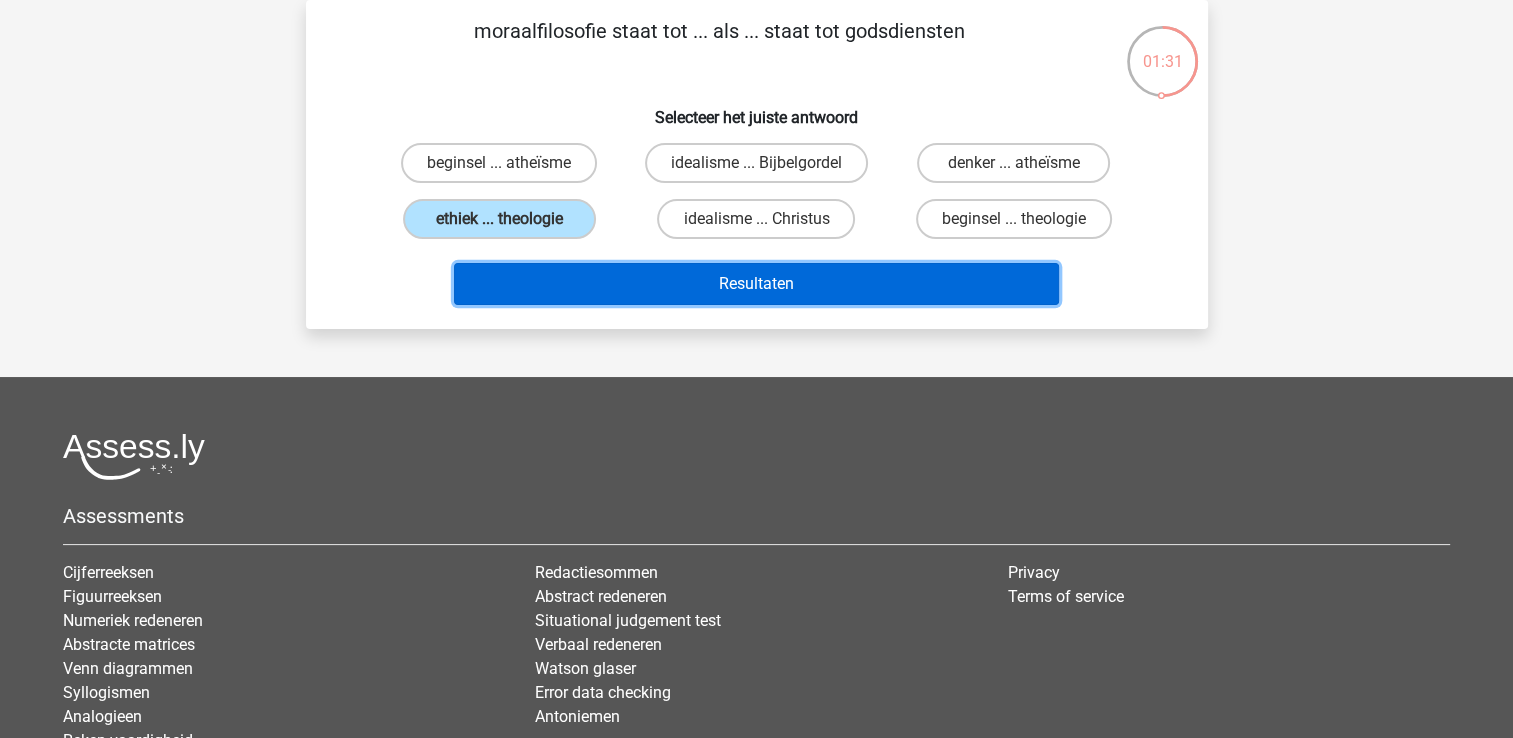 click on "Resultaten" at bounding box center (756, 284) 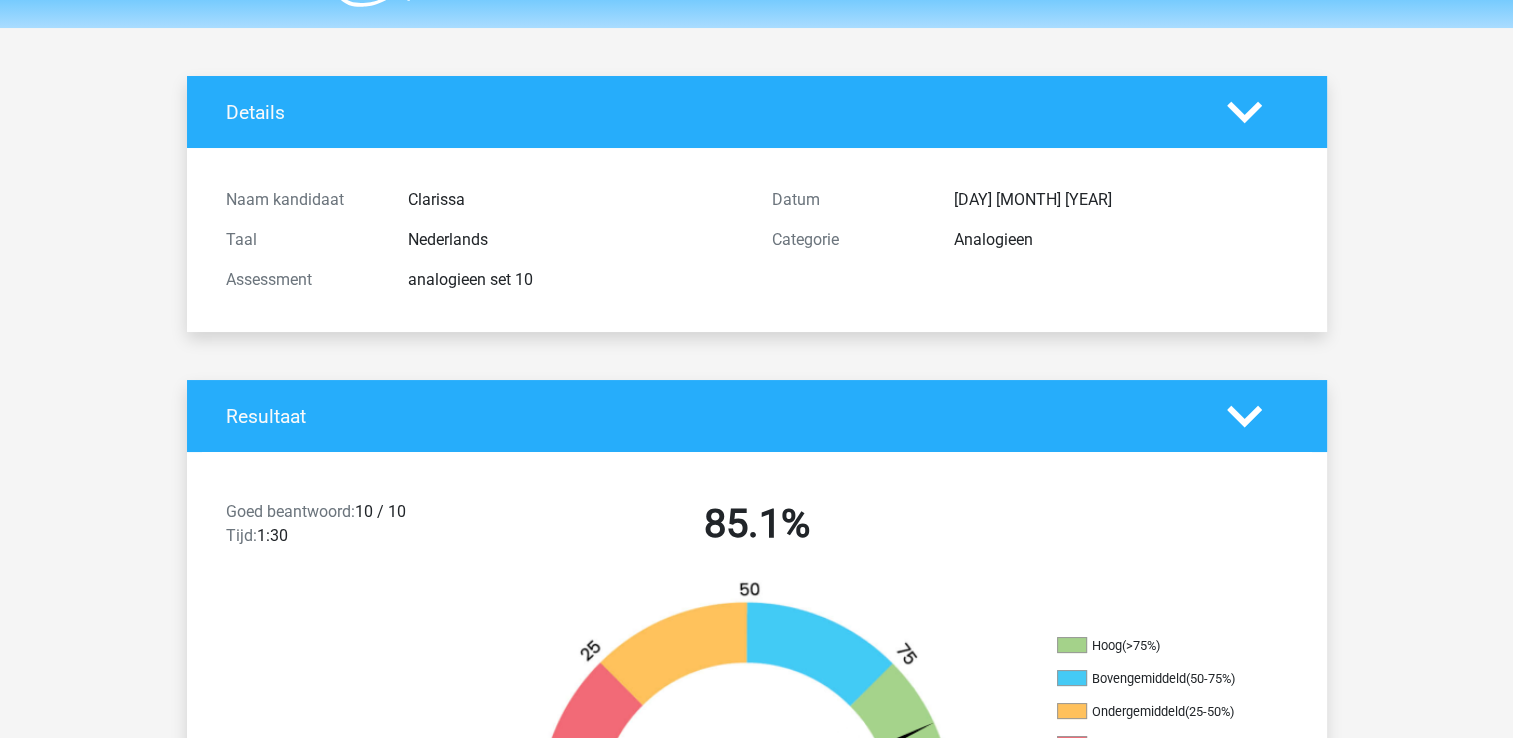 scroll, scrollTop: 0, scrollLeft: 0, axis: both 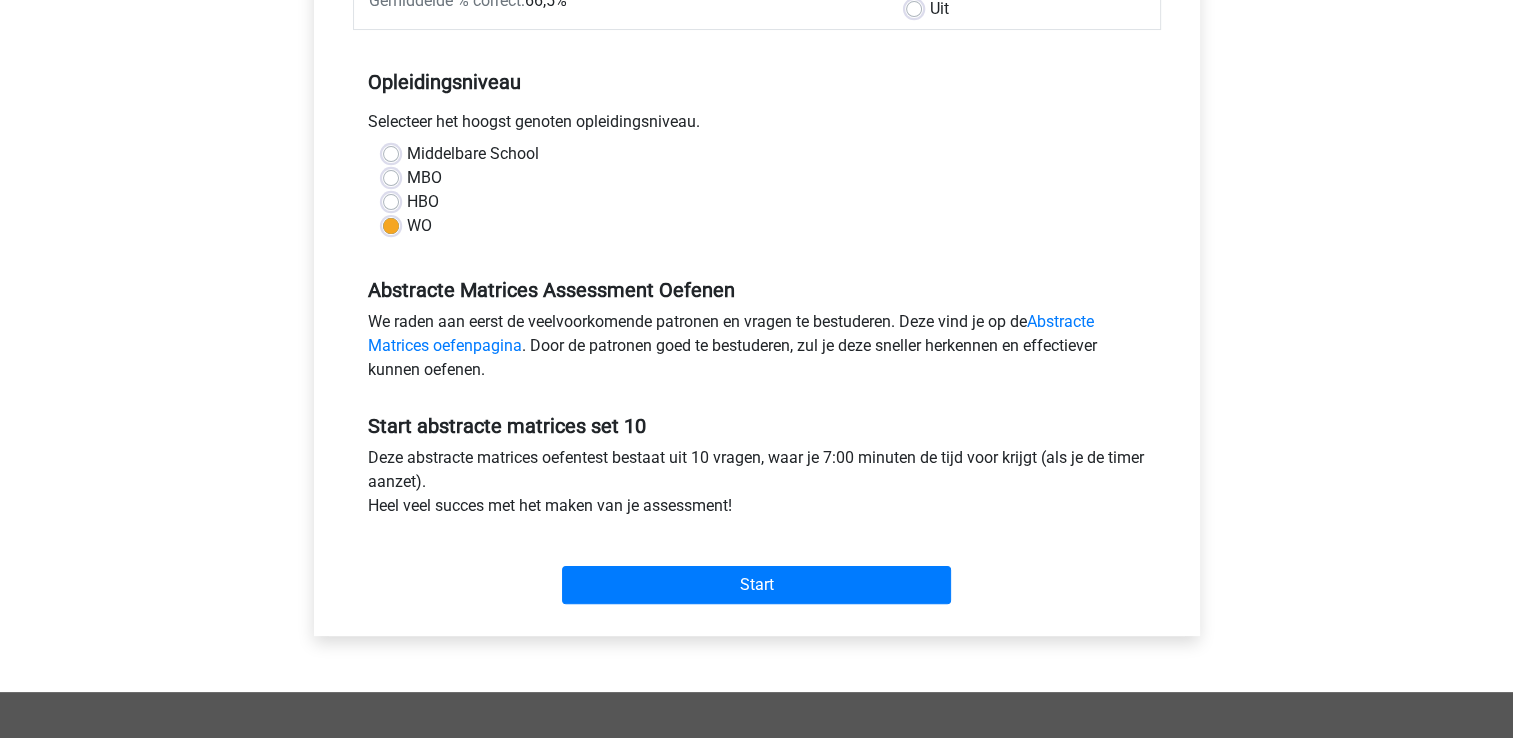 click on "Start" at bounding box center [757, 569] 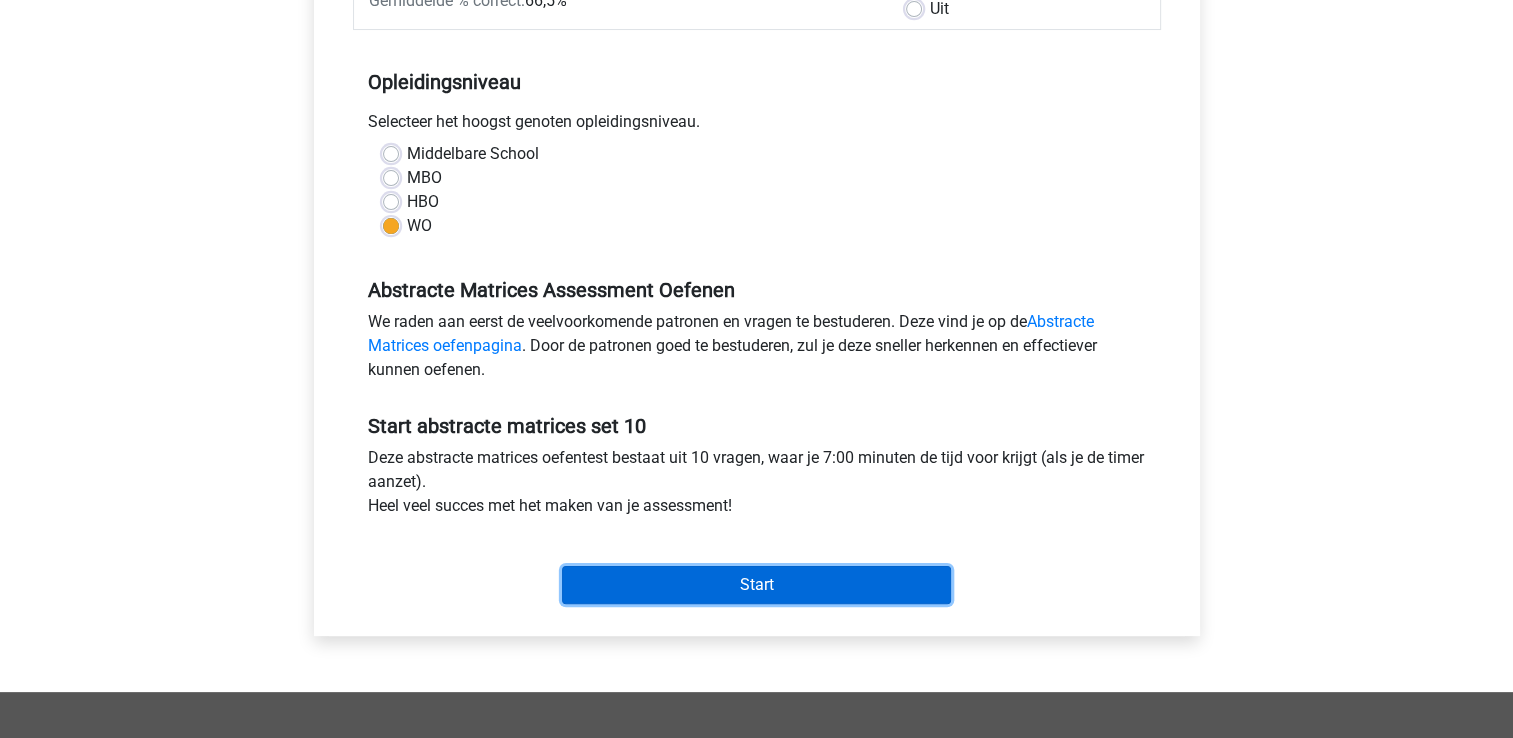 click on "Start" at bounding box center (756, 585) 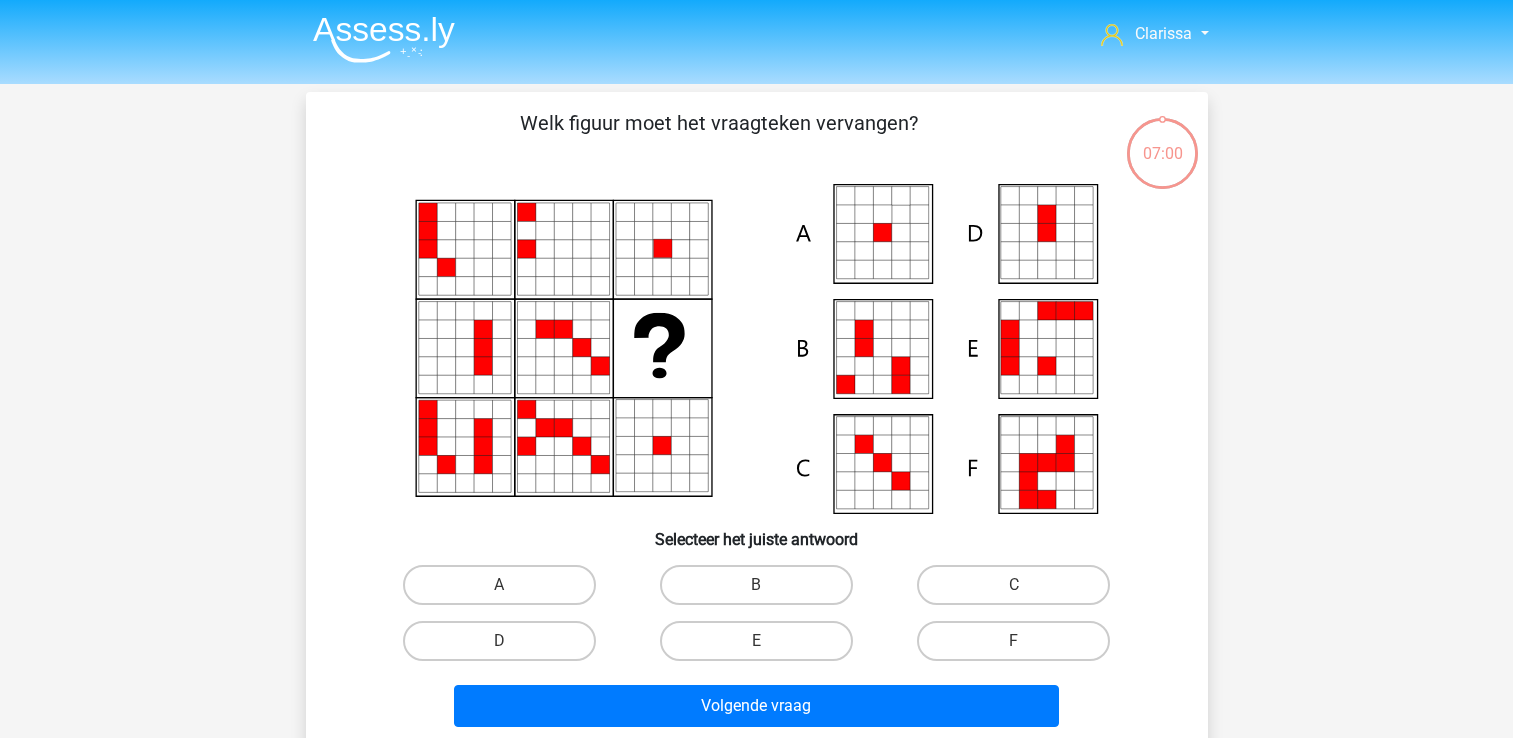 scroll, scrollTop: 0, scrollLeft: 0, axis: both 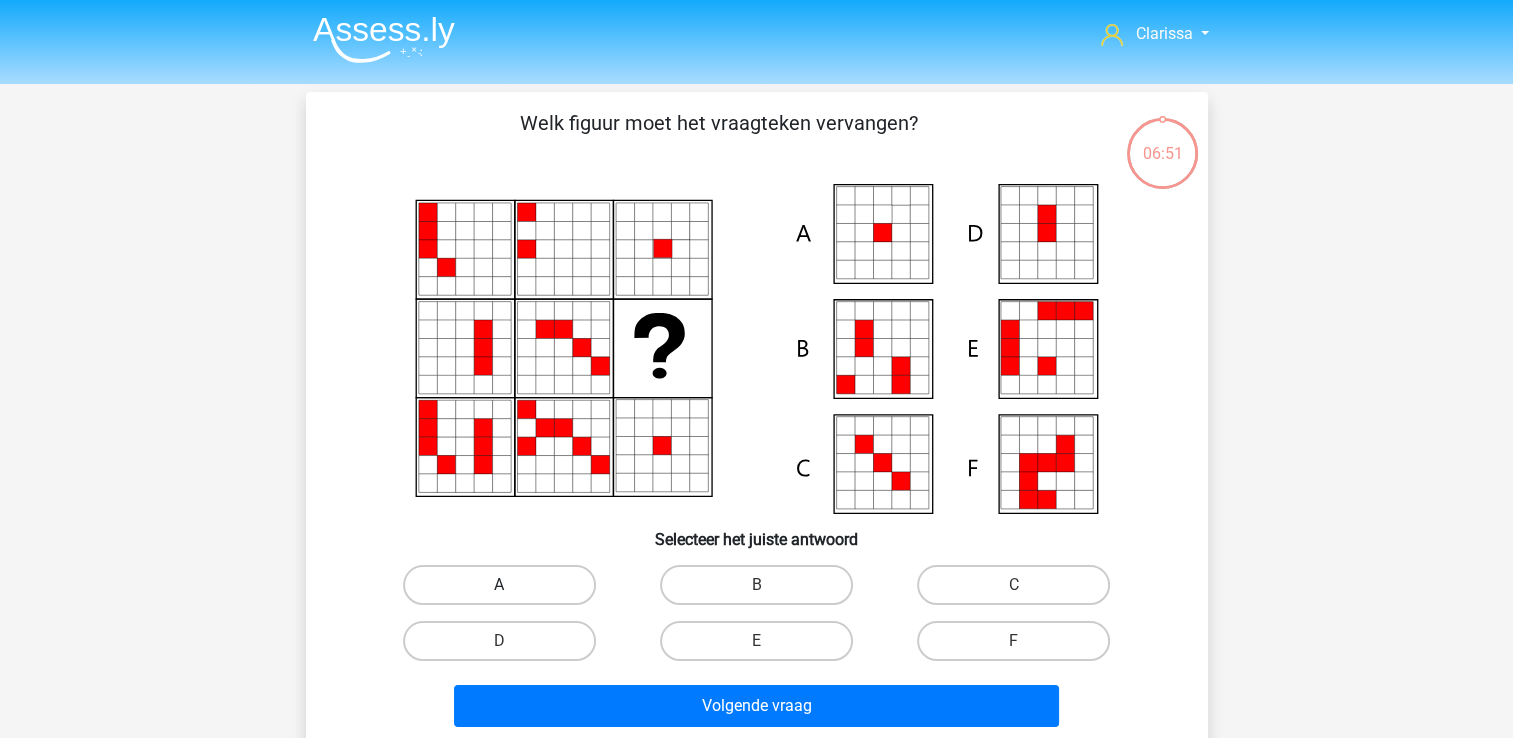 click on "A" at bounding box center [499, 585] 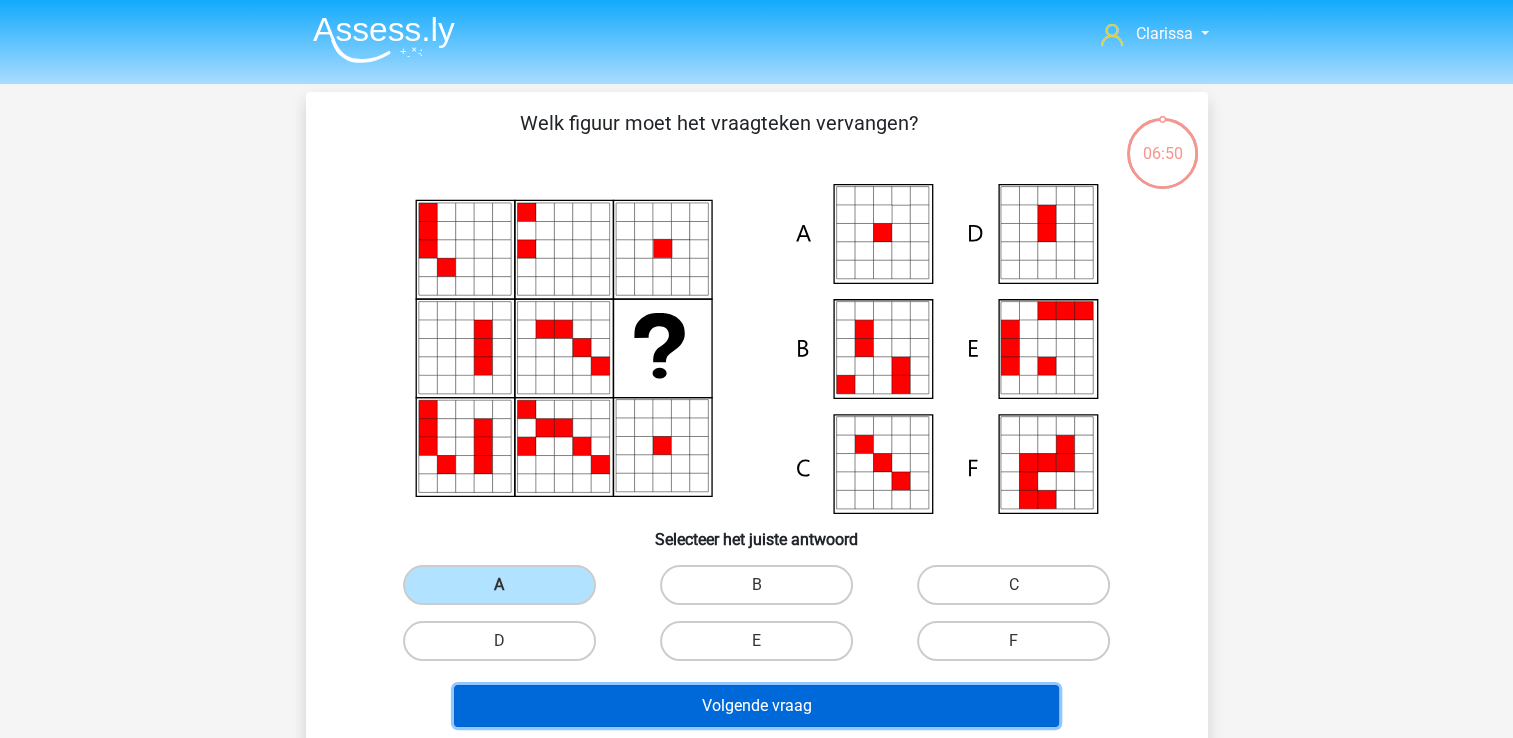 click on "Volgende vraag" at bounding box center [756, 706] 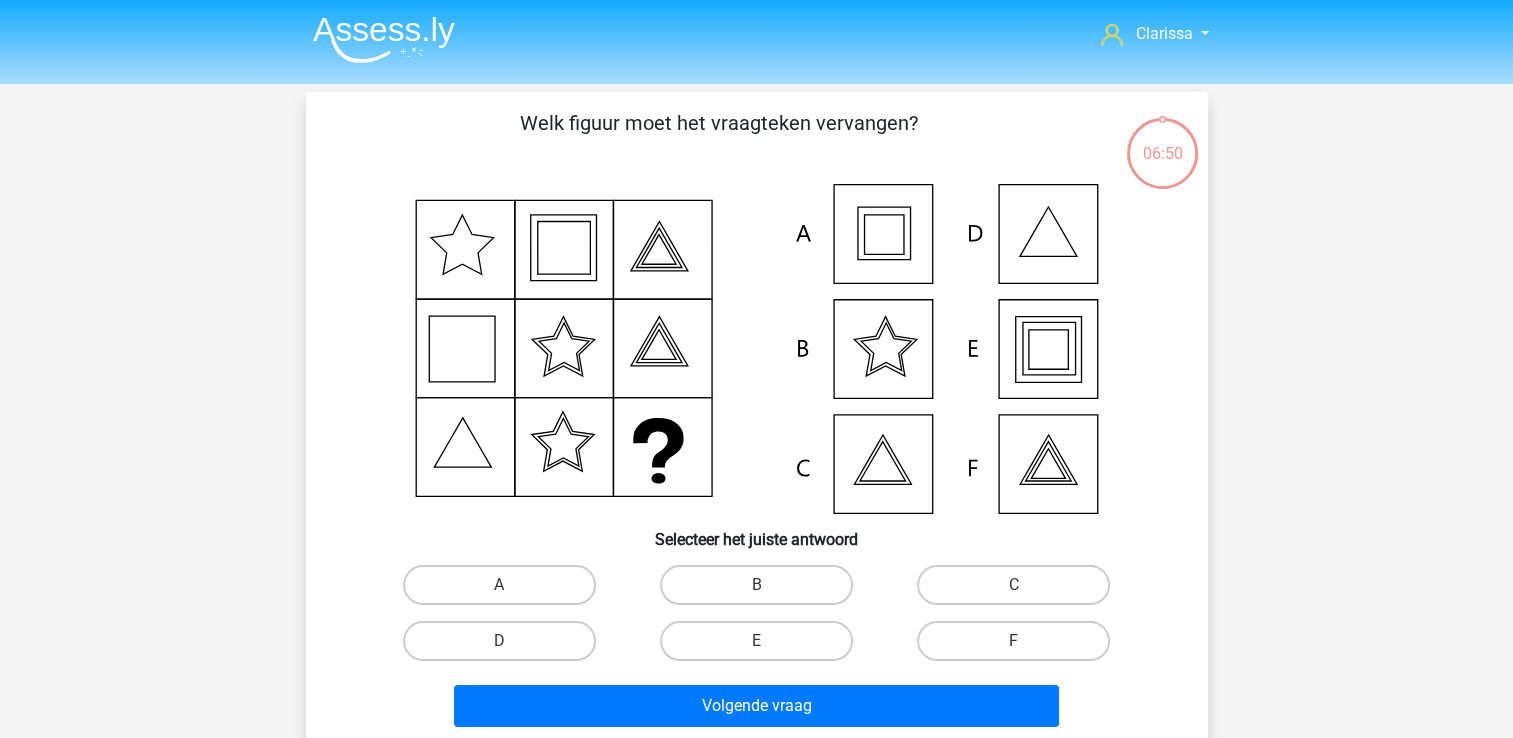 scroll, scrollTop: 92, scrollLeft: 0, axis: vertical 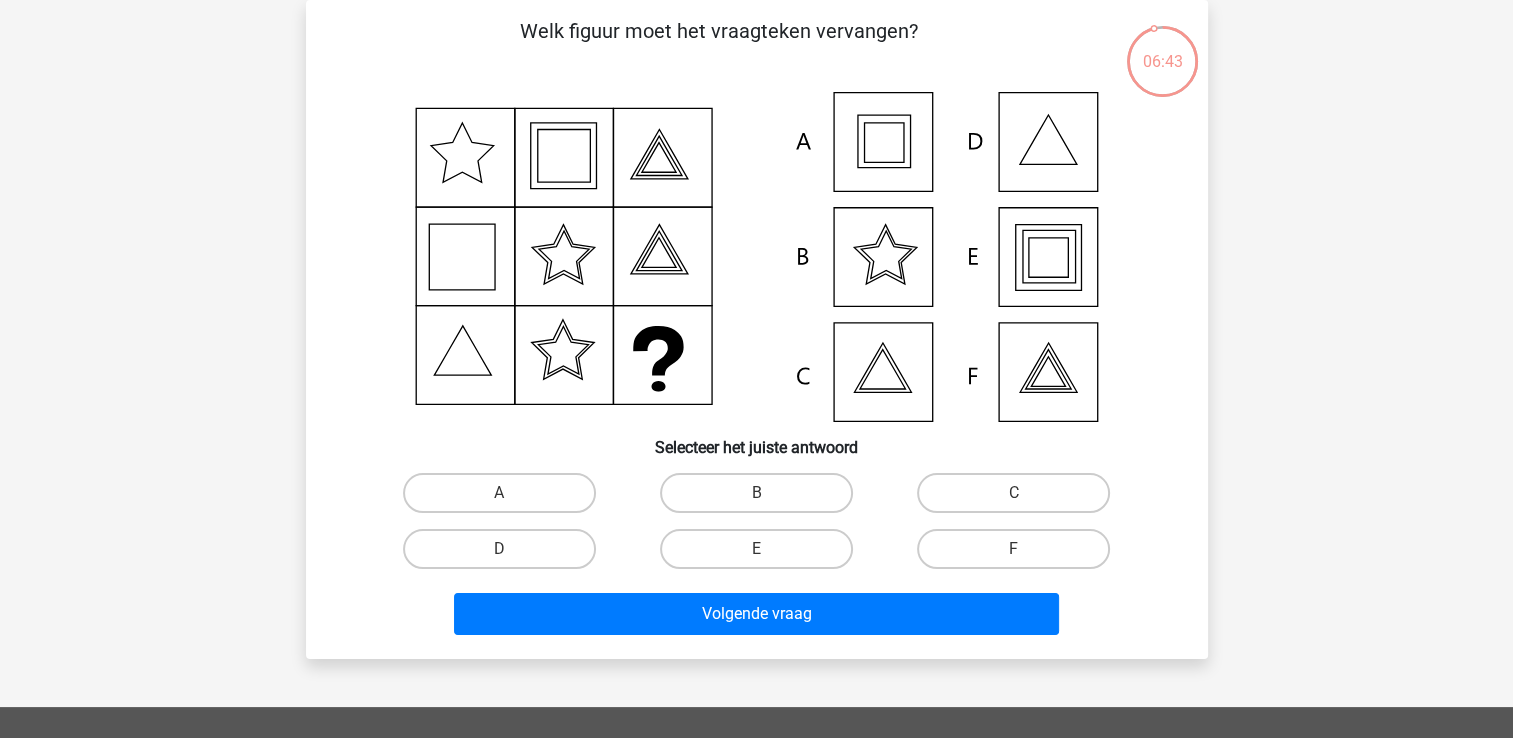 click on "E" at bounding box center (756, 549) 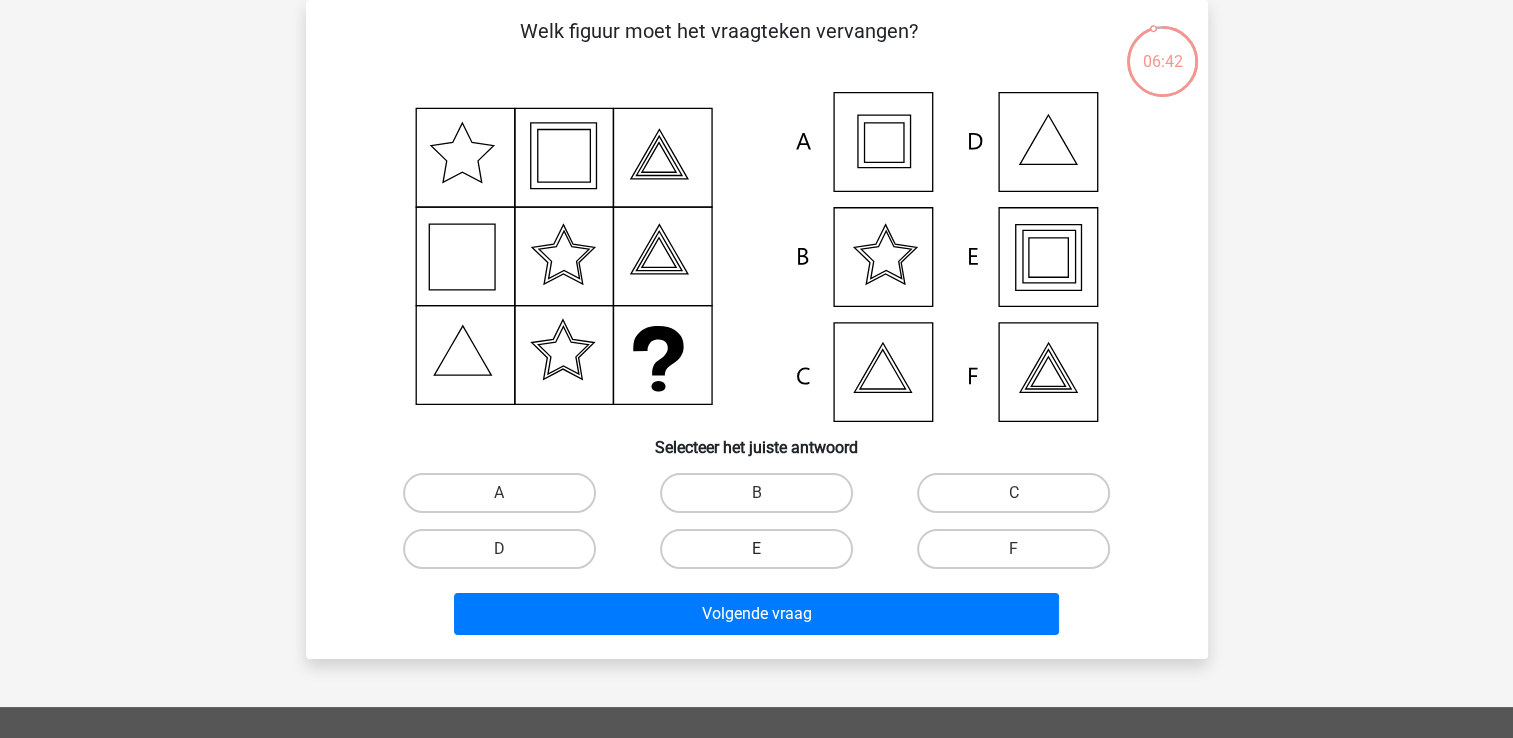 click on "E" at bounding box center (756, 549) 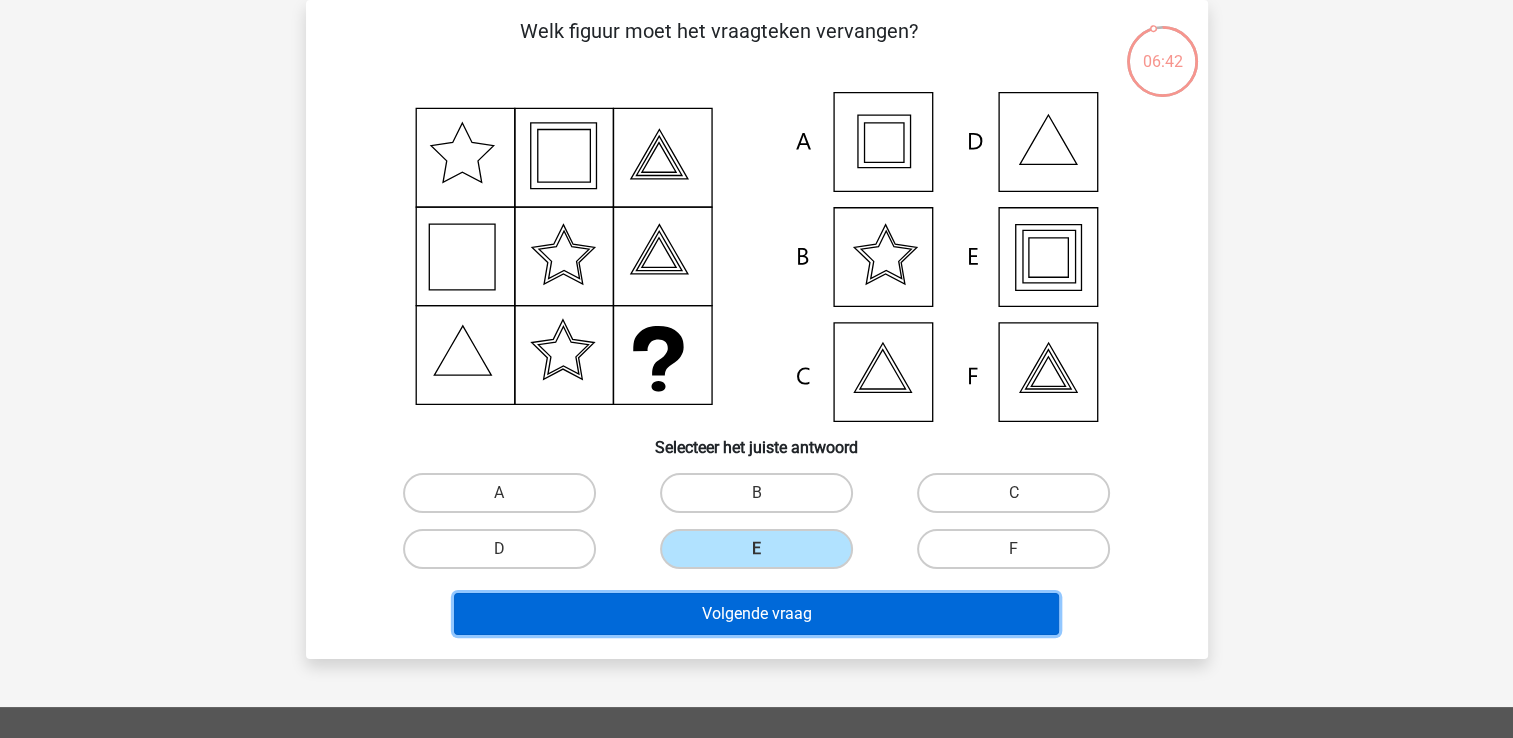 click on "Volgende vraag" at bounding box center (756, 614) 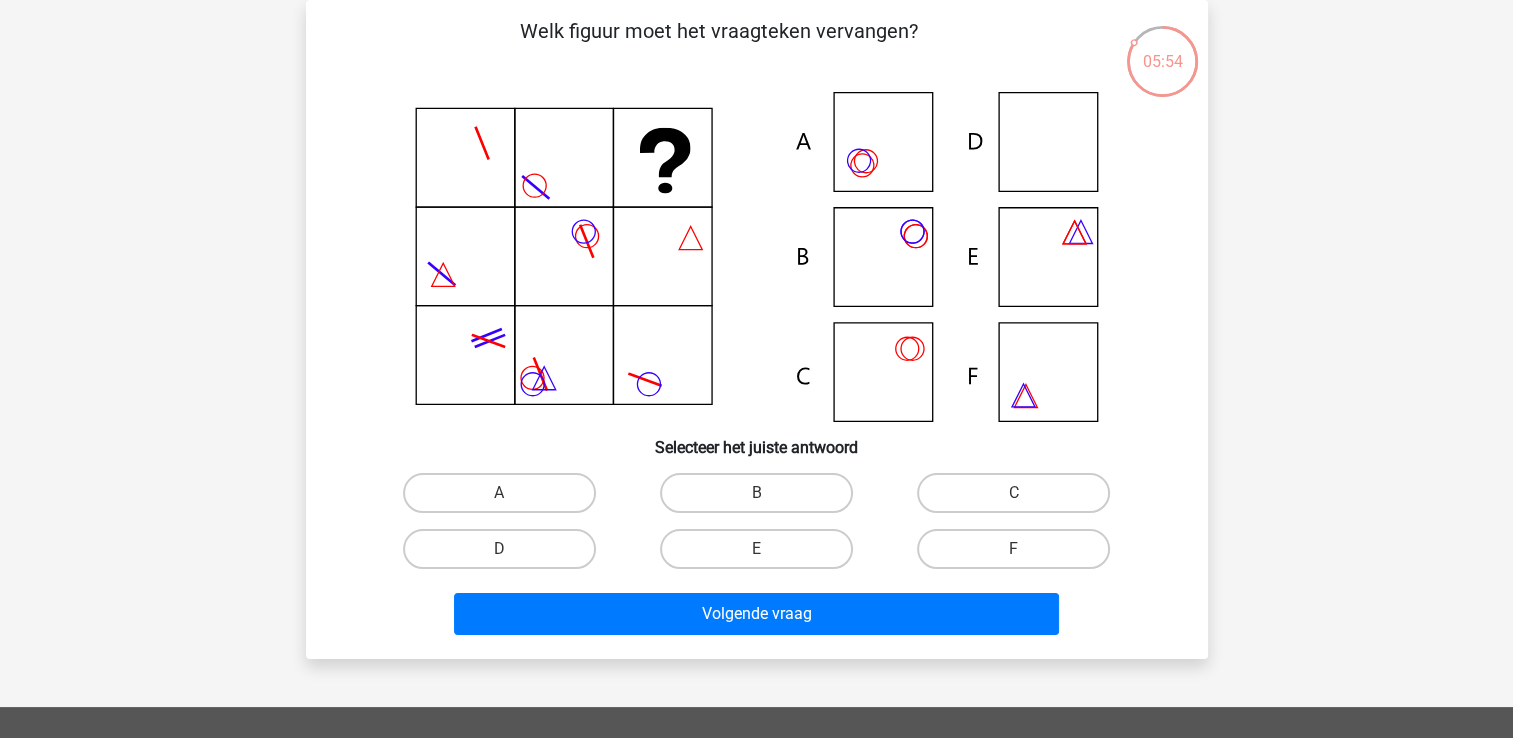 click 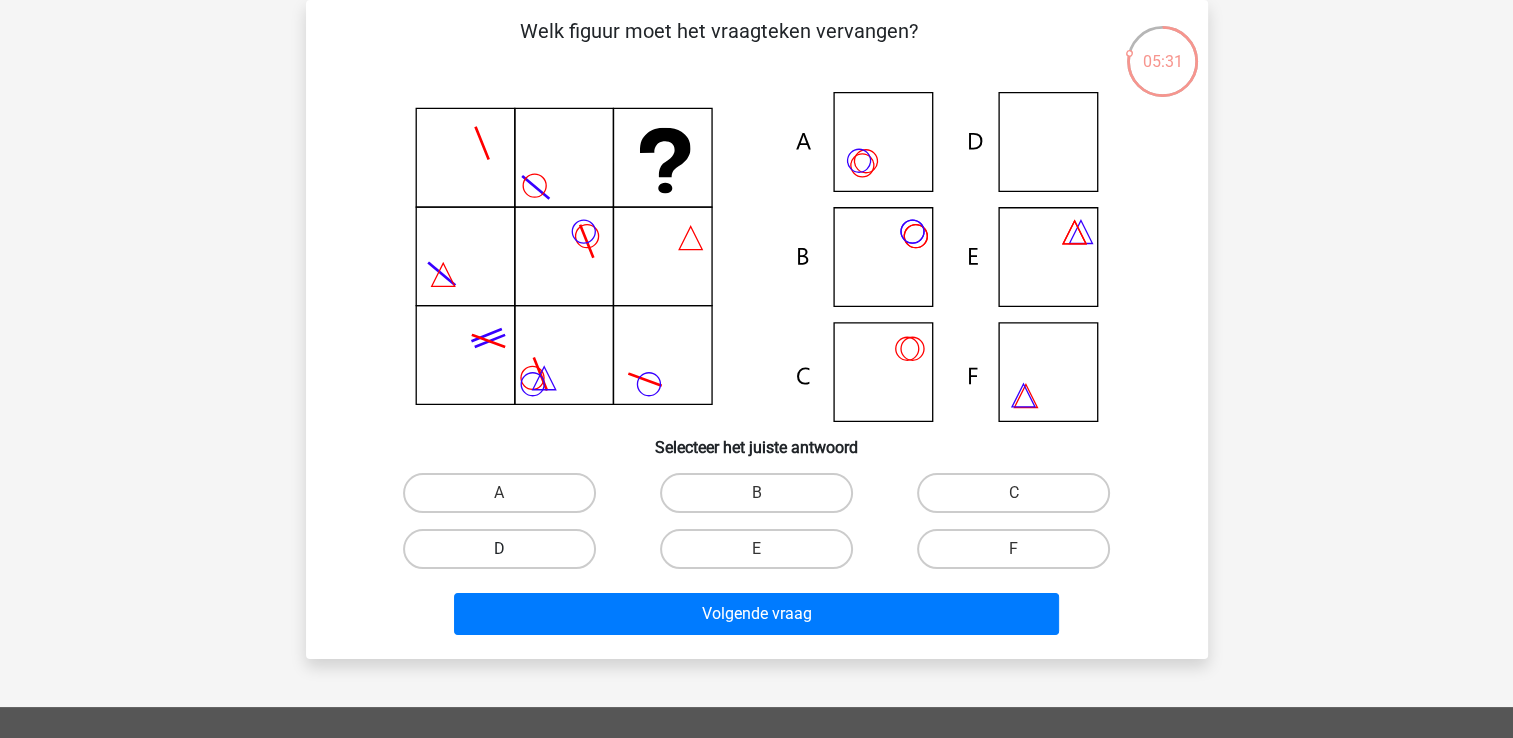 click on "D" at bounding box center (499, 549) 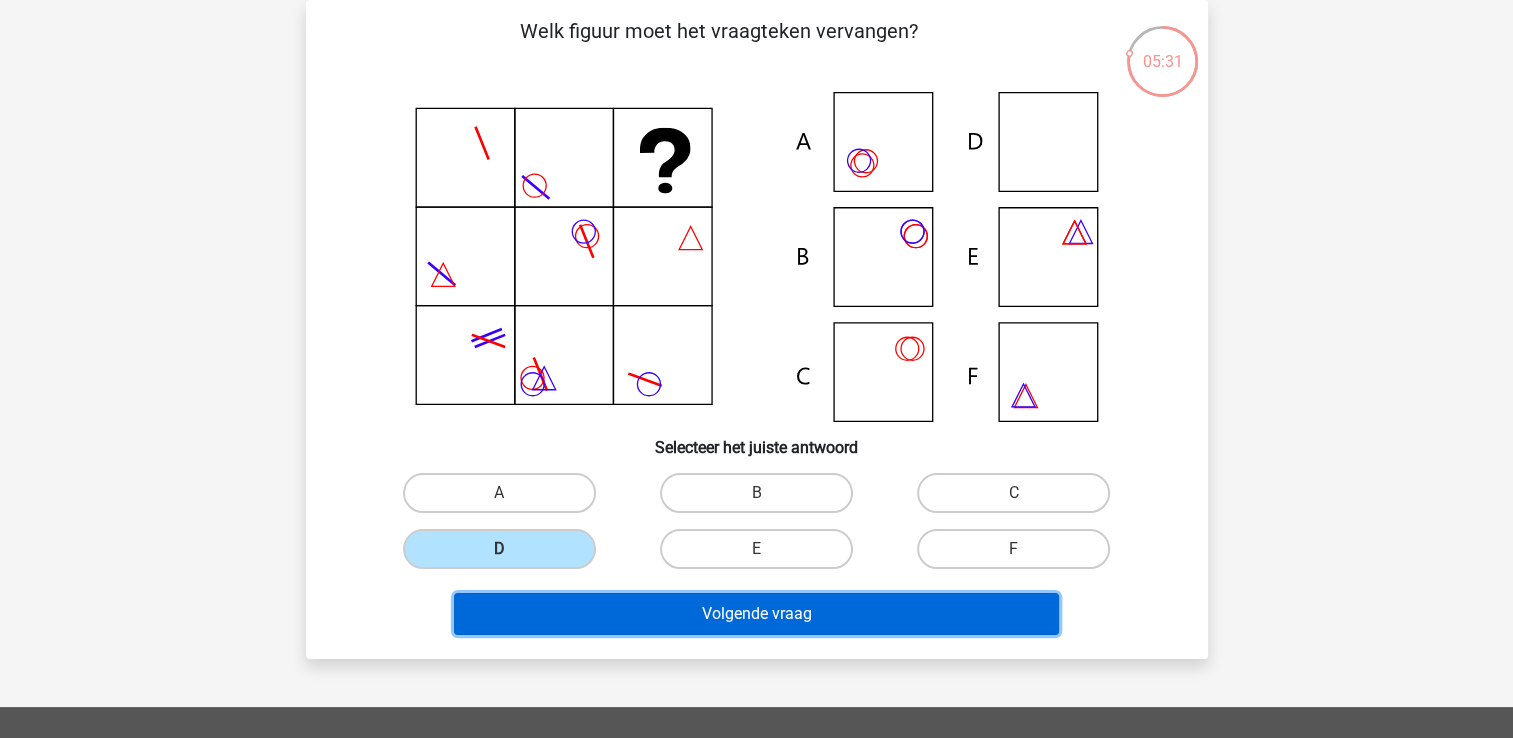 click on "Volgende vraag" at bounding box center [756, 614] 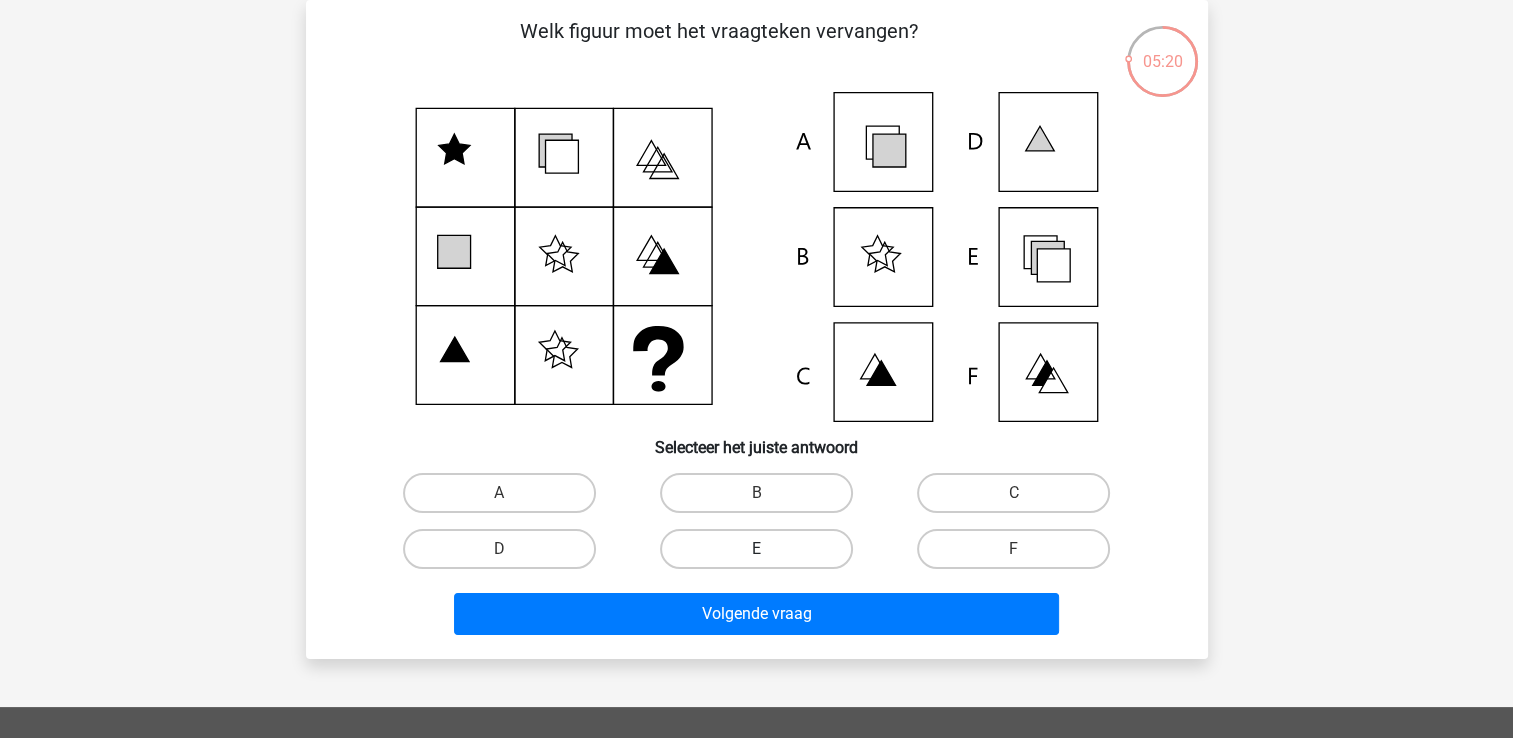 click on "E" at bounding box center (756, 549) 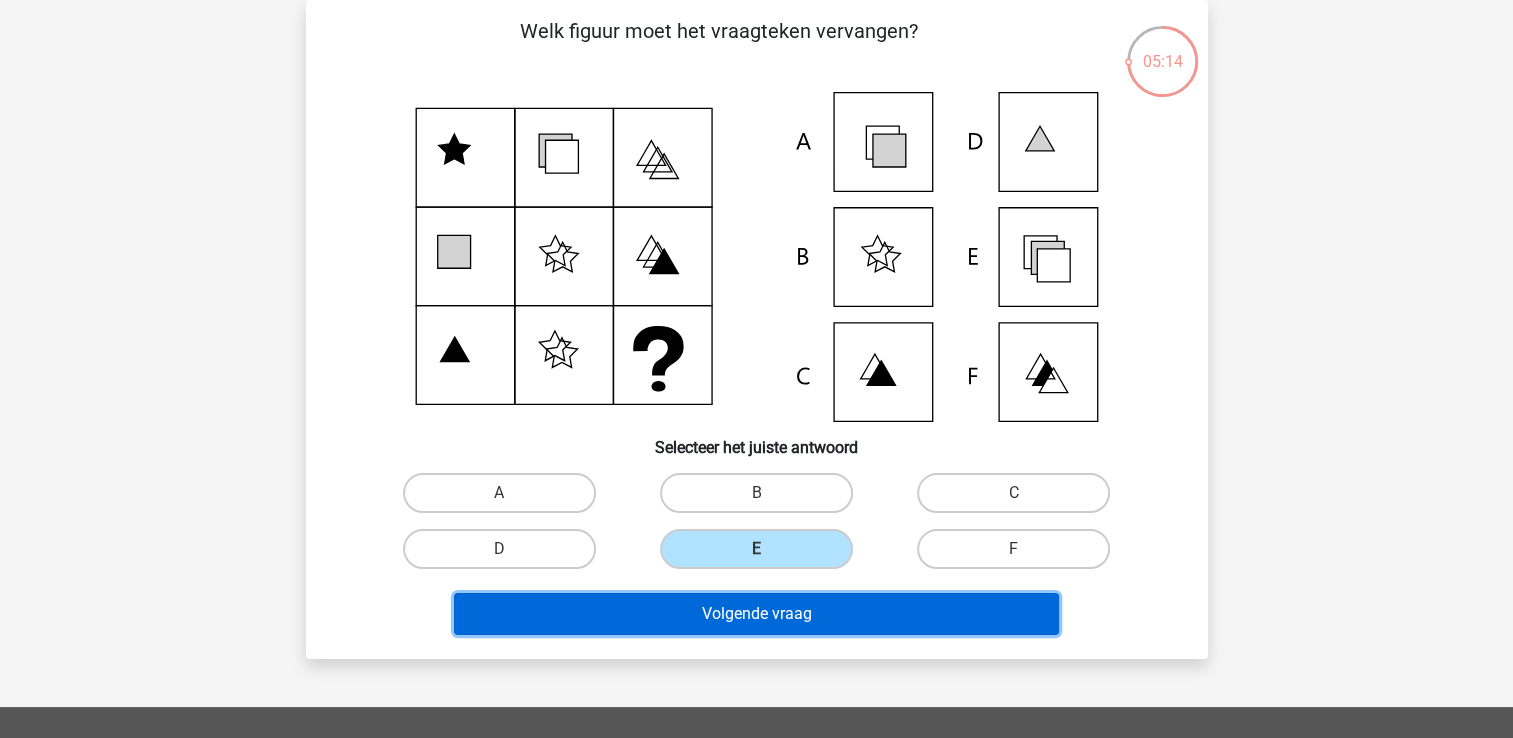 click on "Volgende vraag" at bounding box center (756, 614) 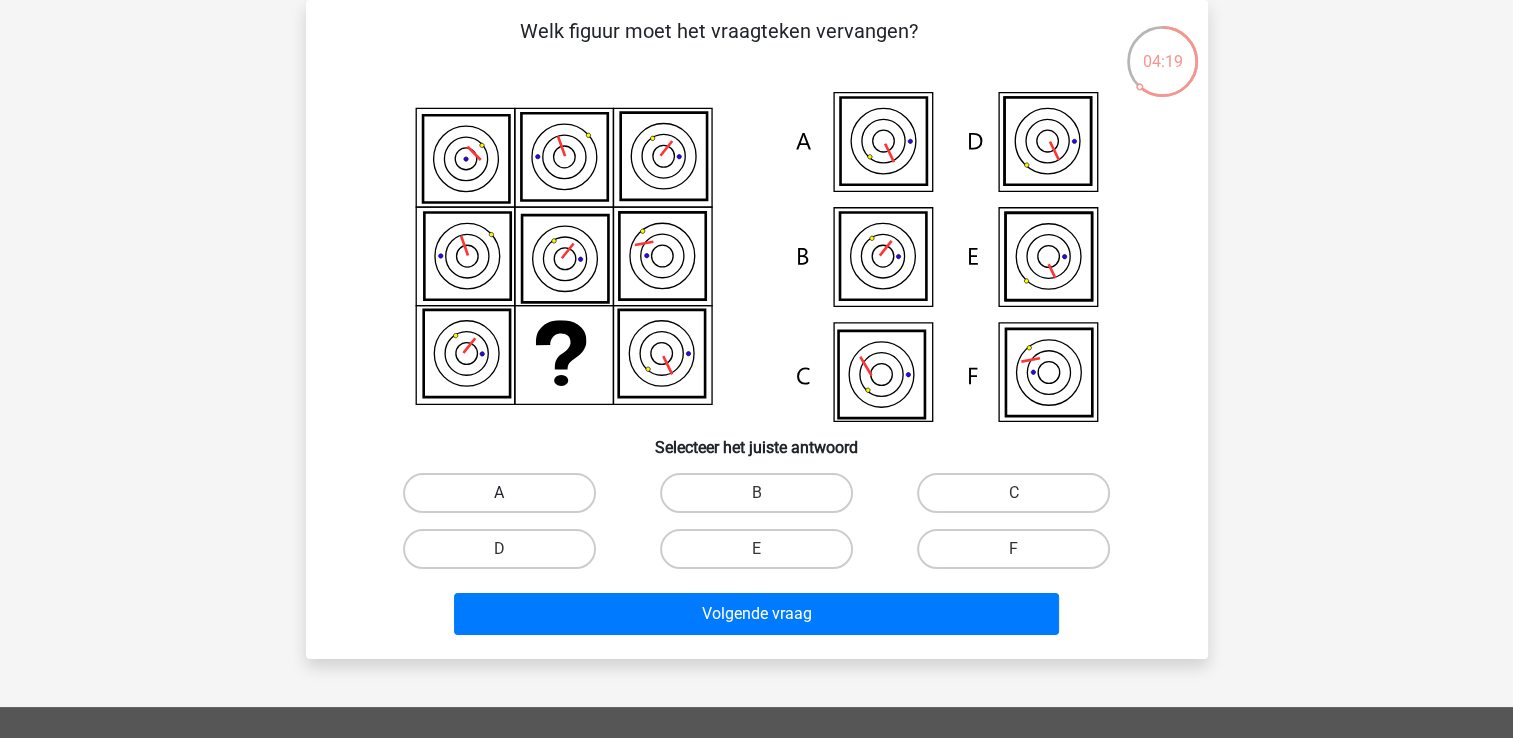 click on "A" at bounding box center [499, 493] 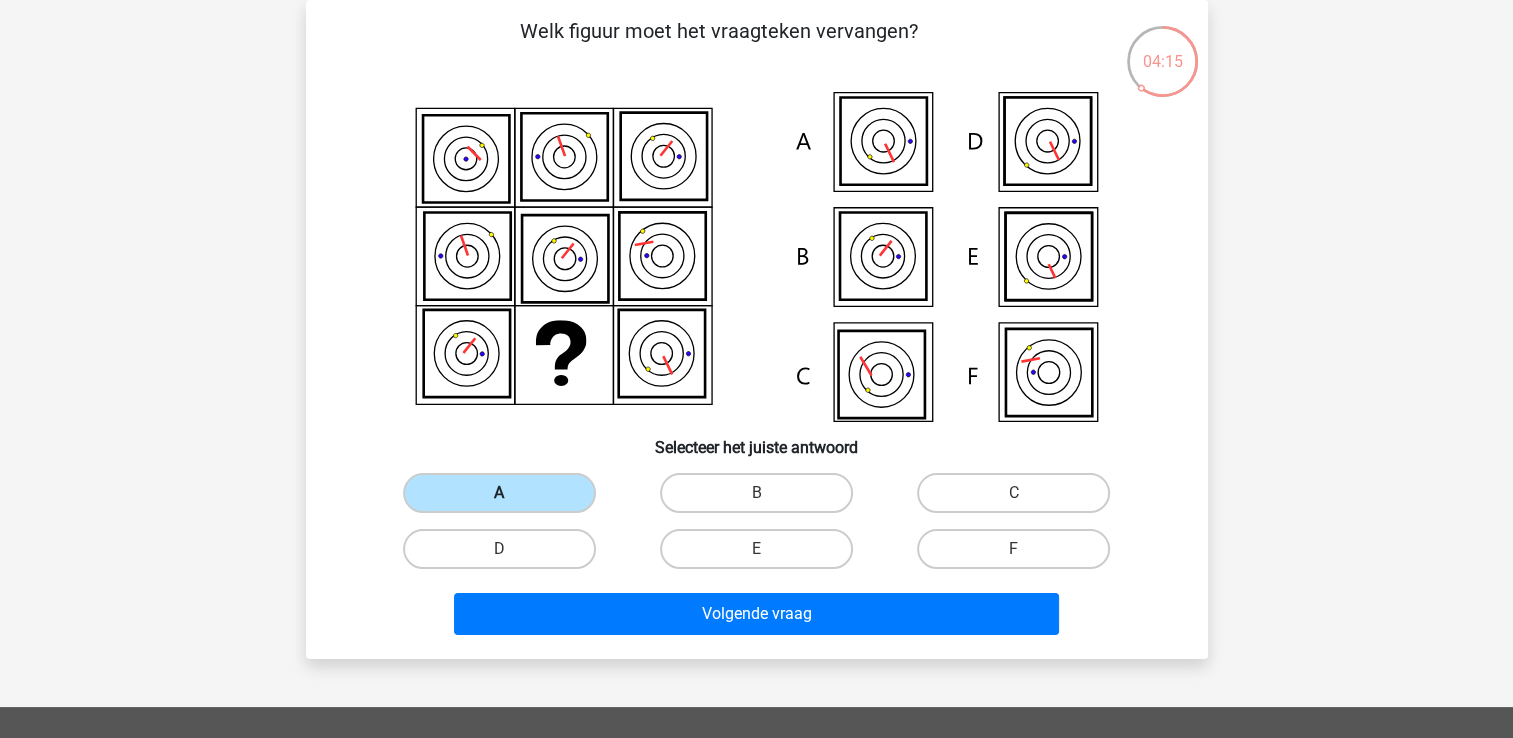 click on "A" at bounding box center (499, 493) 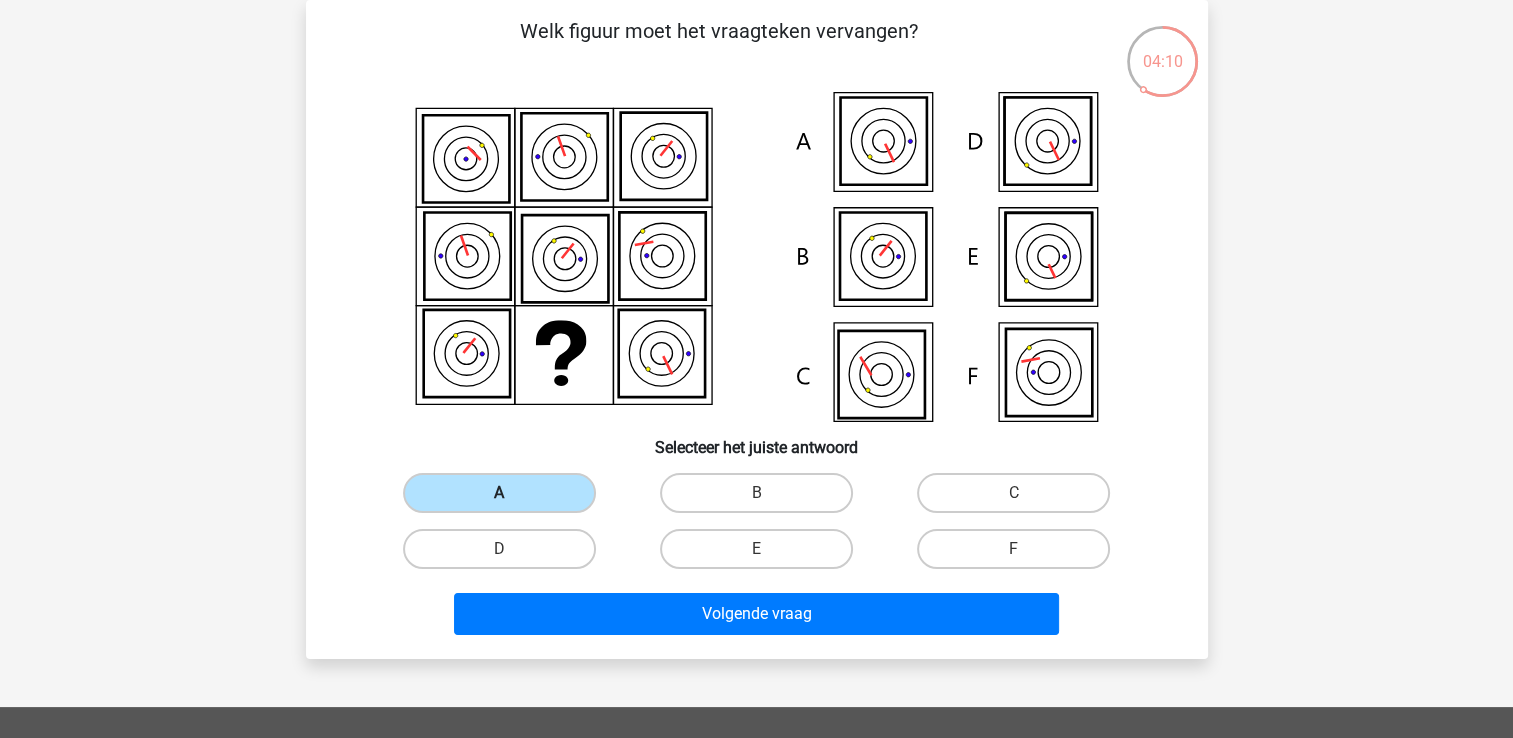 click on "A" at bounding box center (499, 493) 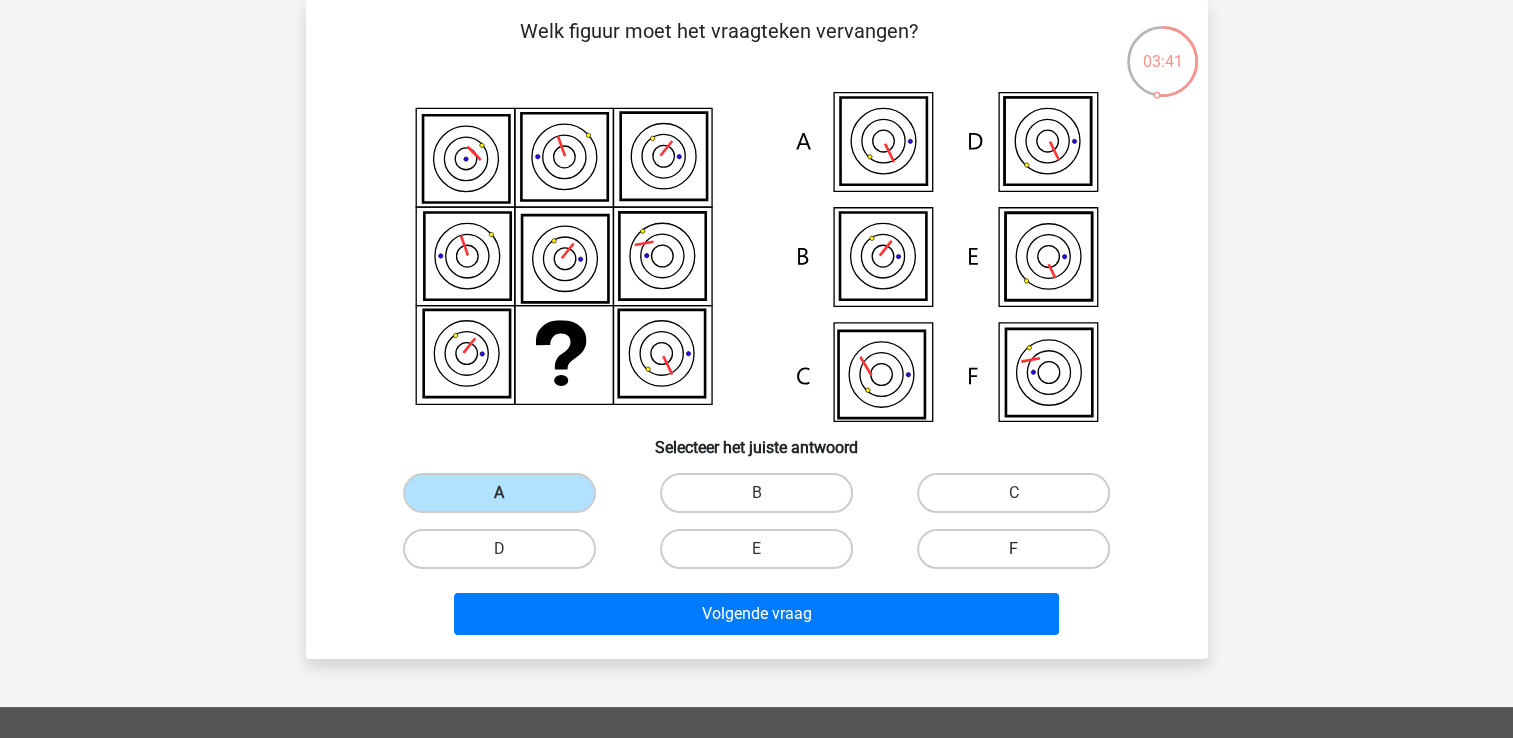 click on "F" at bounding box center (1013, 549) 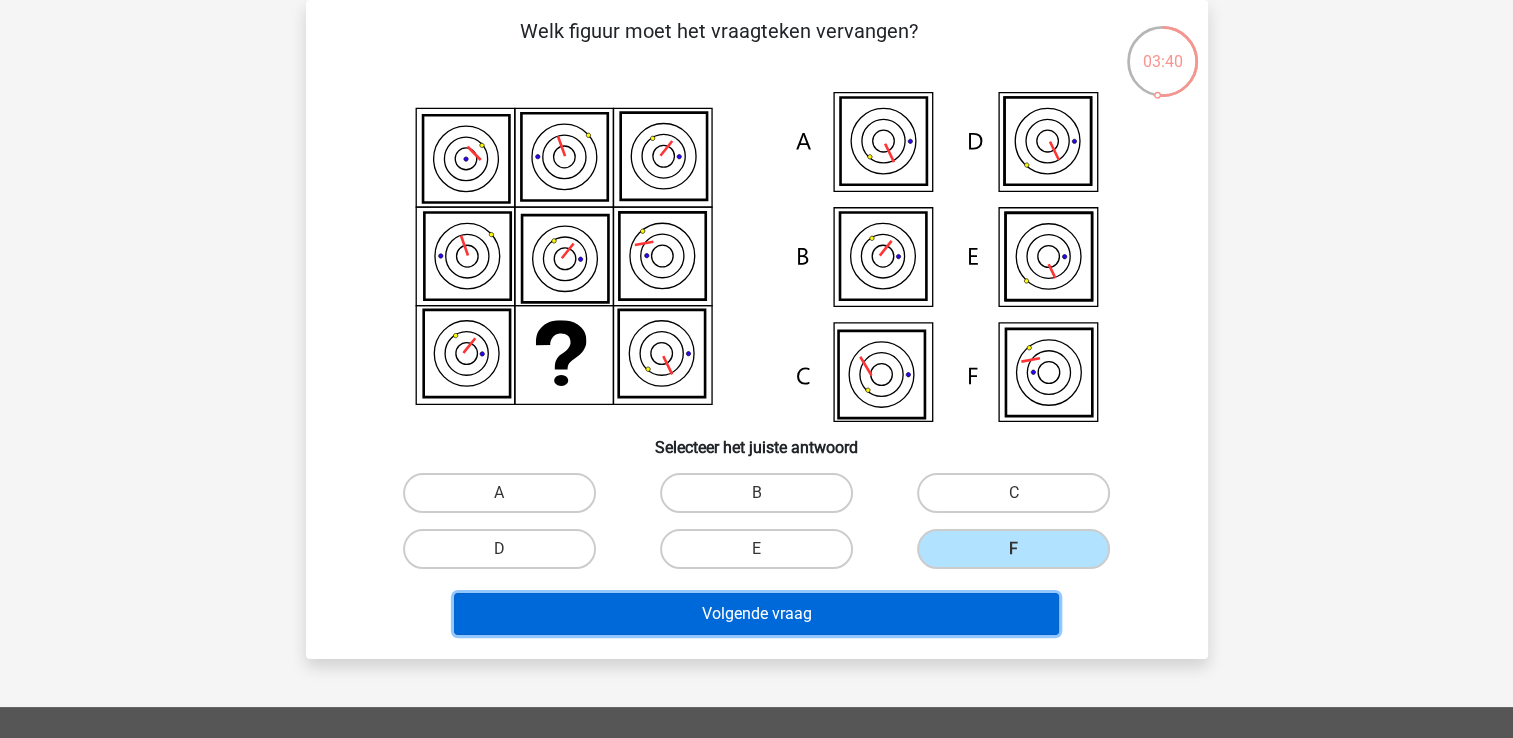 click on "Volgende vraag" at bounding box center (756, 614) 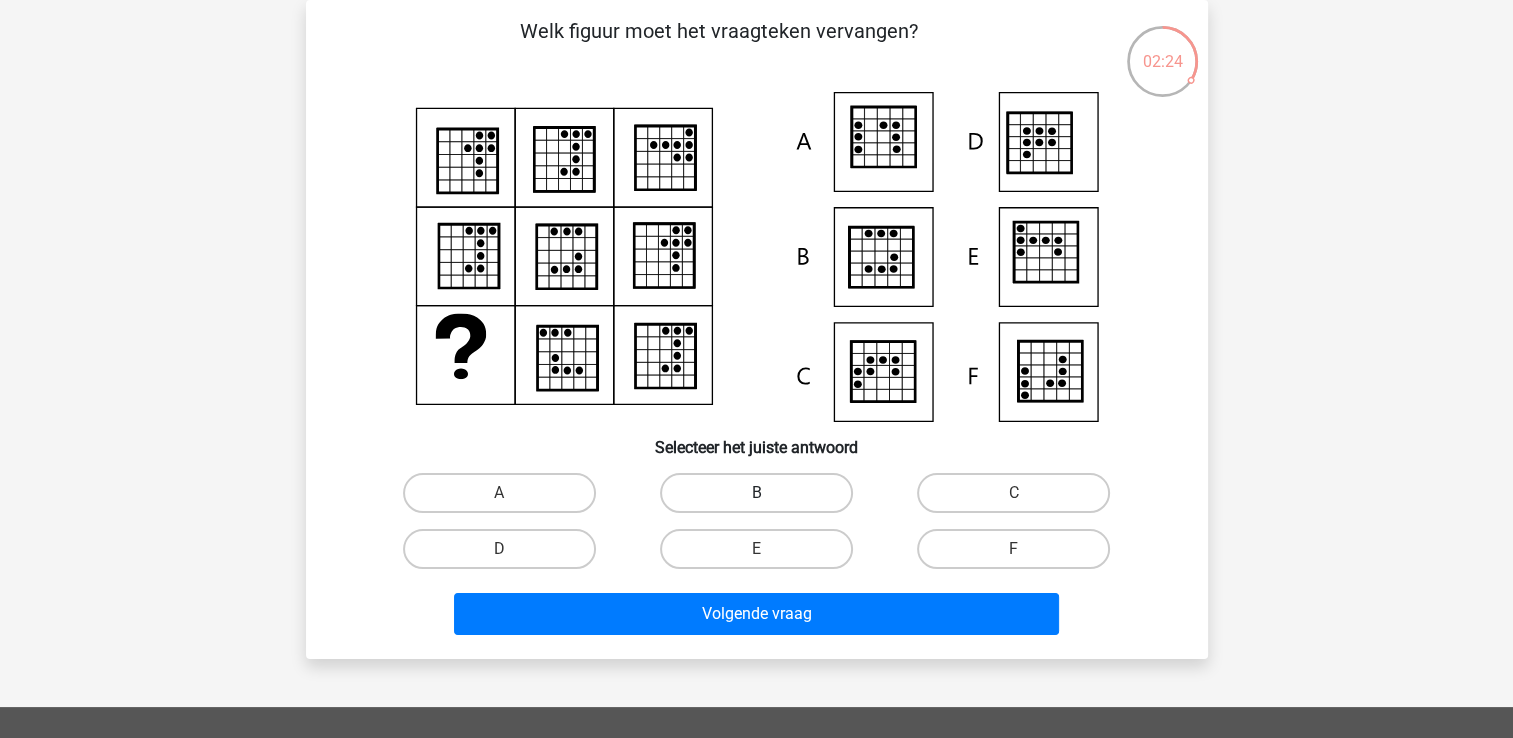 click on "B" at bounding box center [756, 493] 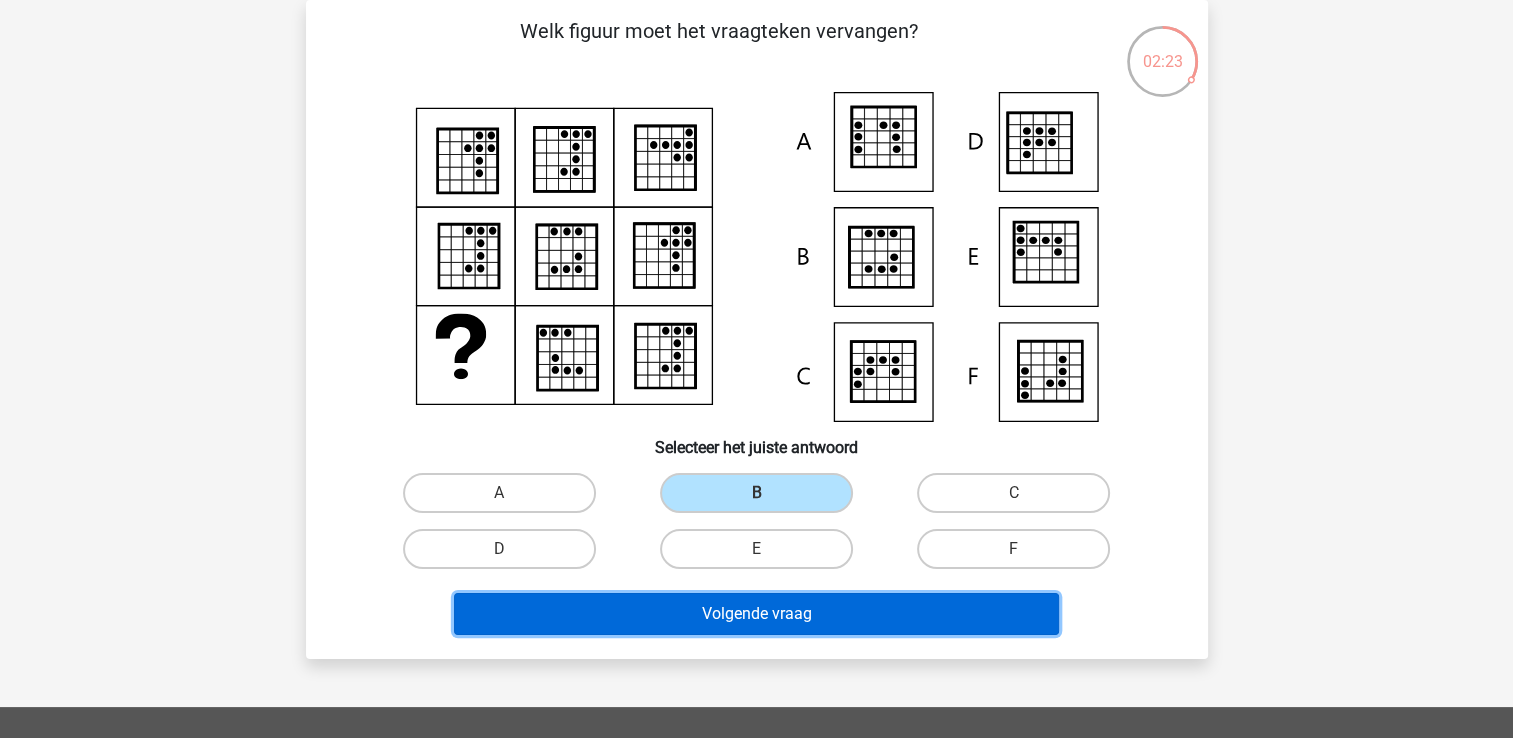 click on "Volgende vraag" at bounding box center [756, 614] 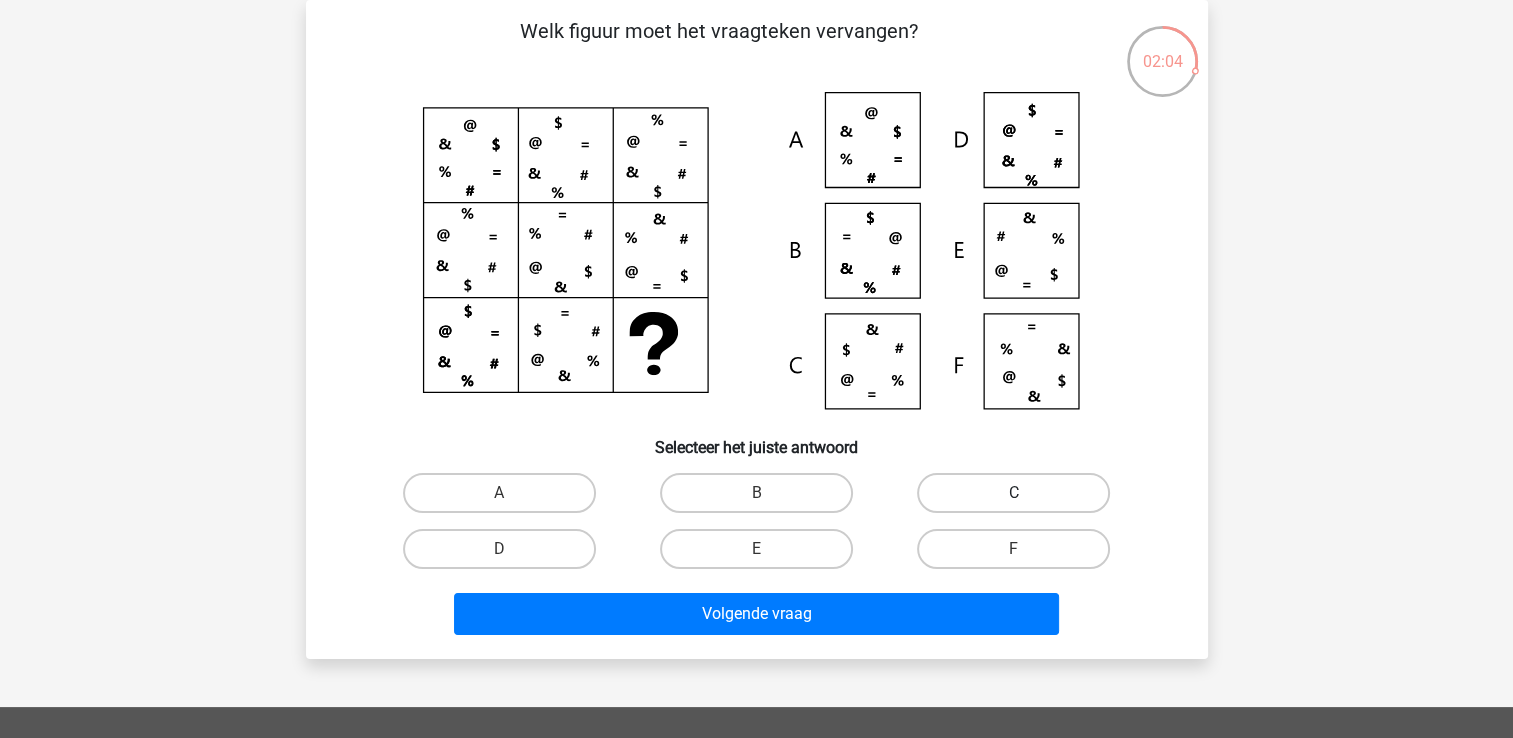 click on "C" at bounding box center (1013, 493) 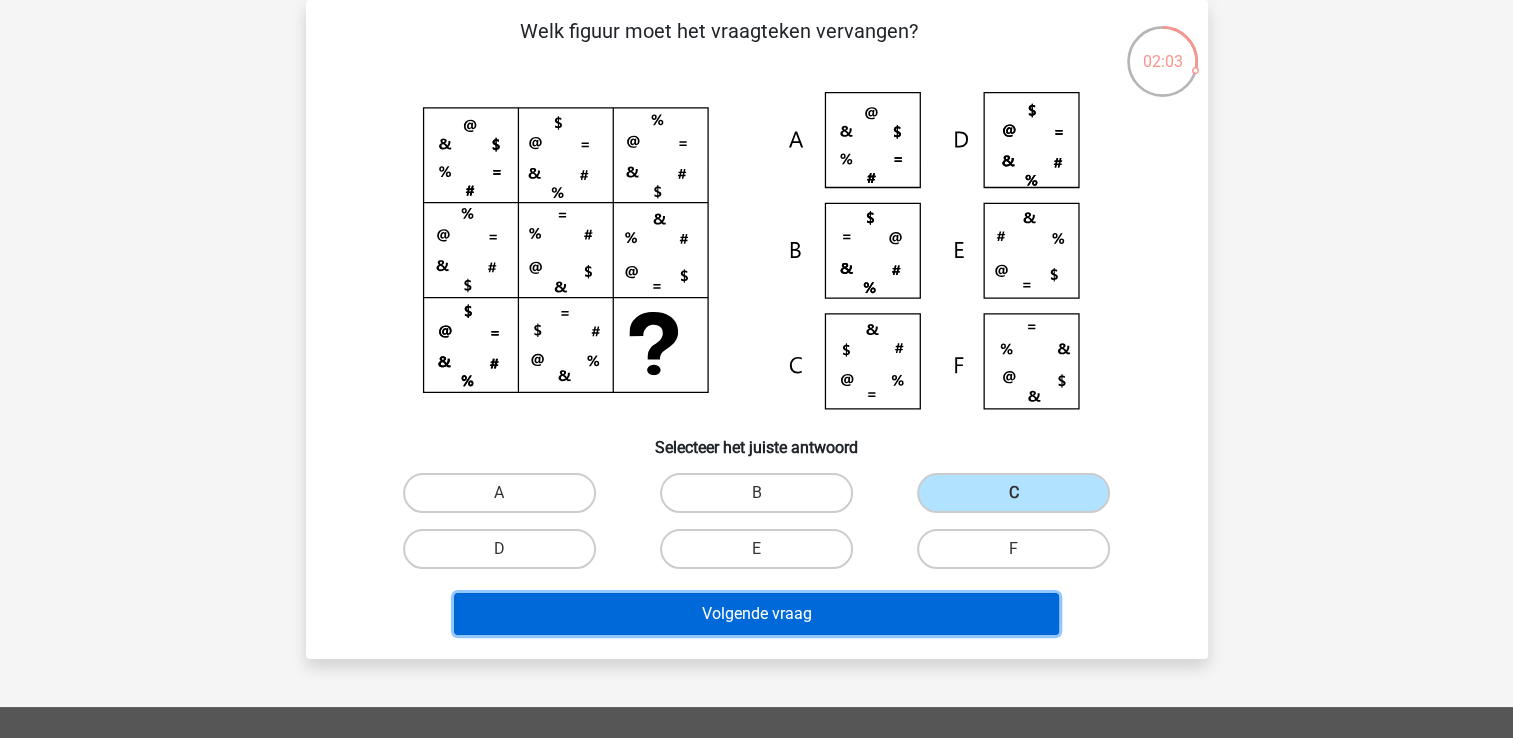 click on "Volgende vraag" at bounding box center [756, 614] 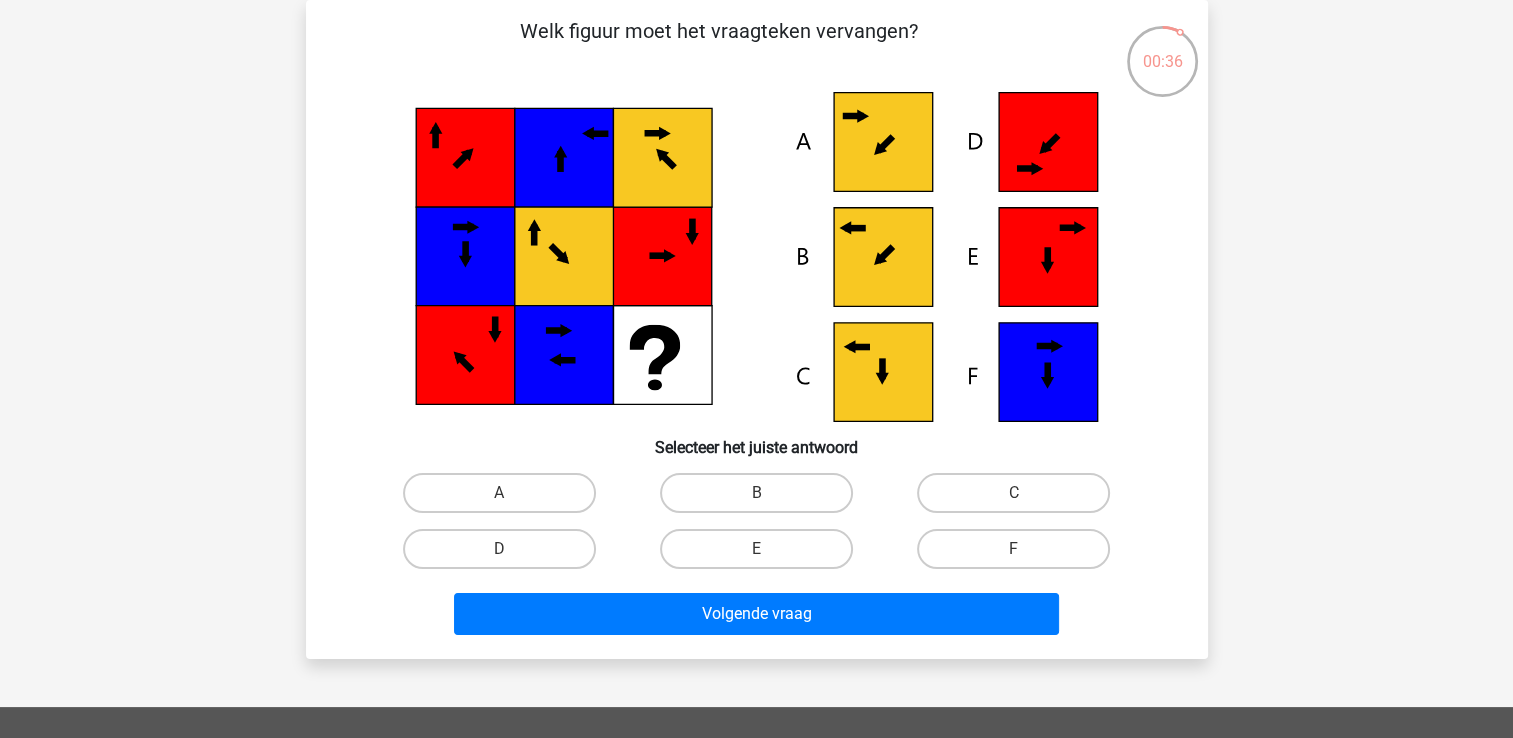 click on "B" at bounding box center [762, 499] 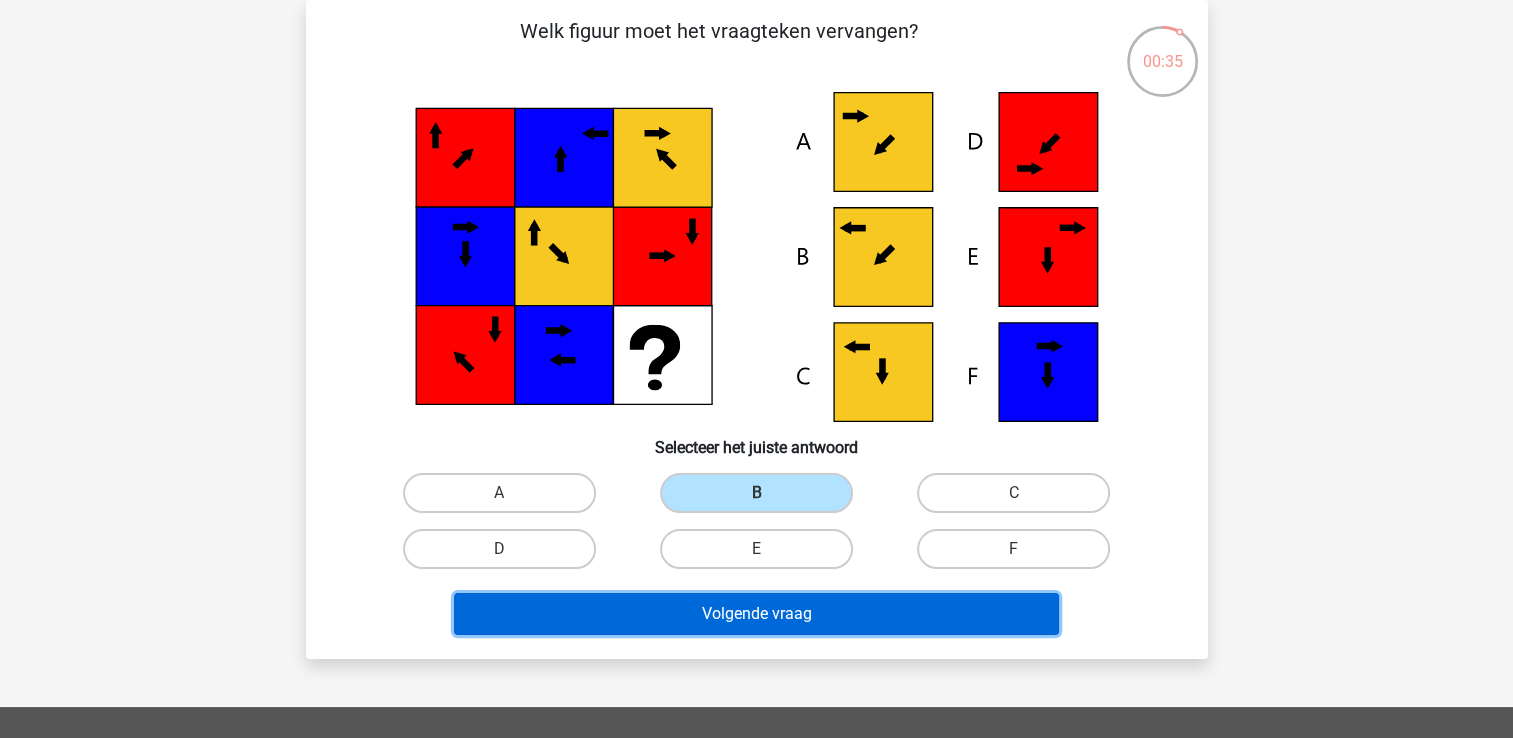 click on "Volgende vraag" at bounding box center (756, 614) 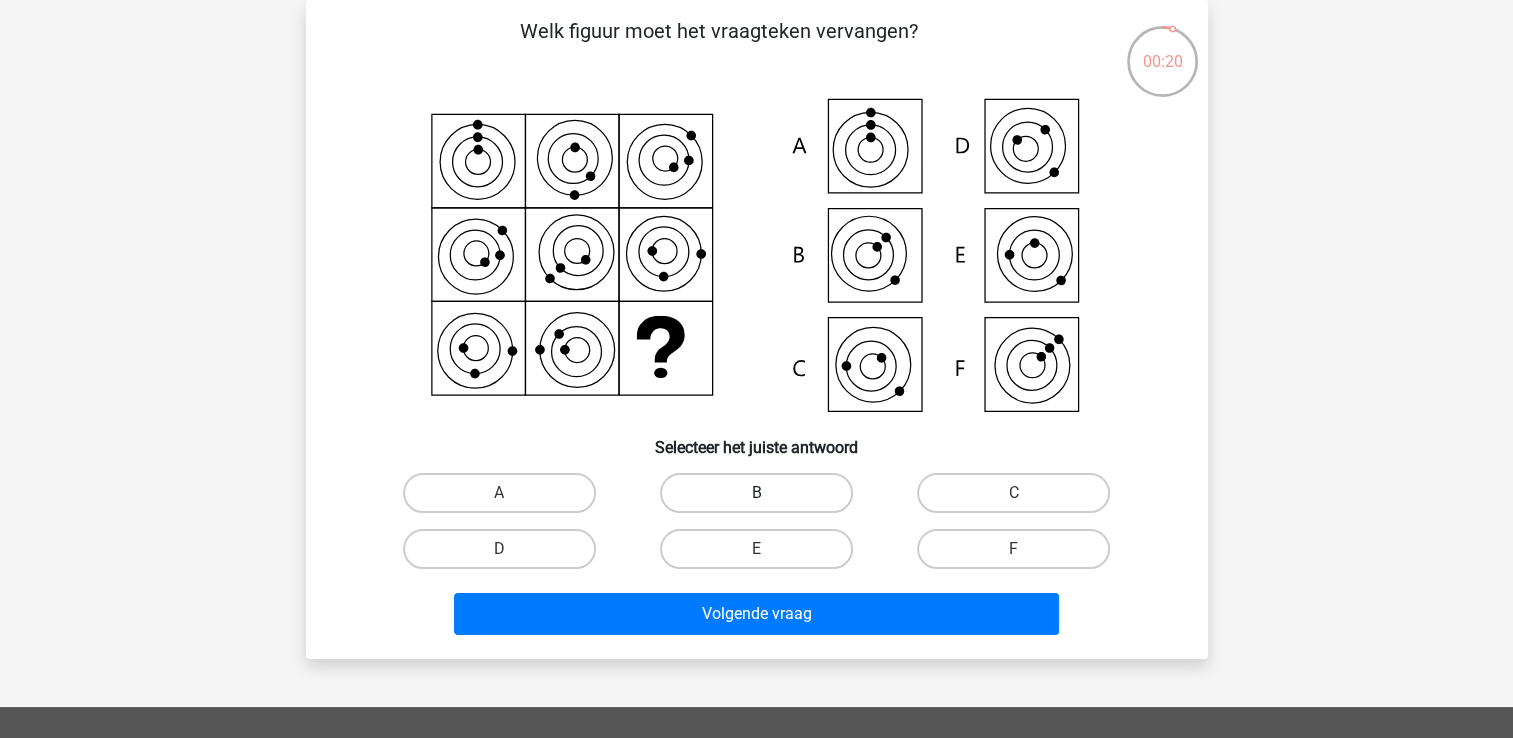 click on "B" at bounding box center [756, 493] 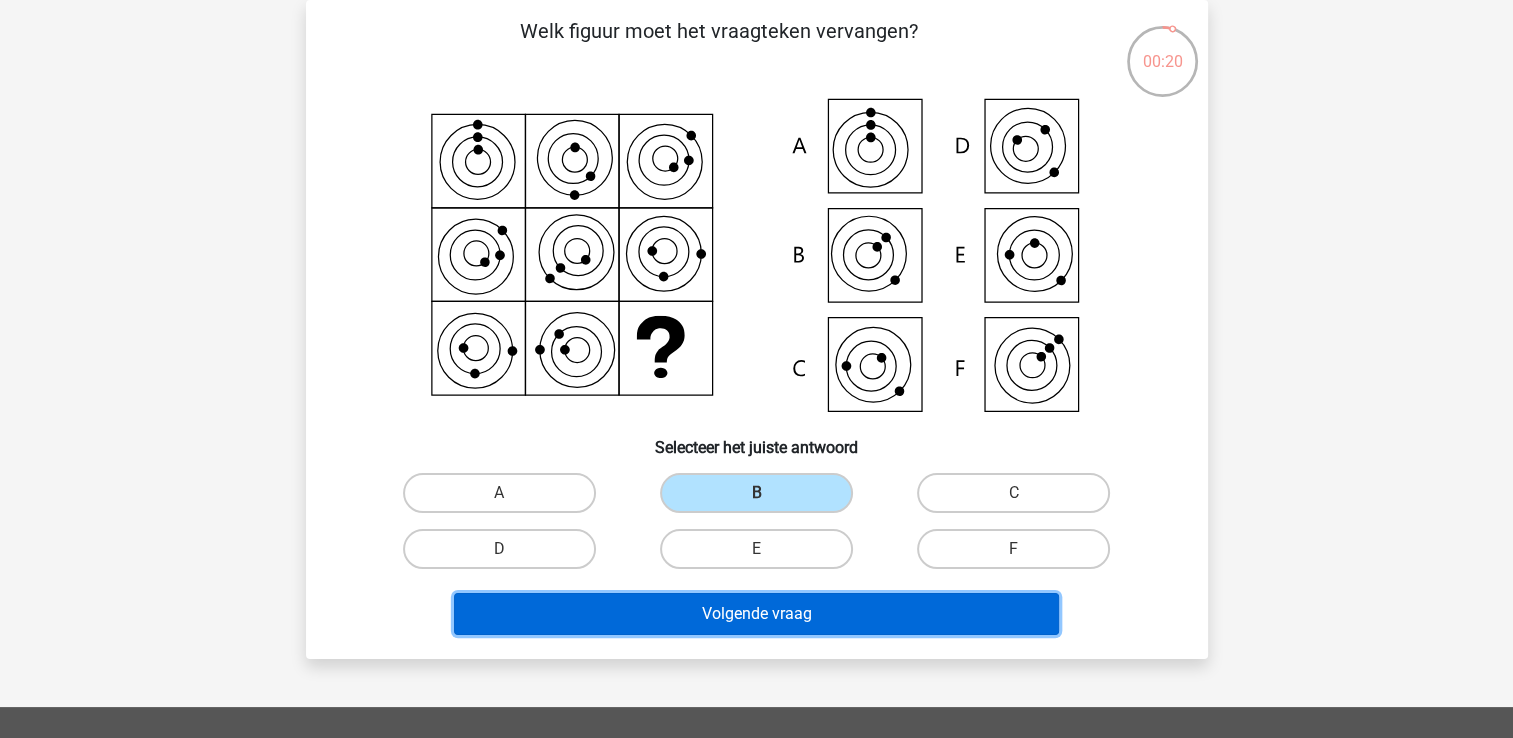 click on "Volgende vraag" at bounding box center [756, 614] 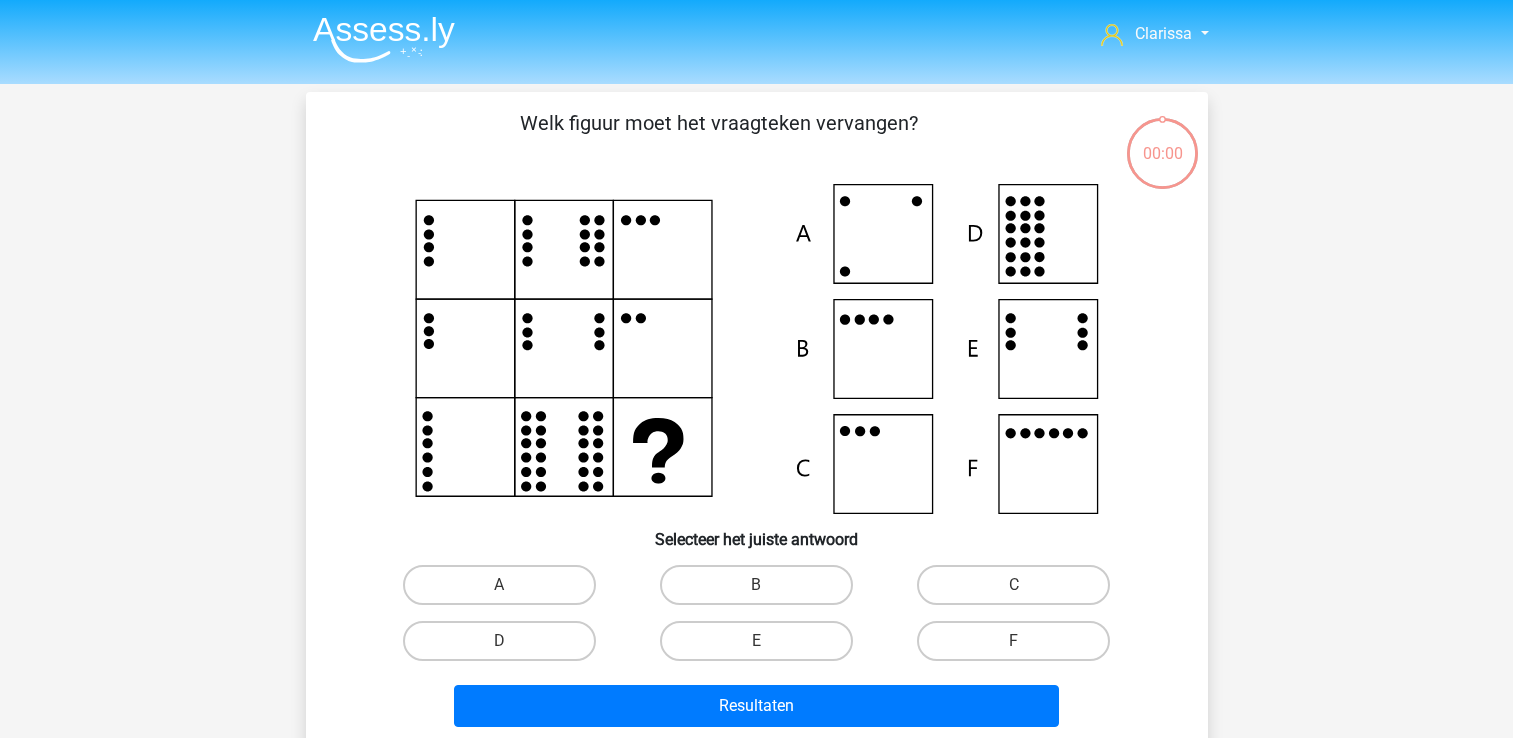 scroll, scrollTop: 92, scrollLeft: 0, axis: vertical 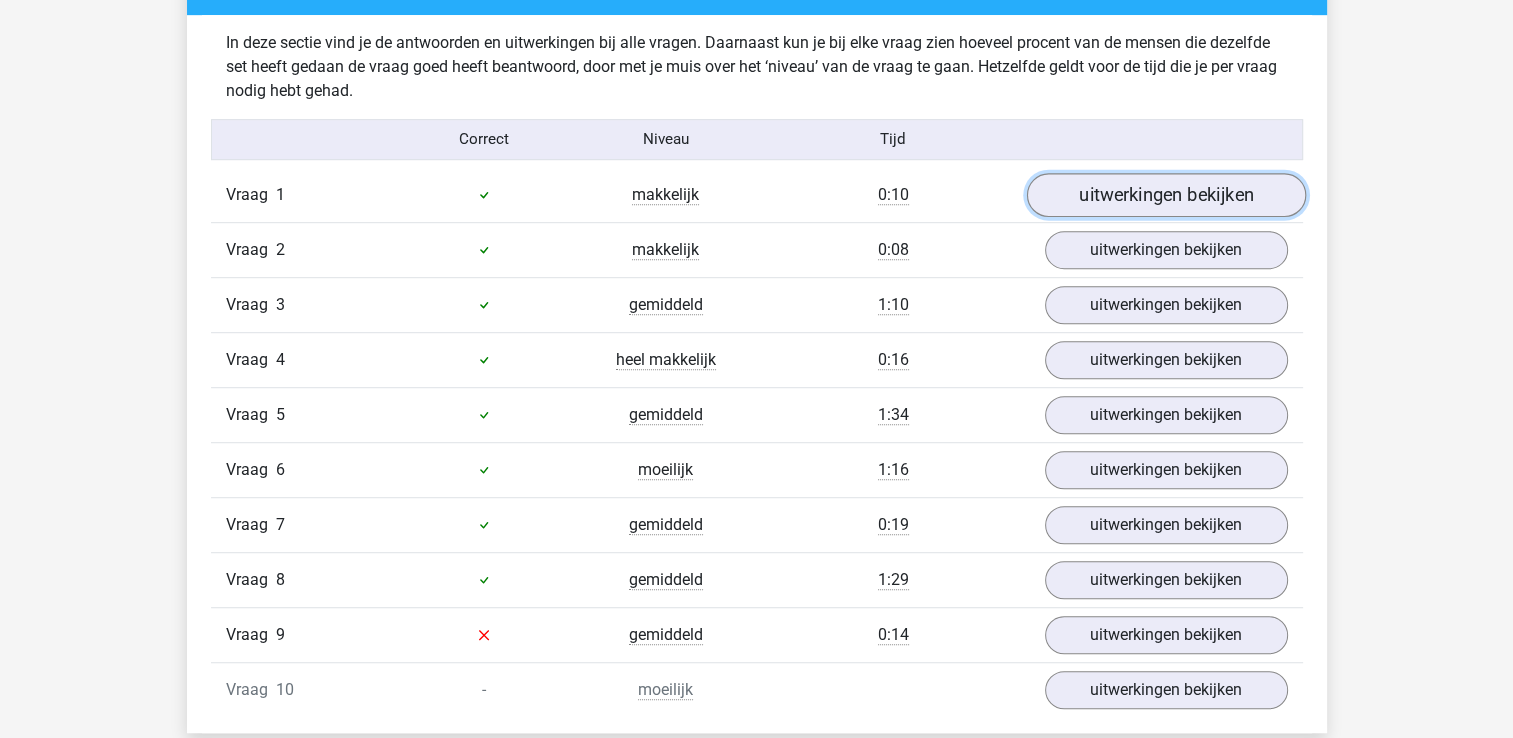 click on "uitwerkingen bekijken" at bounding box center [1165, 195] 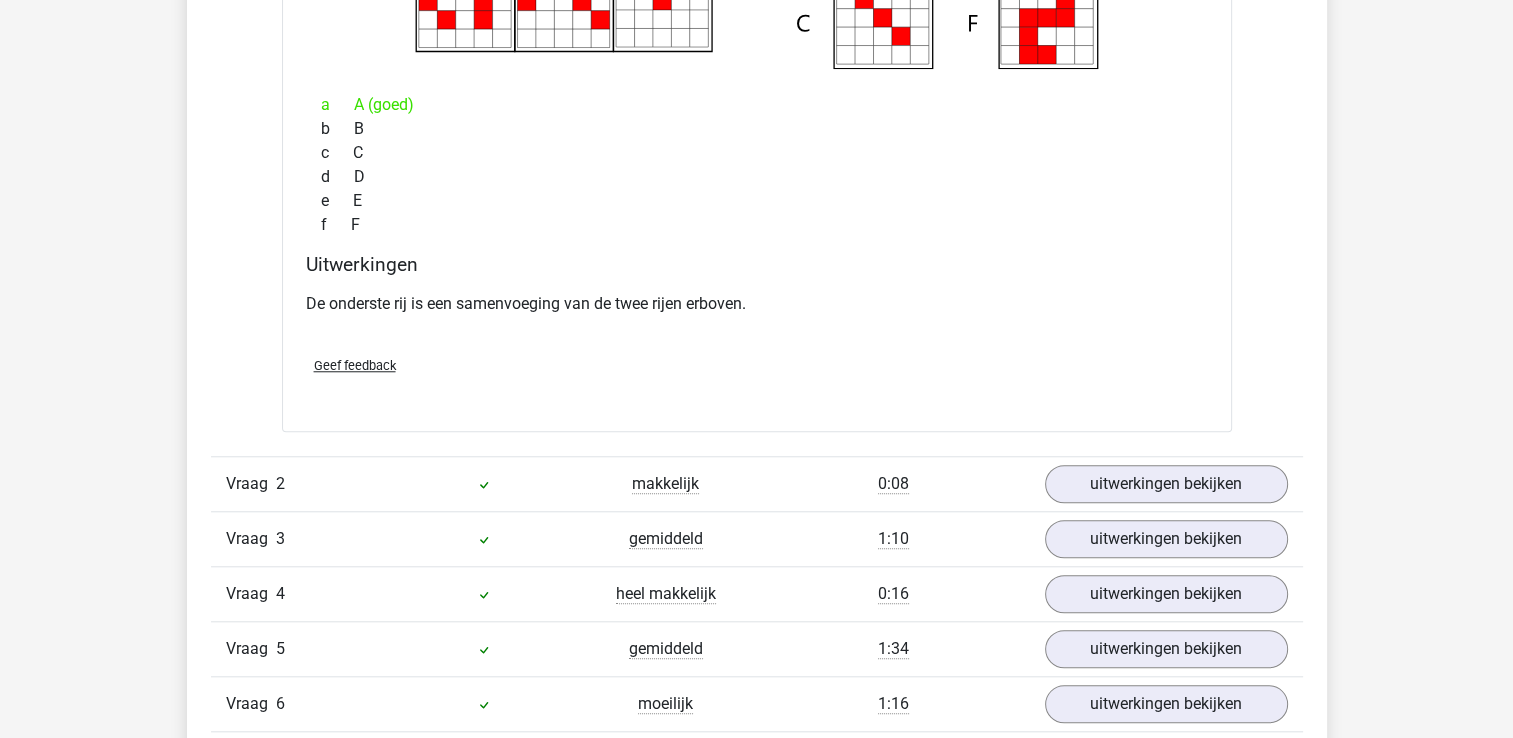 scroll, scrollTop: 1760, scrollLeft: 0, axis: vertical 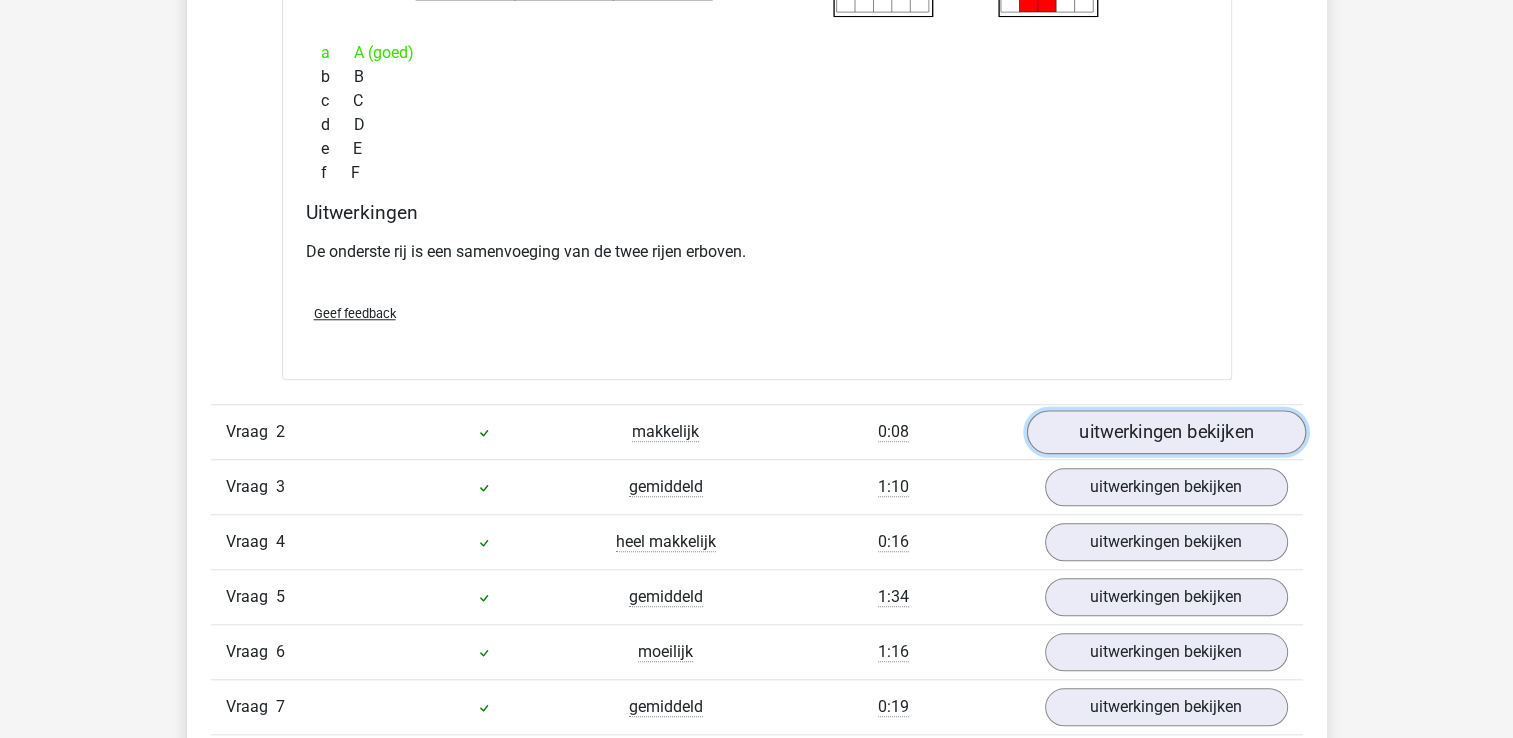 click on "uitwerkingen bekijken" at bounding box center (1165, 432) 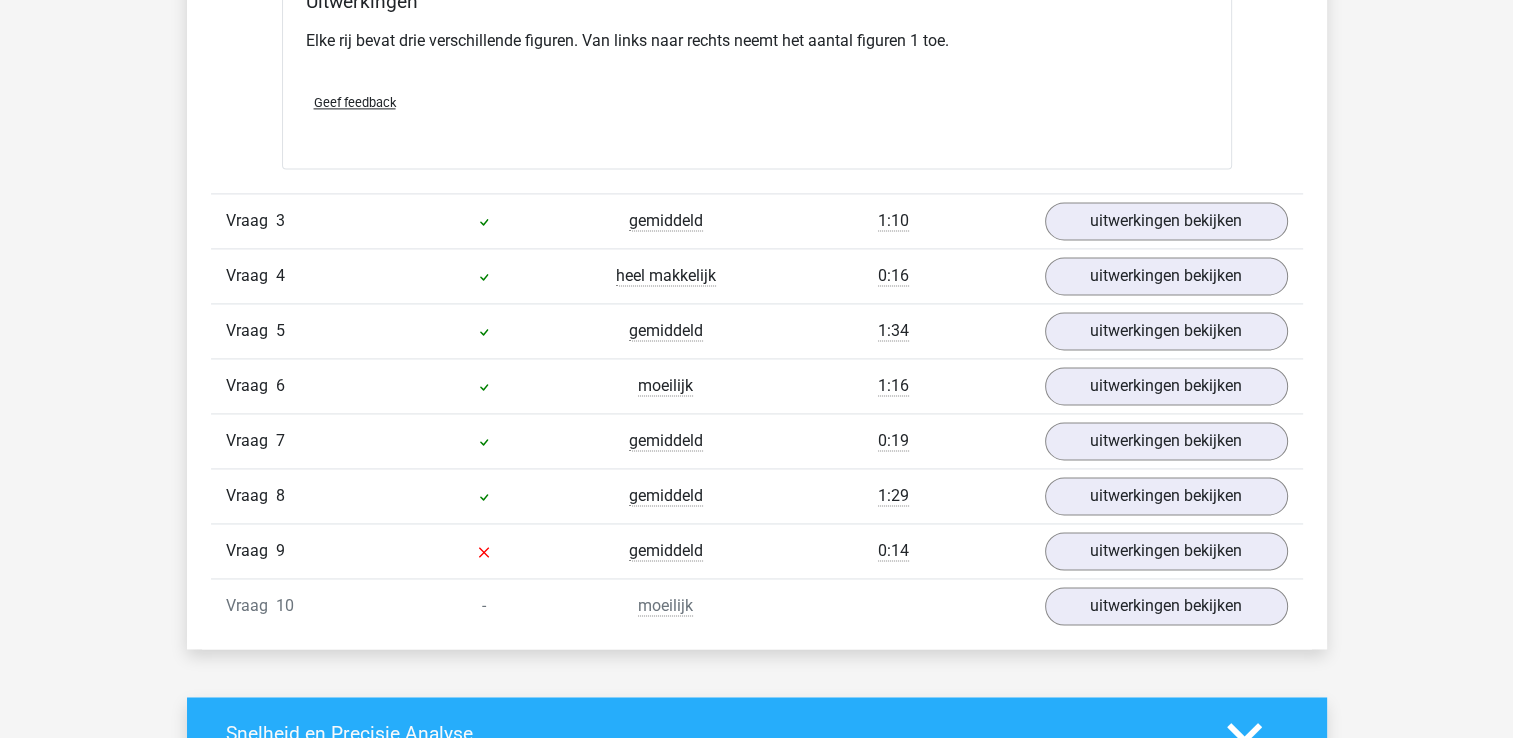 scroll, scrollTop: 2880, scrollLeft: 0, axis: vertical 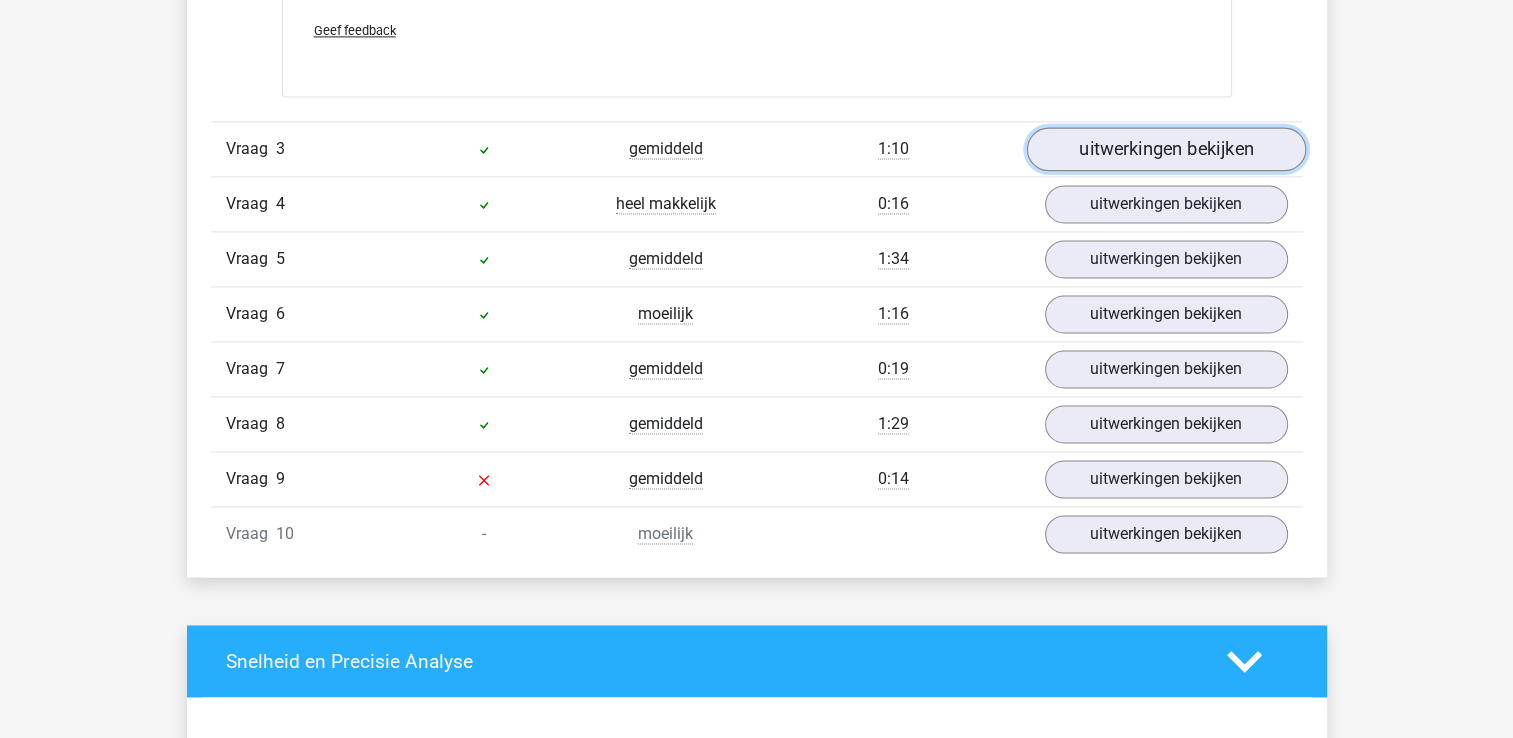 click on "uitwerkingen bekijken" at bounding box center [1165, 149] 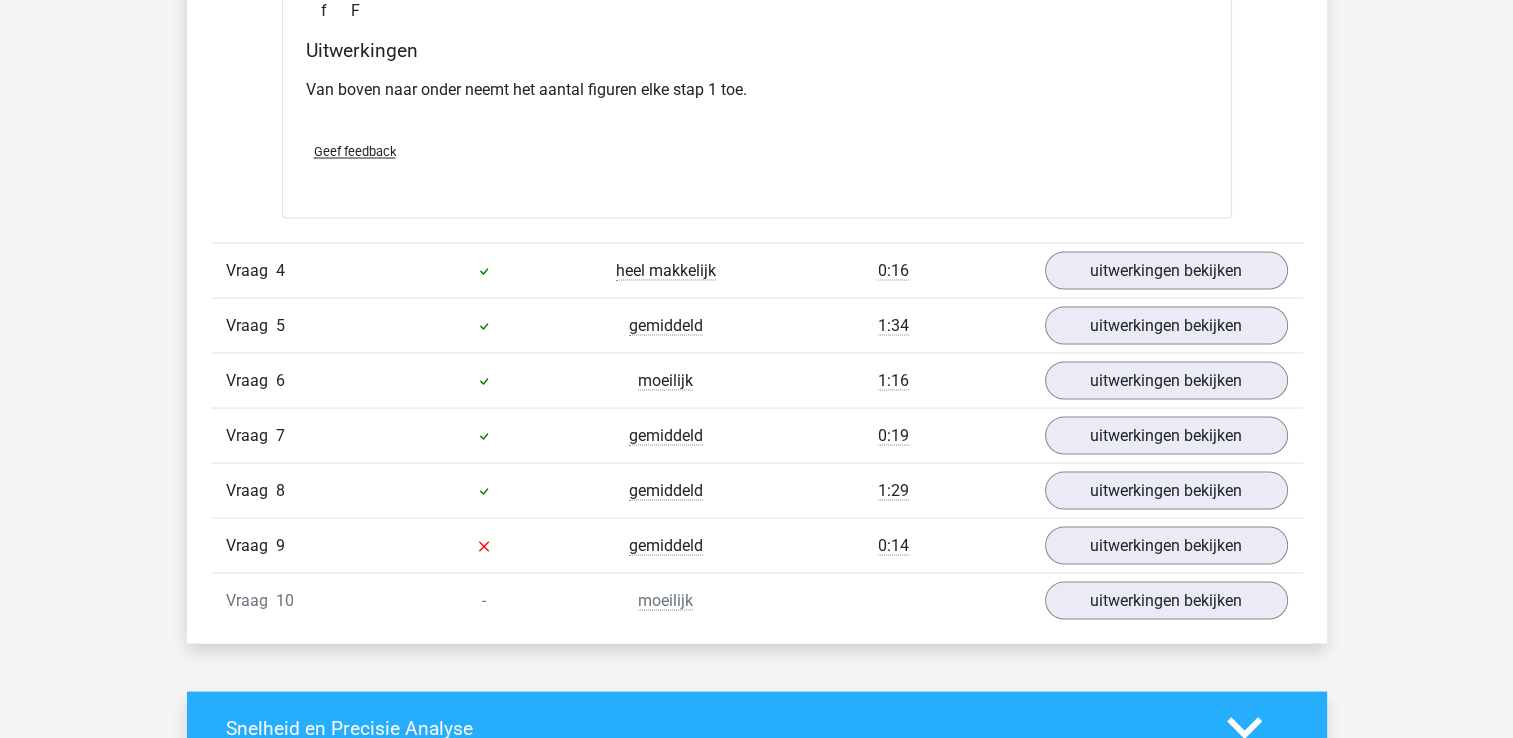 scroll, scrollTop: 3640, scrollLeft: 0, axis: vertical 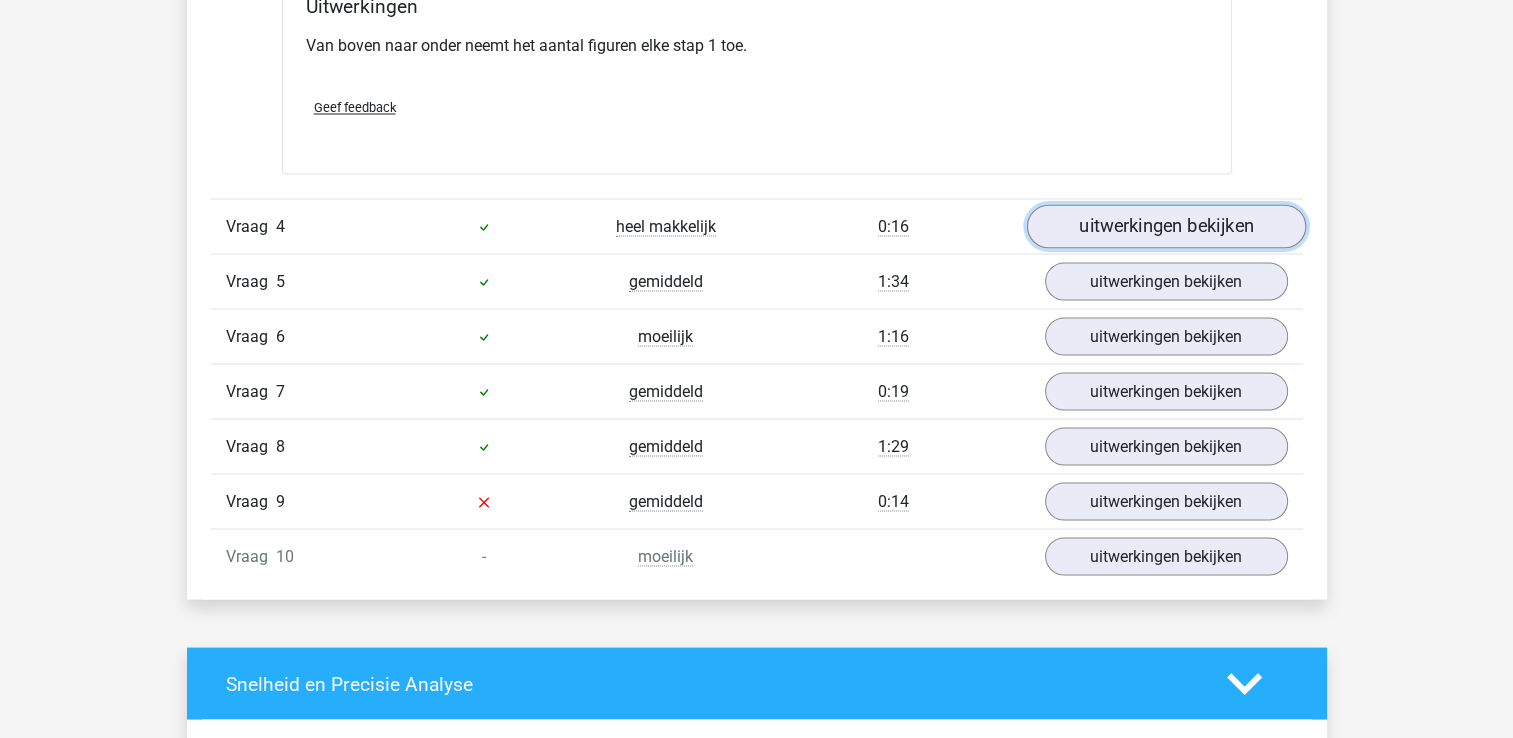 click on "uitwerkingen bekijken" at bounding box center [1165, 226] 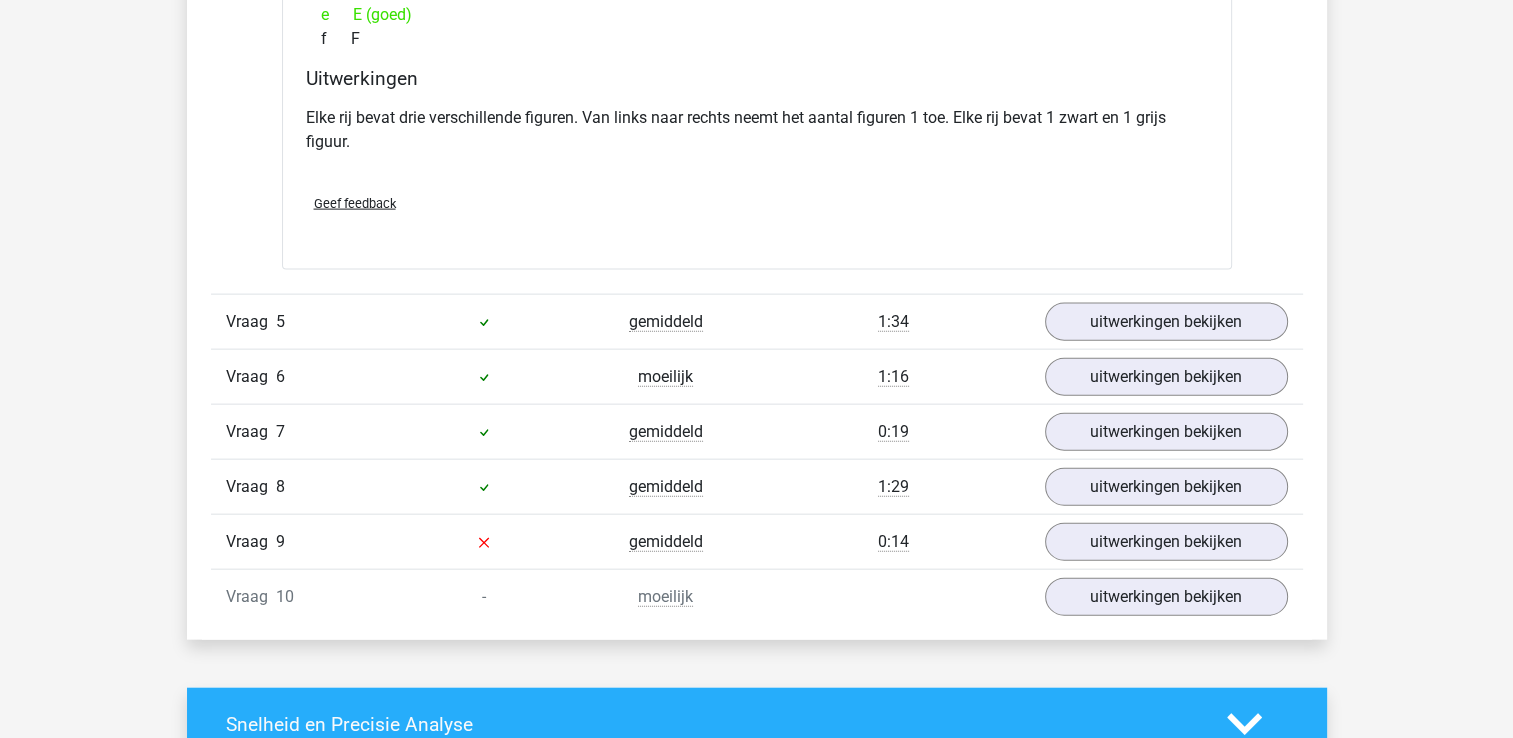scroll, scrollTop: 4480, scrollLeft: 0, axis: vertical 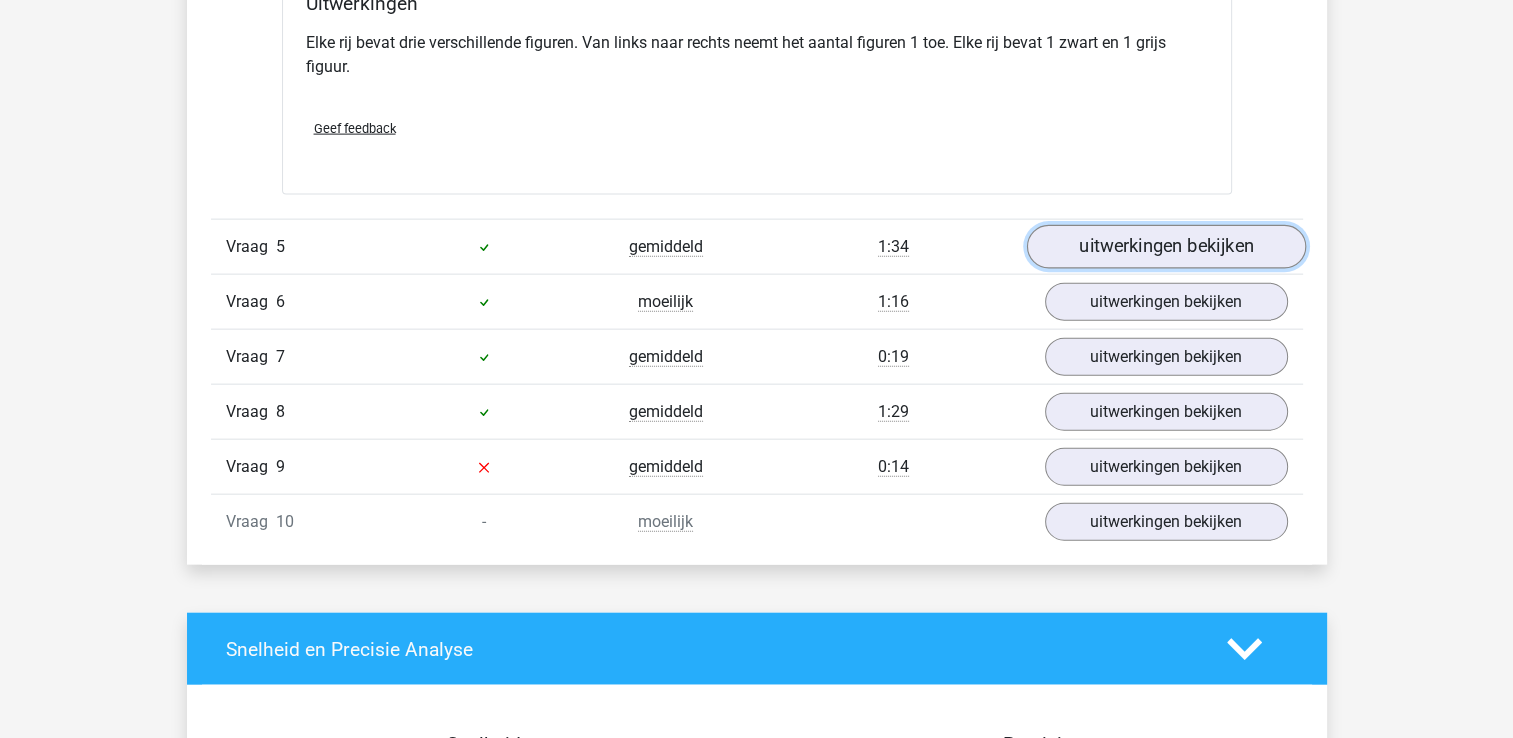 click on "uitwerkingen bekijken" at bounding box center [1165, 248] 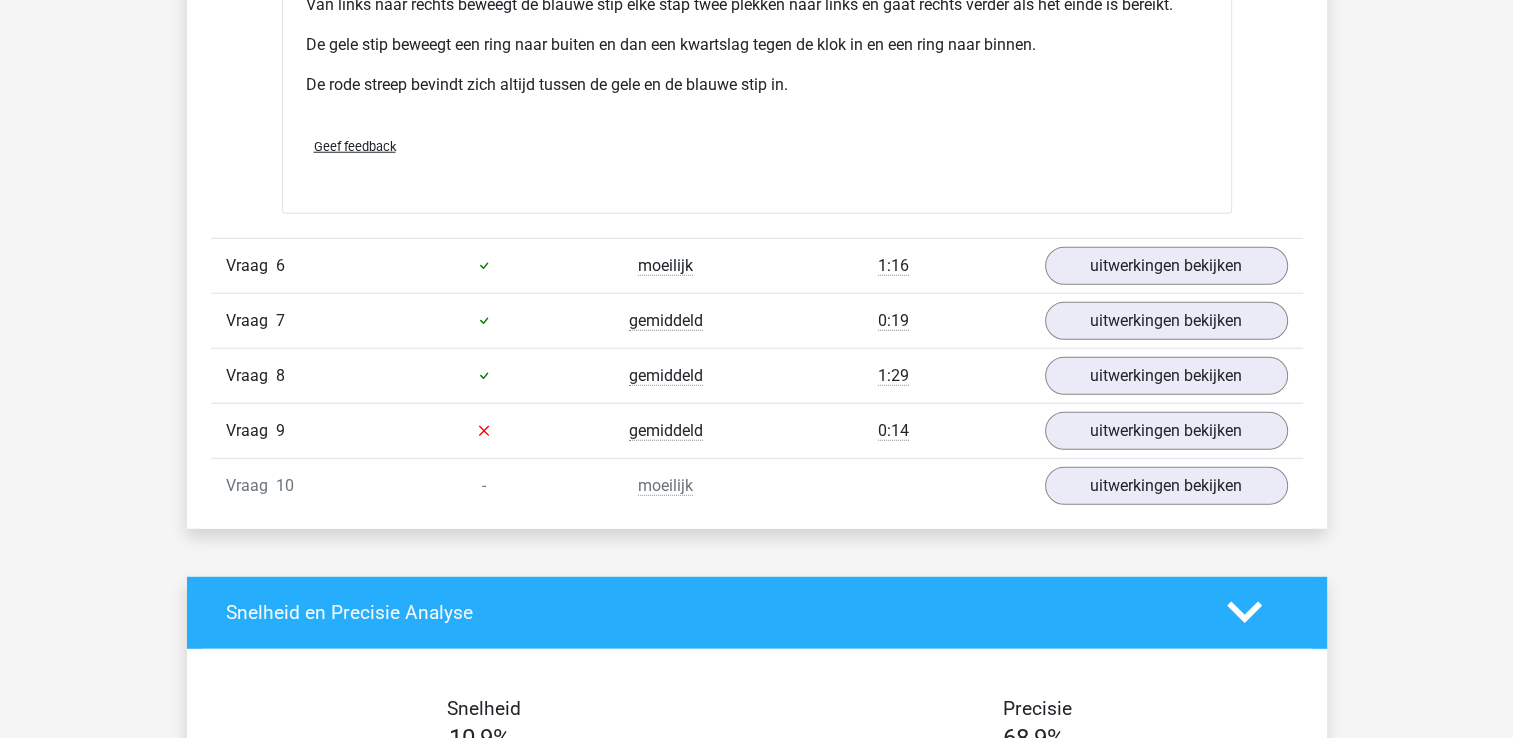 scroll, scrollTop: 5400, scrollLeft: 0, axis: vertical 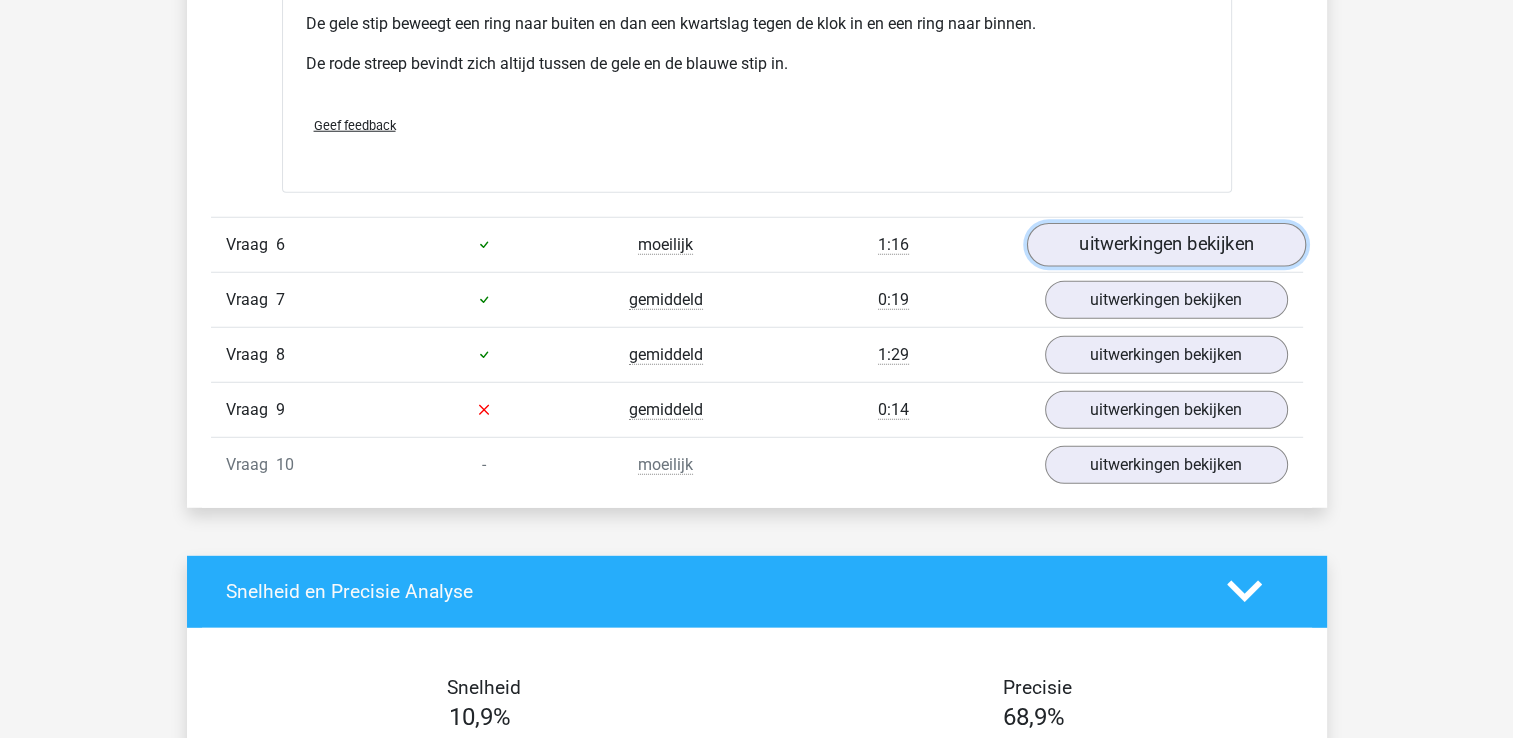 click on "uitwerkingen bekijken" at bounding box center (1165, 245) 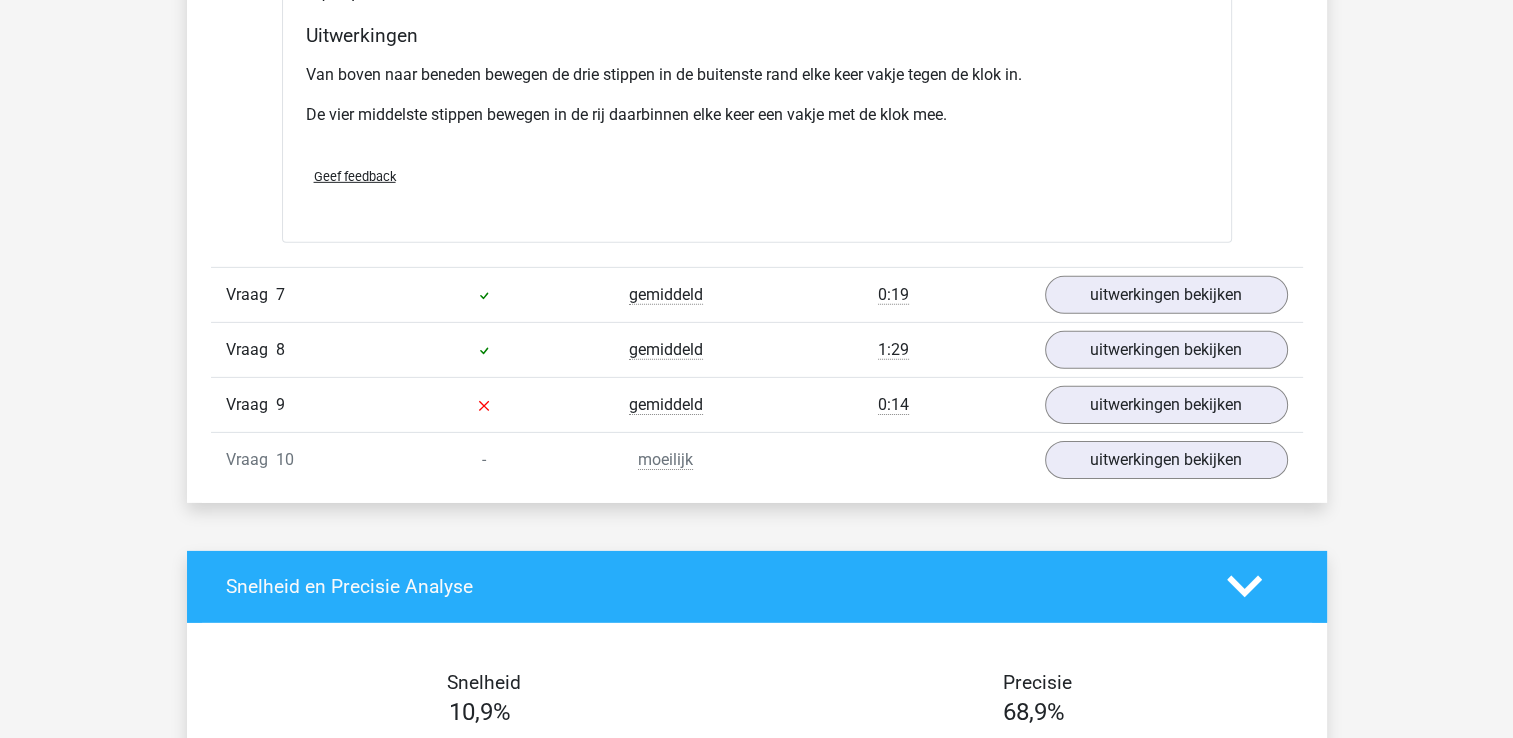 scroll, scrollTop: 6240, scrollLeft: 0, axis: vertical 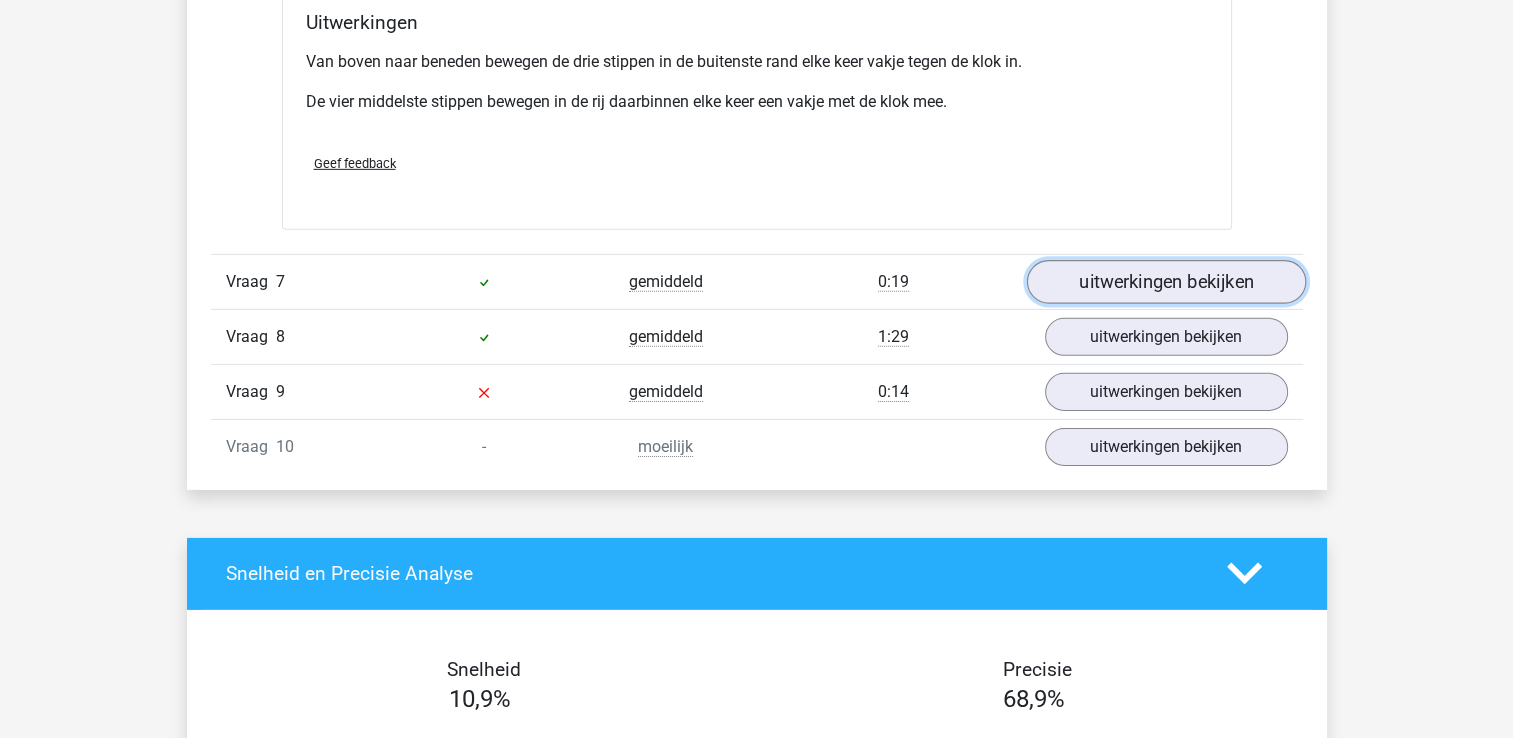 click on "uitwerkingen bekijken" at bounding box center [1165, 282] 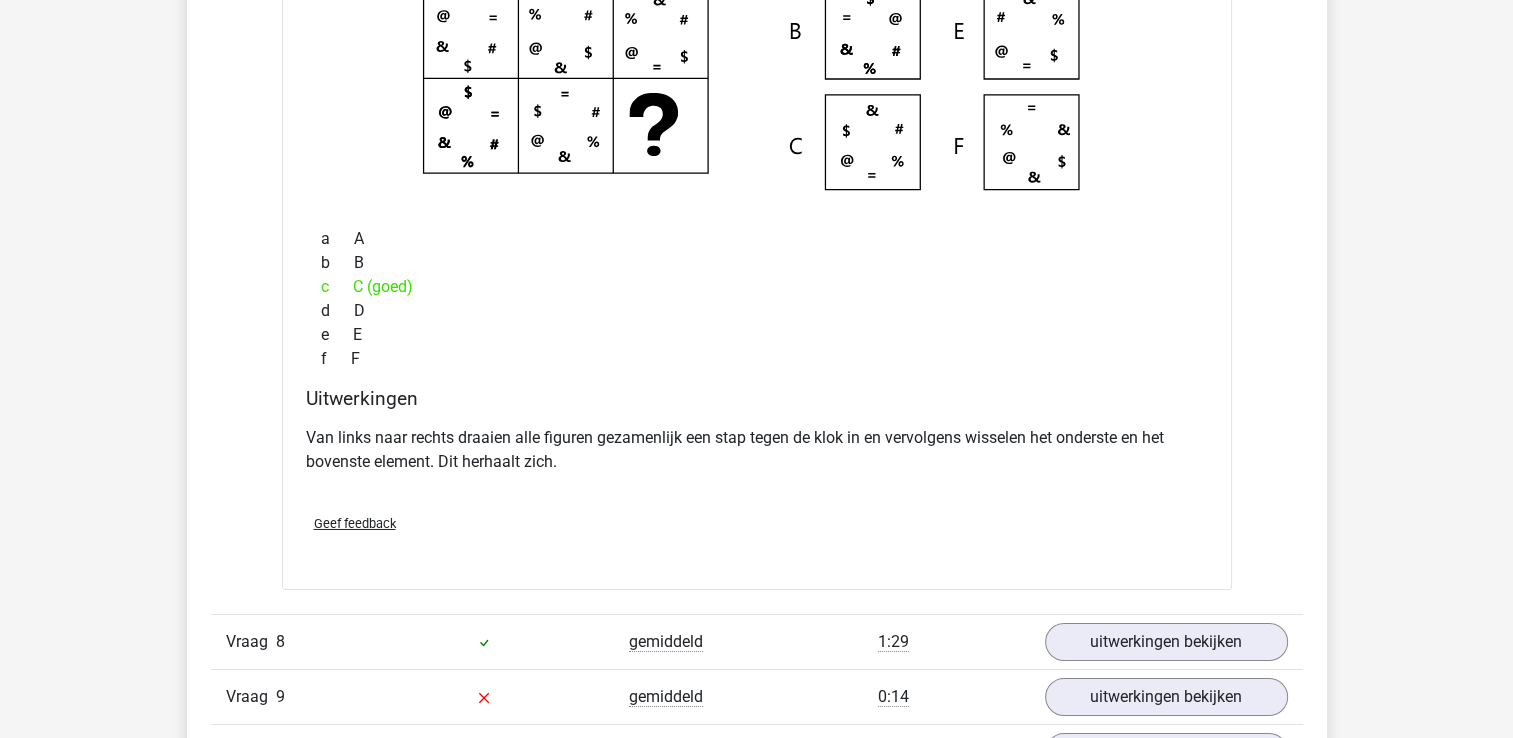 scroll, scrollTop: 6880, scrollLeft: 0, axis: vertical 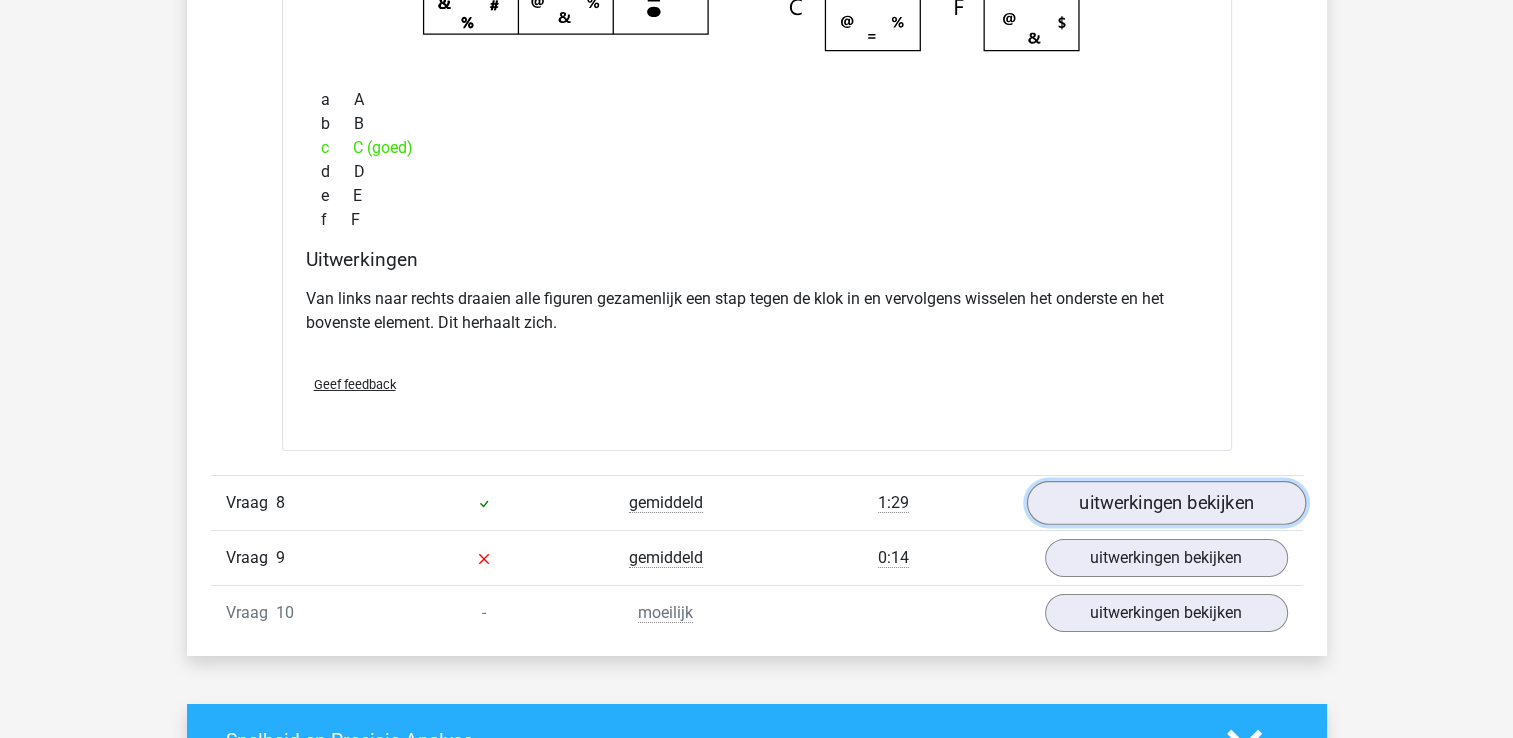 click on "uitwerkingen bekijken" at bounding box center [1165, 503] 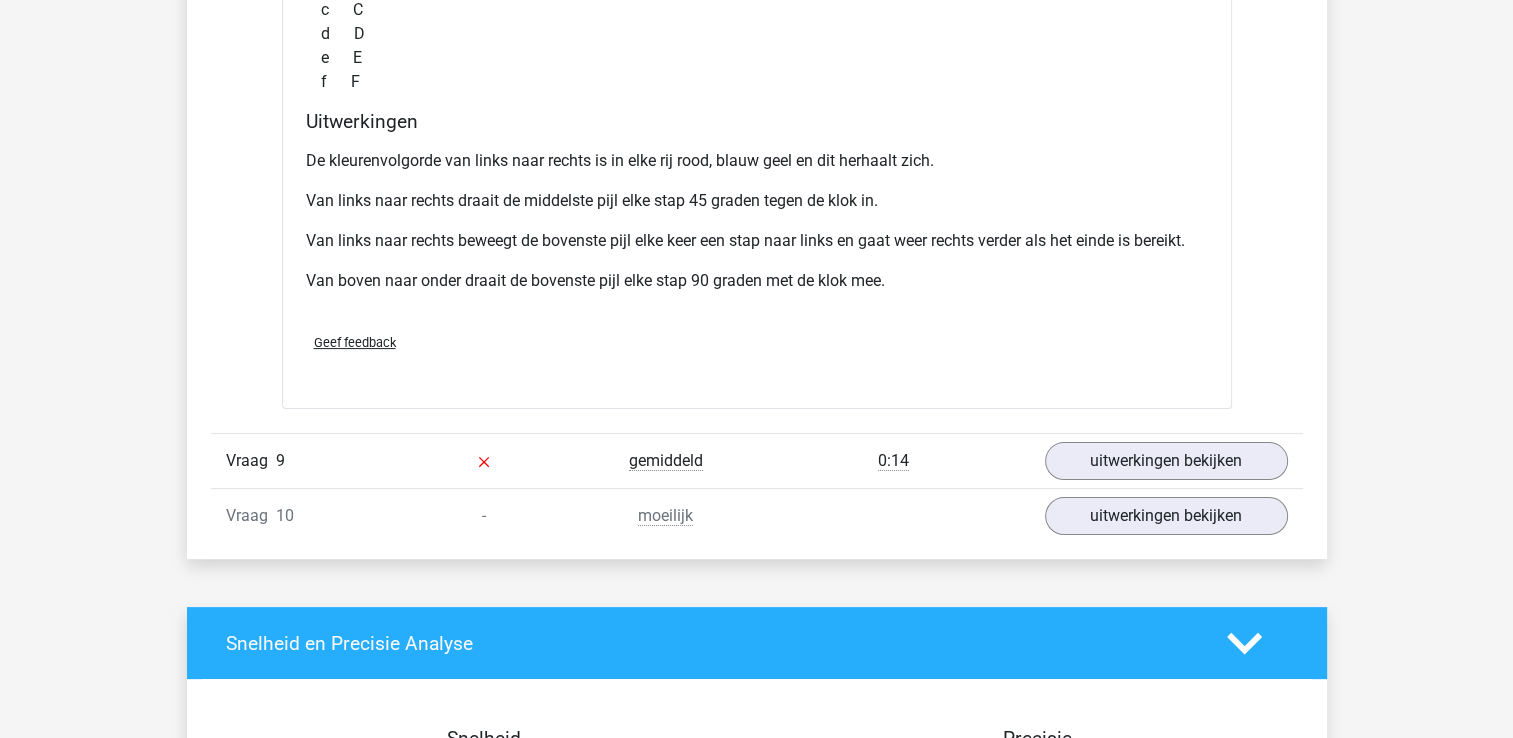 scroll, scrollTop: 7880, scrollLeft: 0, axis: vertical 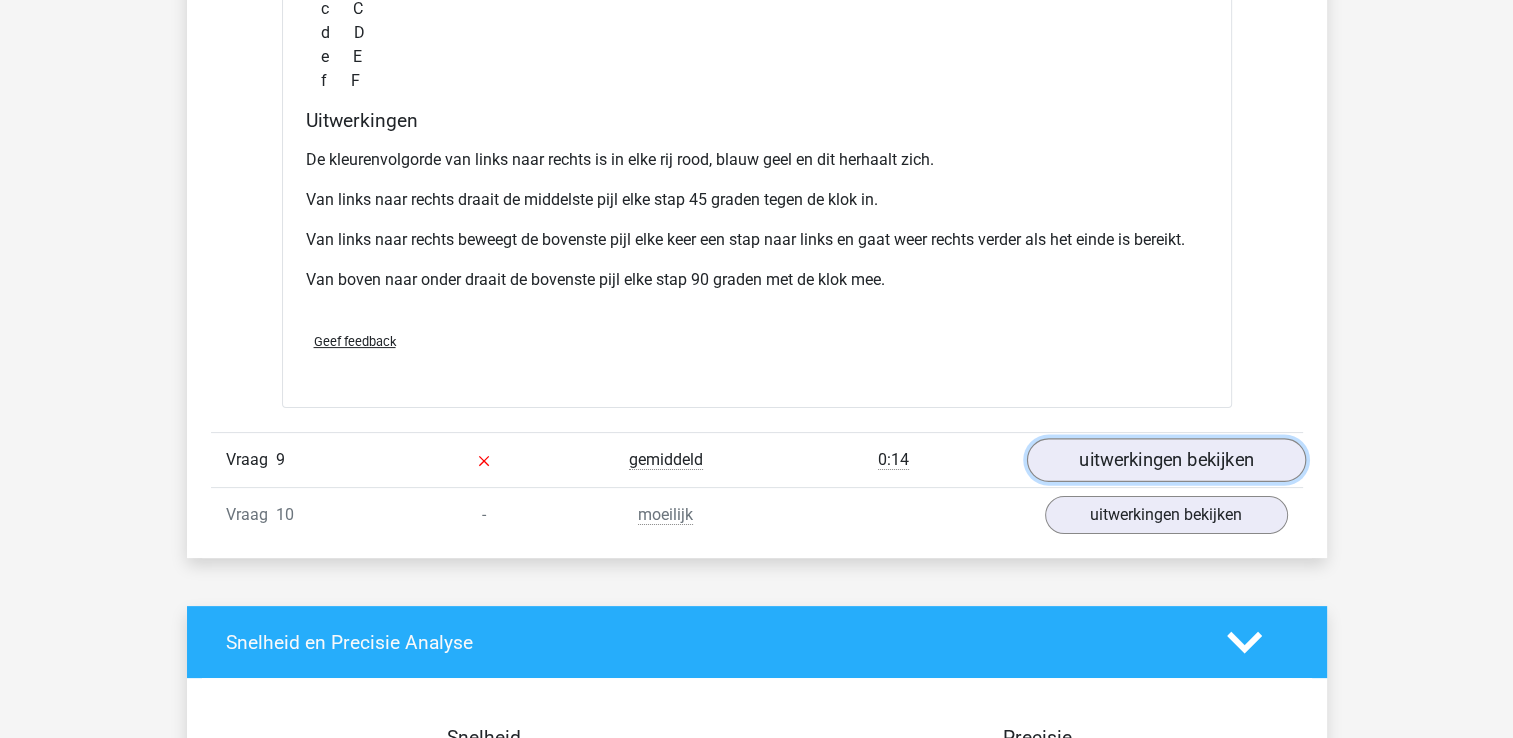 click on "uitwerkingen bekijken" at bounding box center (1165, 460) 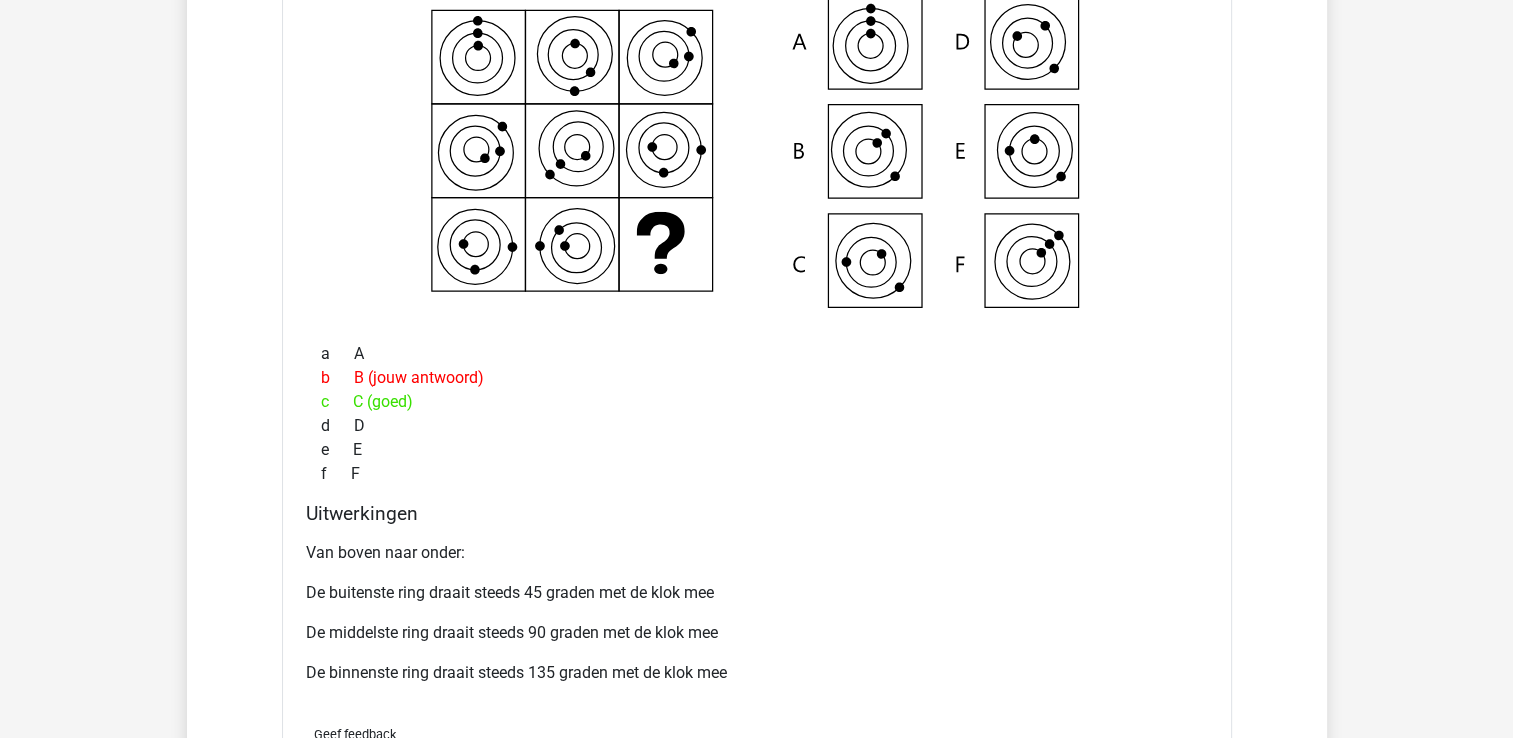 scroll, scrollTop: 8440, scrollLeft: 0, axis: vertical 